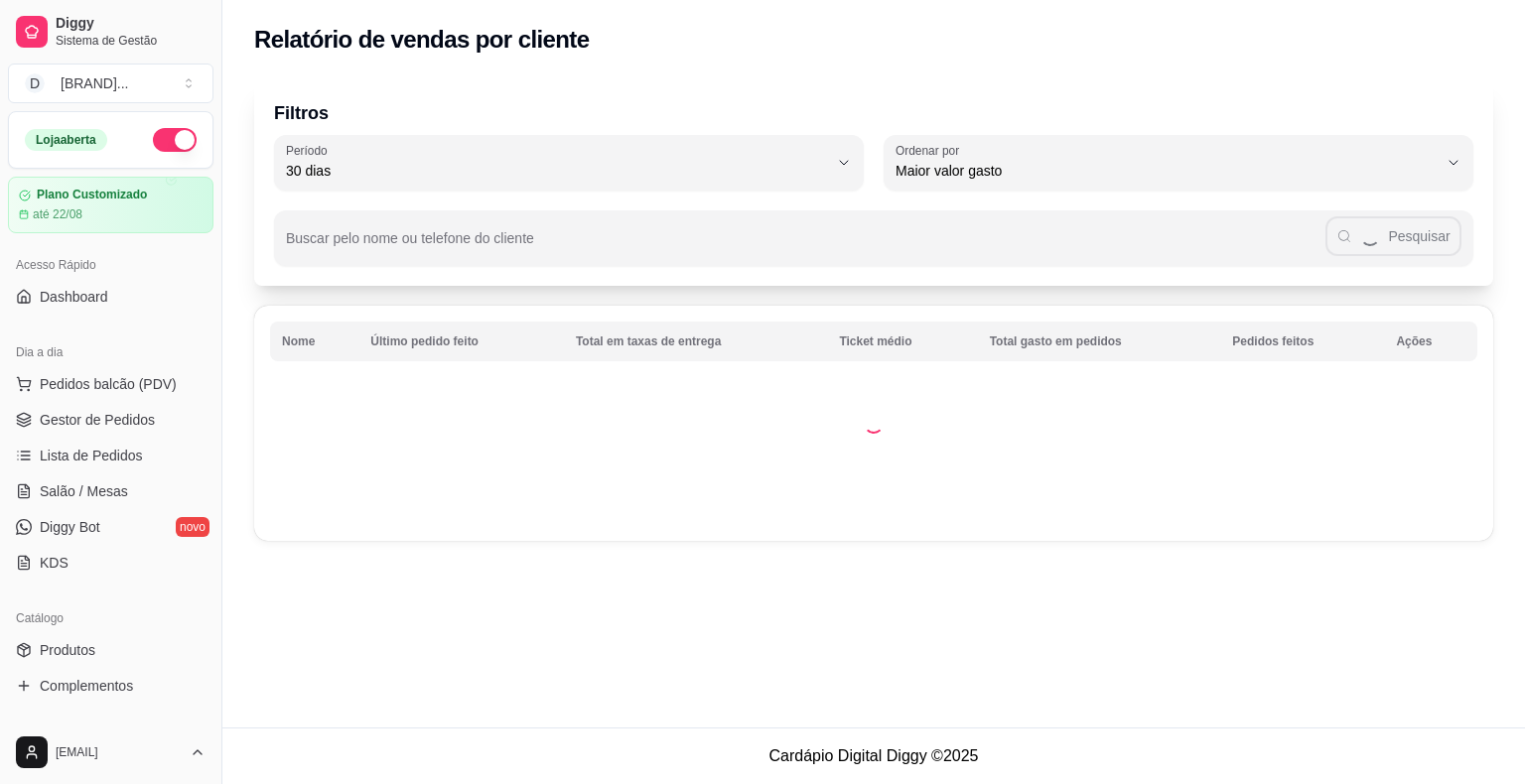 select on "30" 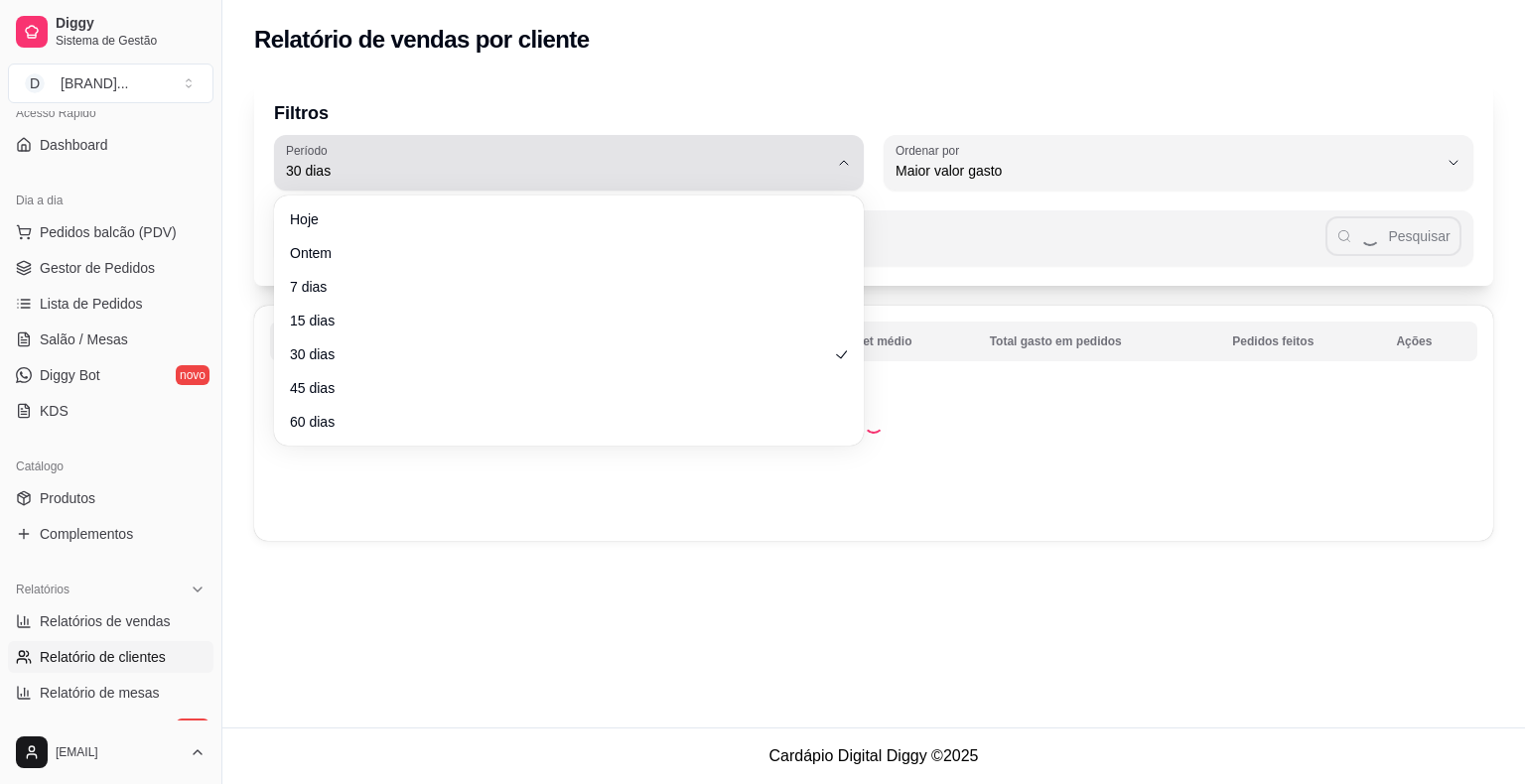 click on "30 dias" at bounding box center (557, 171) 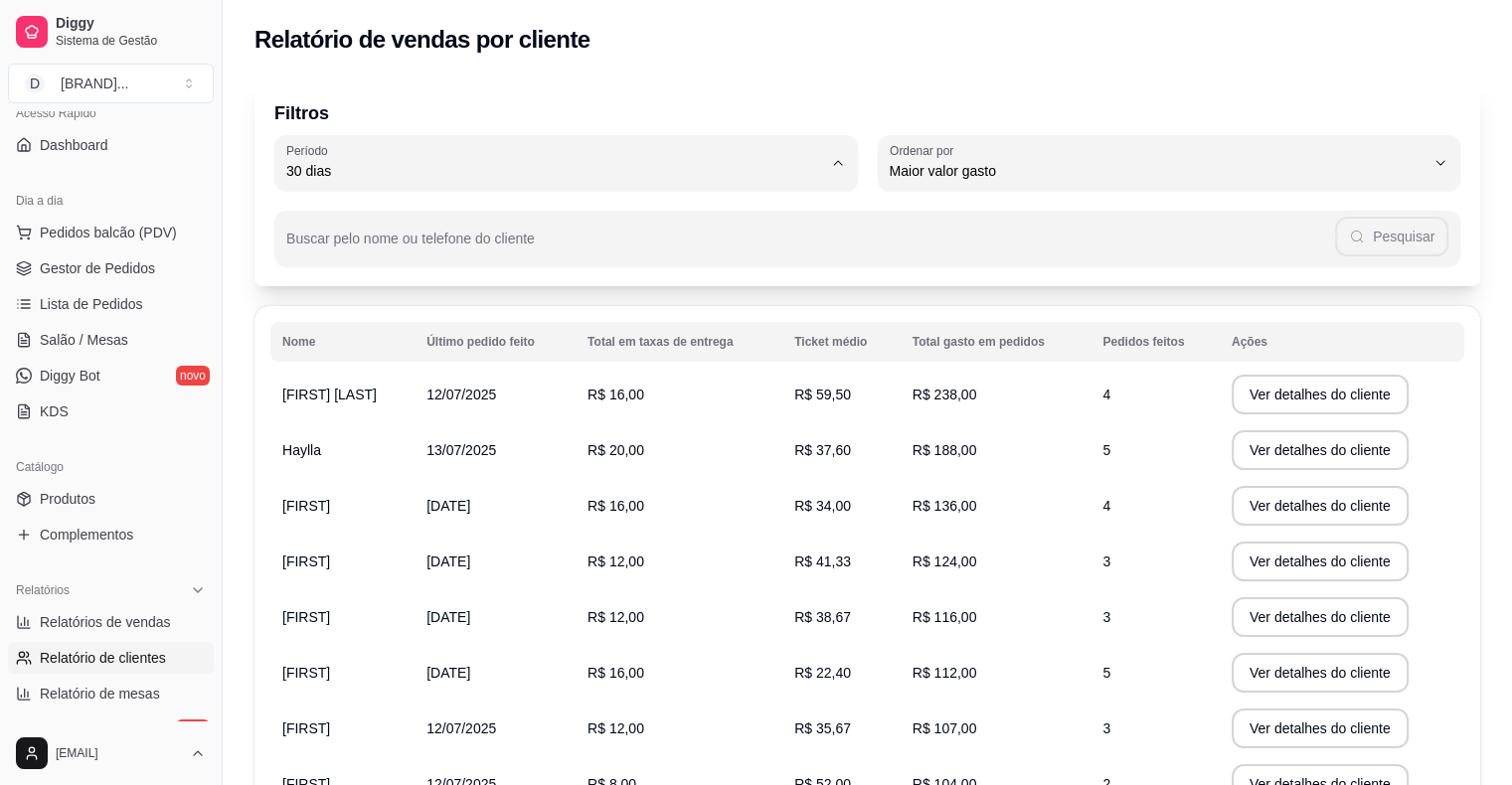 click on "60 dias" at bounding box center (556, 412) 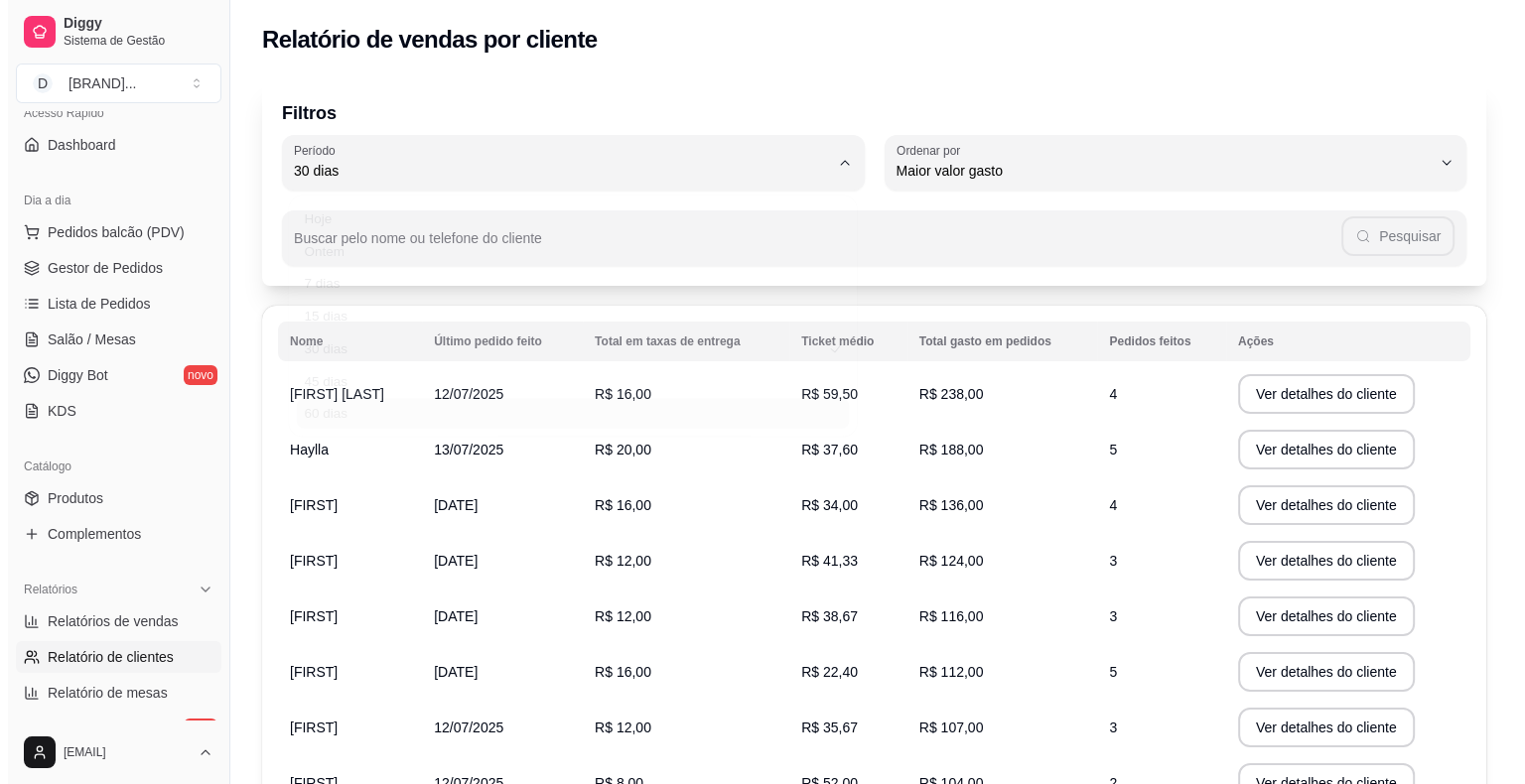 scroll, scrollTop: 19, scrollLeft: 0, axis: vertical 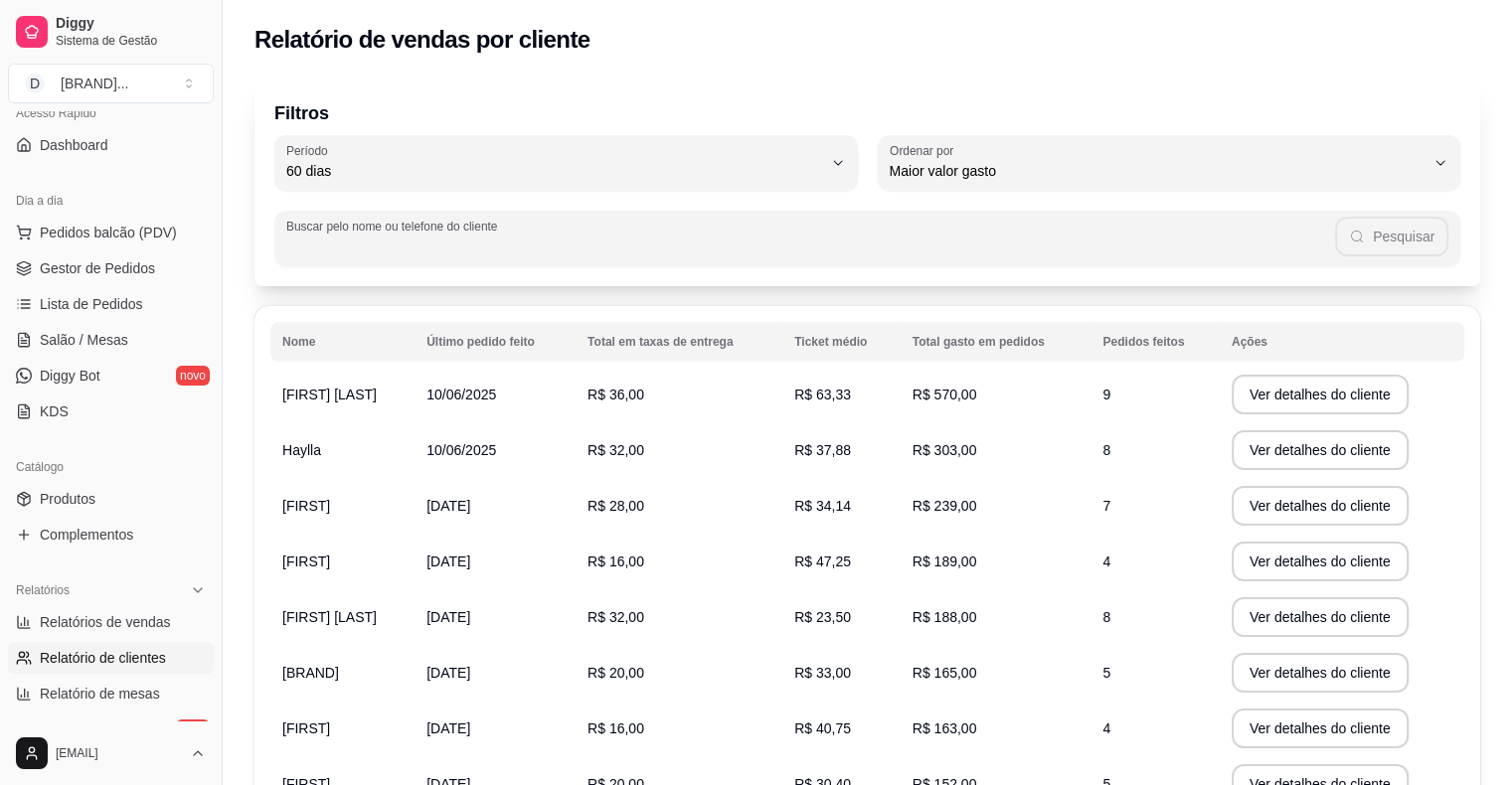 click on "Buscar pelo nome ou telefone do cliente" at bounding box center (810, 246) 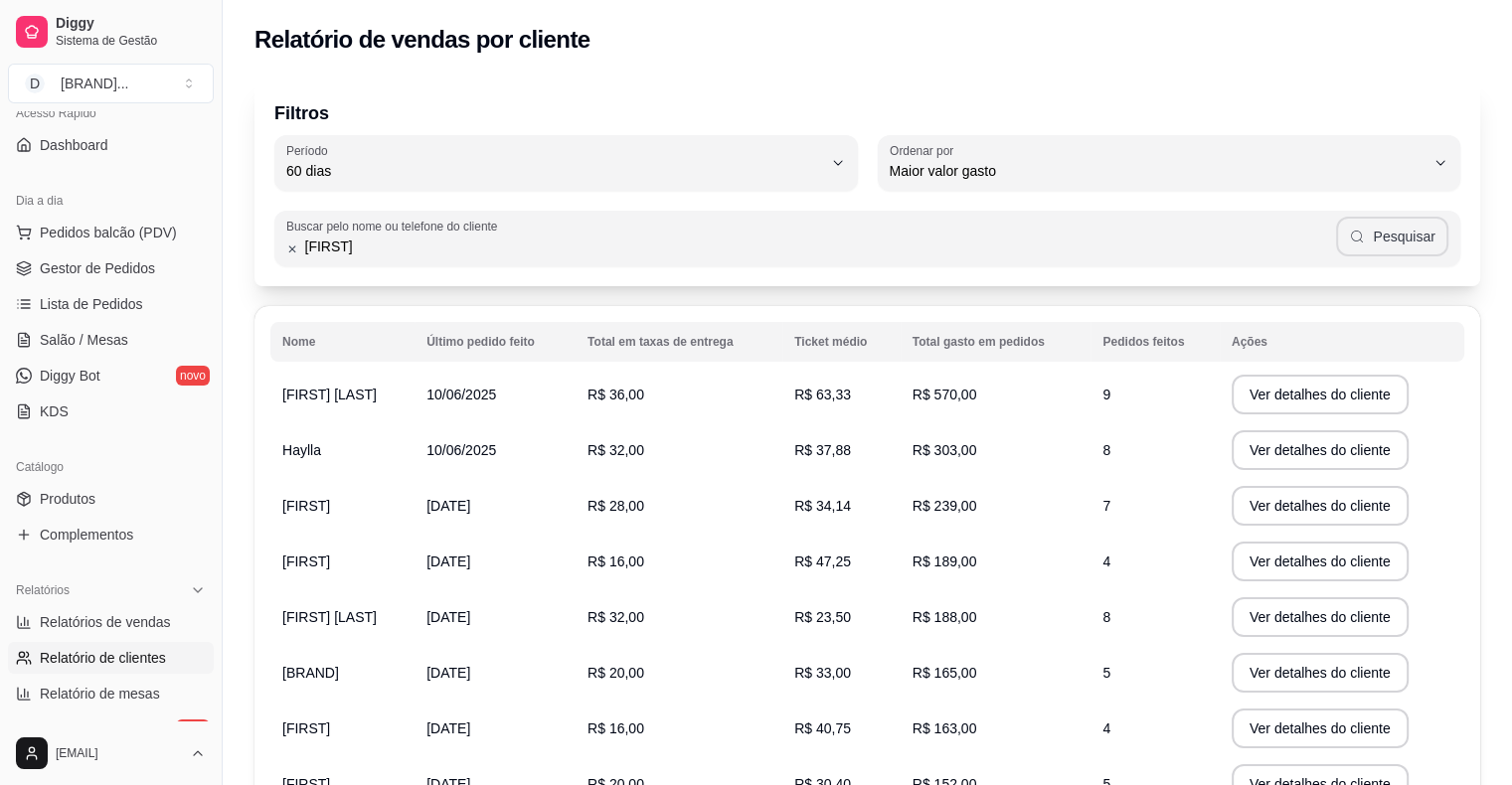 type on "[FIRST]" 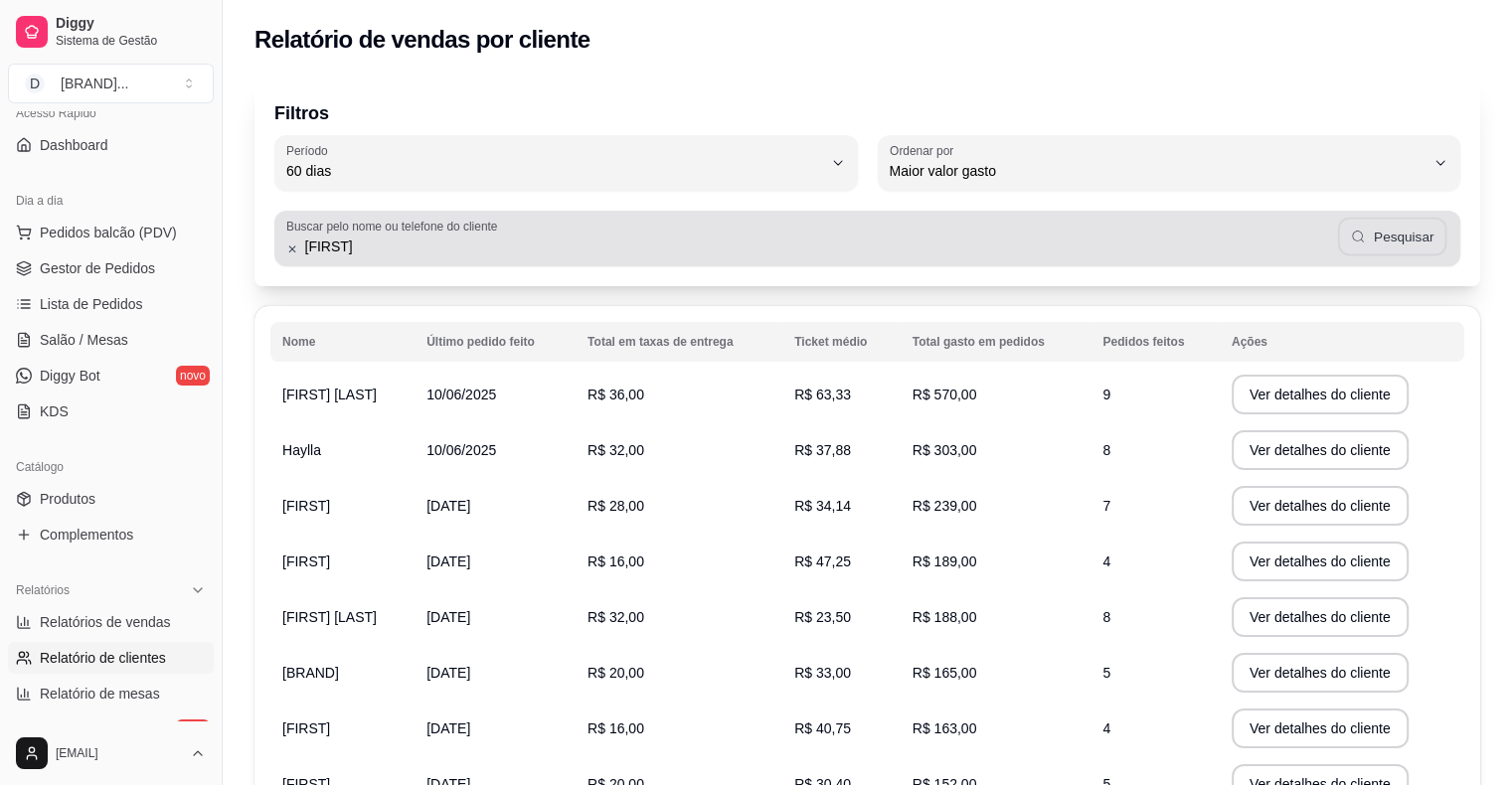 click on "Pesquisar" at bounding box center (1393, 236) 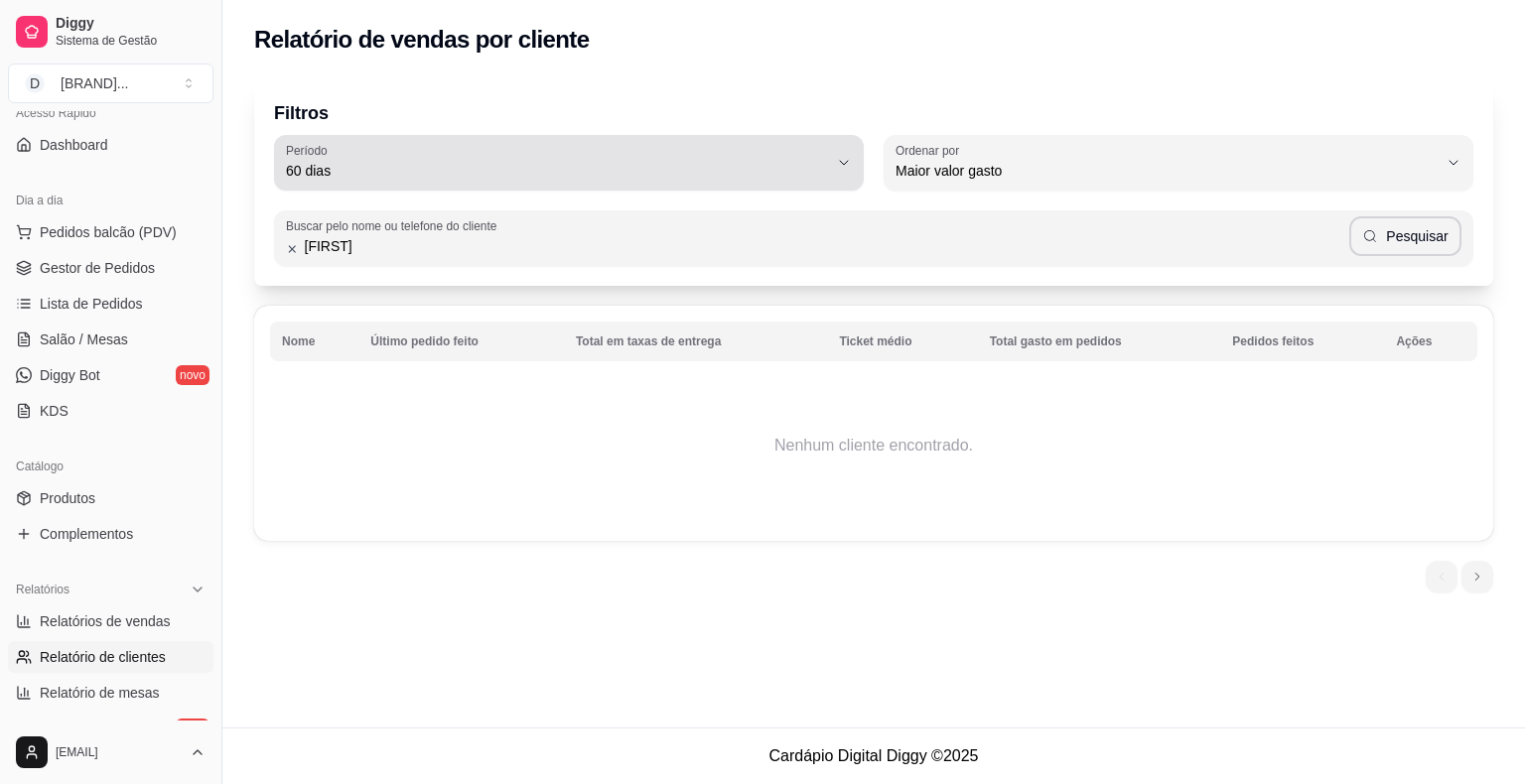 click on "60 dias" at bounding box center [557, 171] 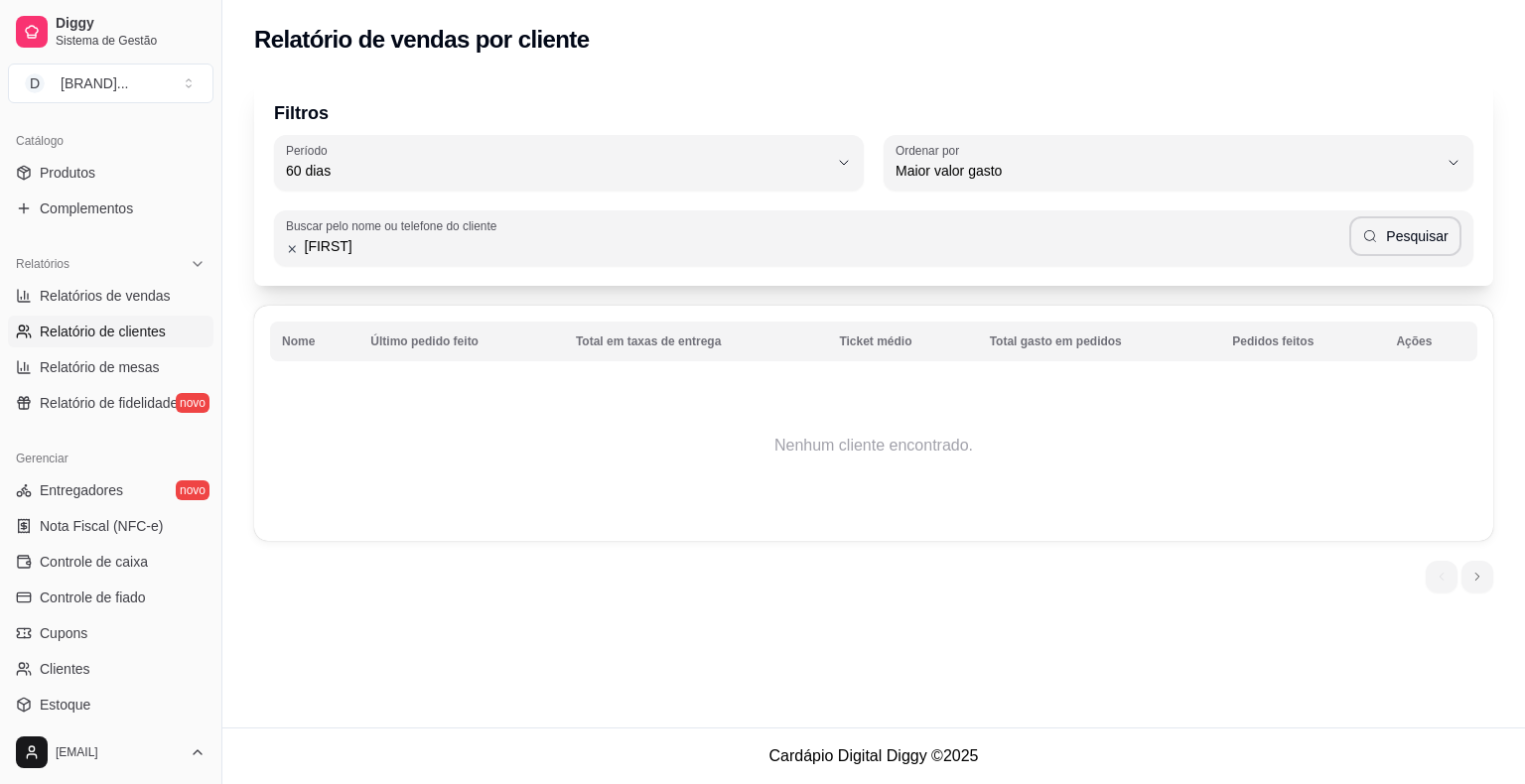 scroll, scrollTop: 490, scrollLeft: 0, axis: vertical 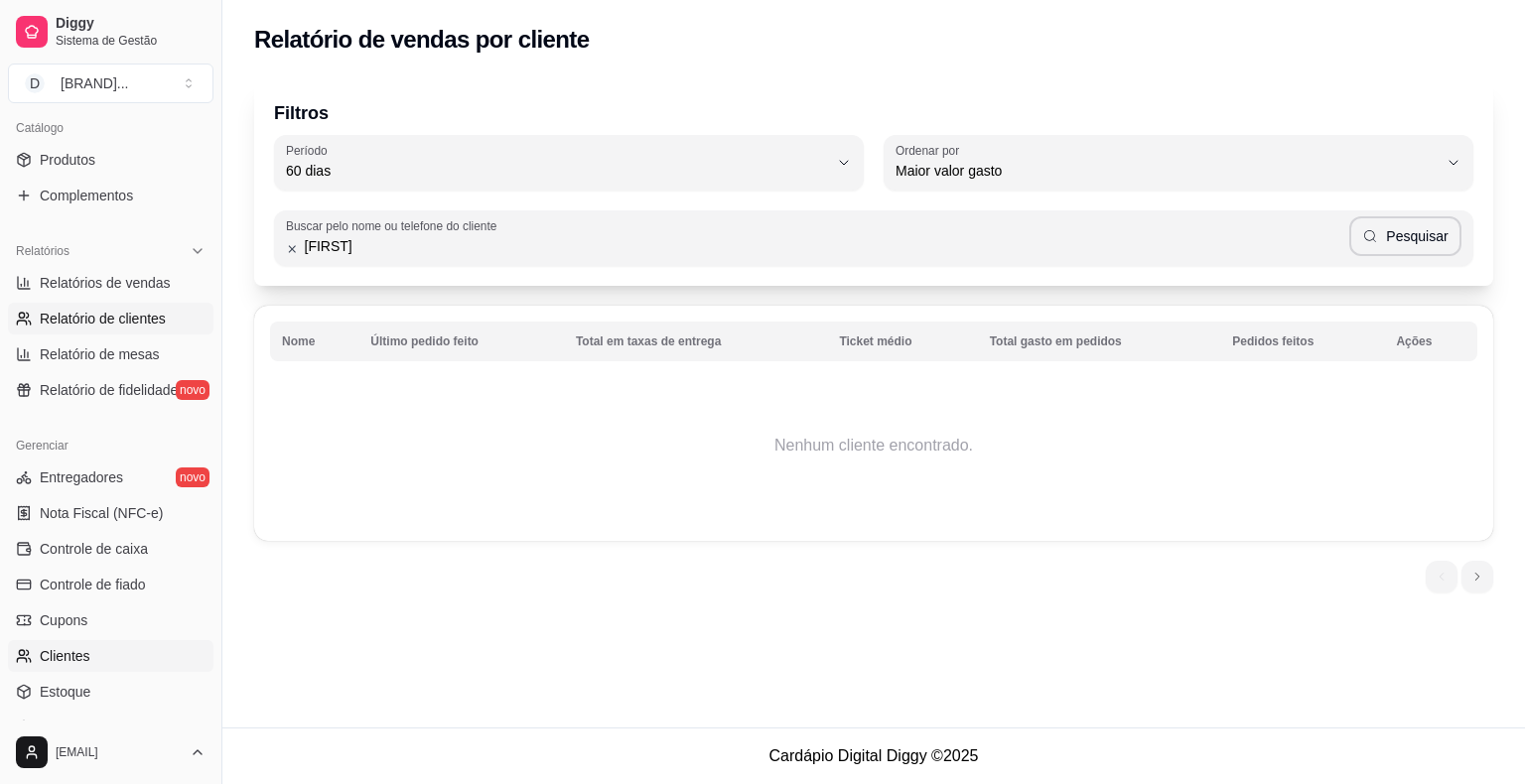click on "Clientes" at bounding box center [110, 656] 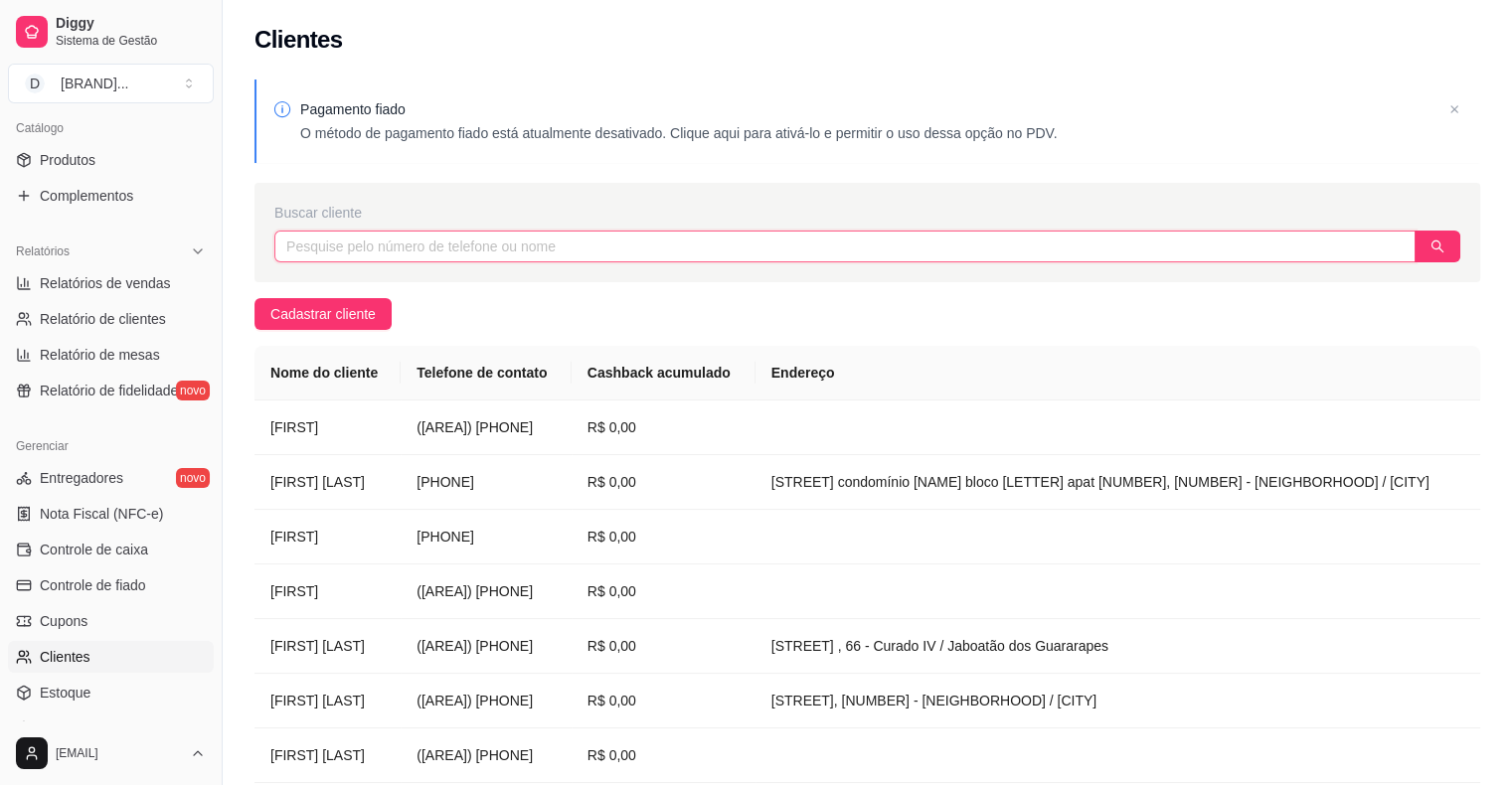 click at bounding box center [845, 246] 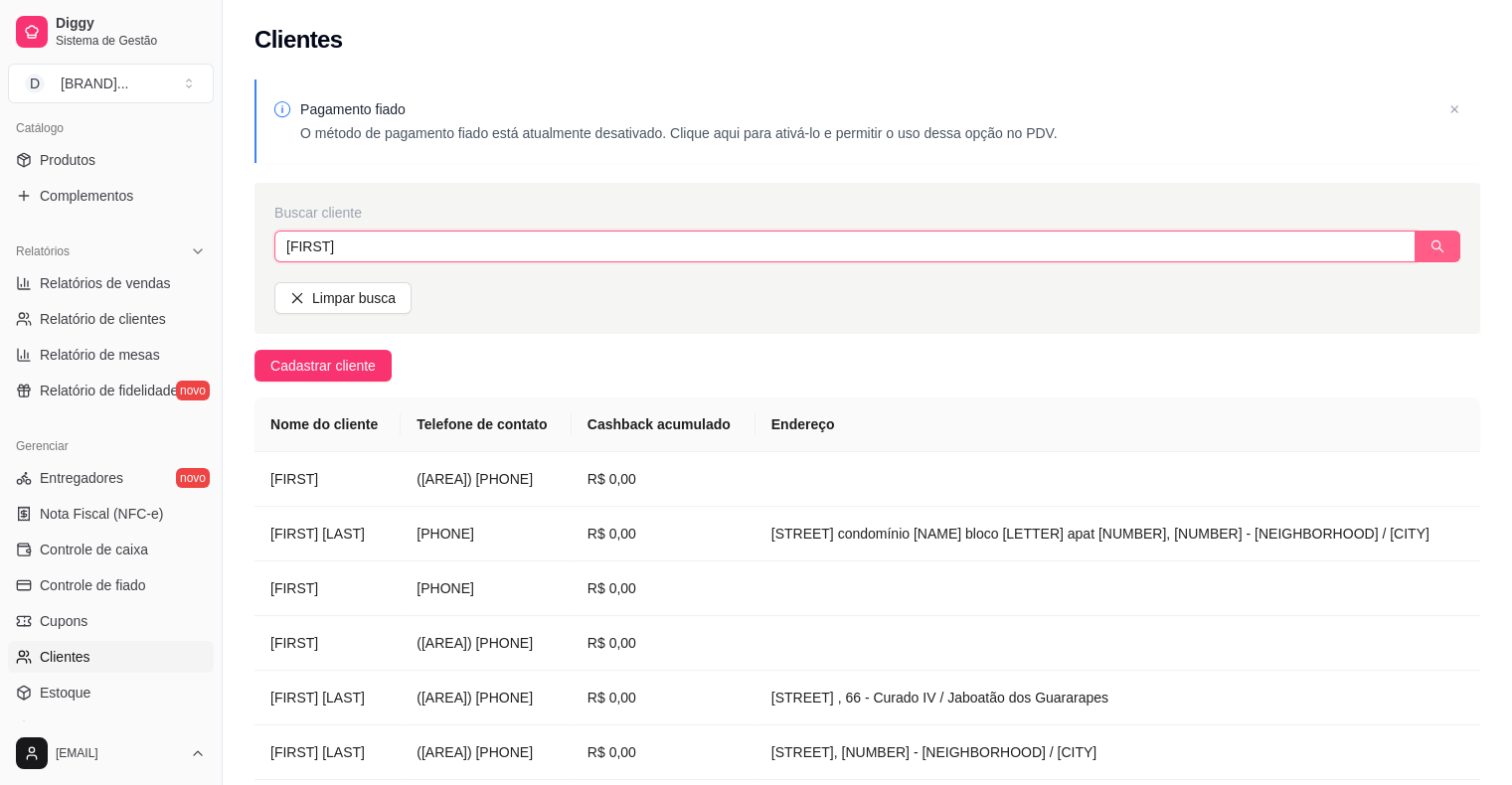 click 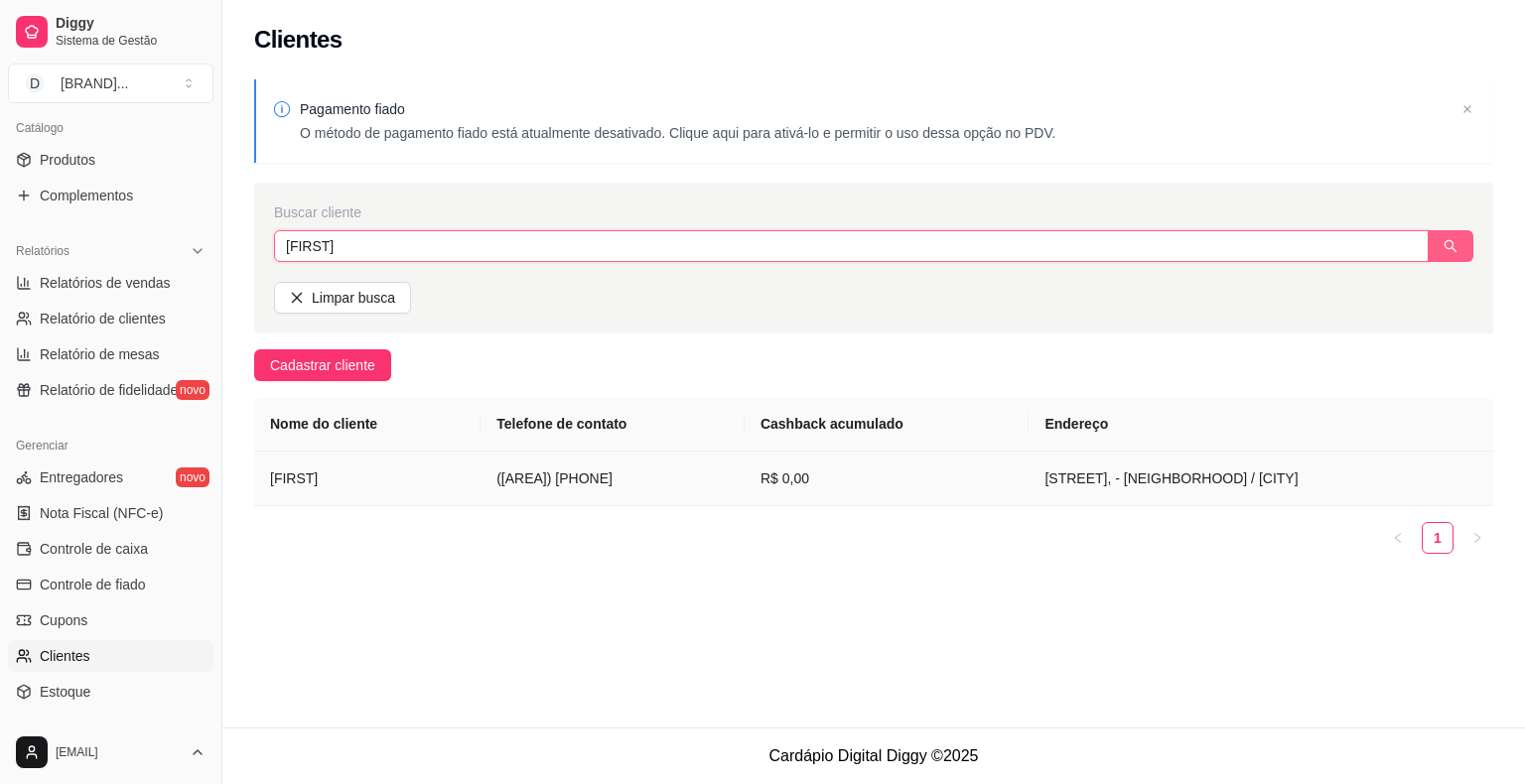 type on "[FIRST]" 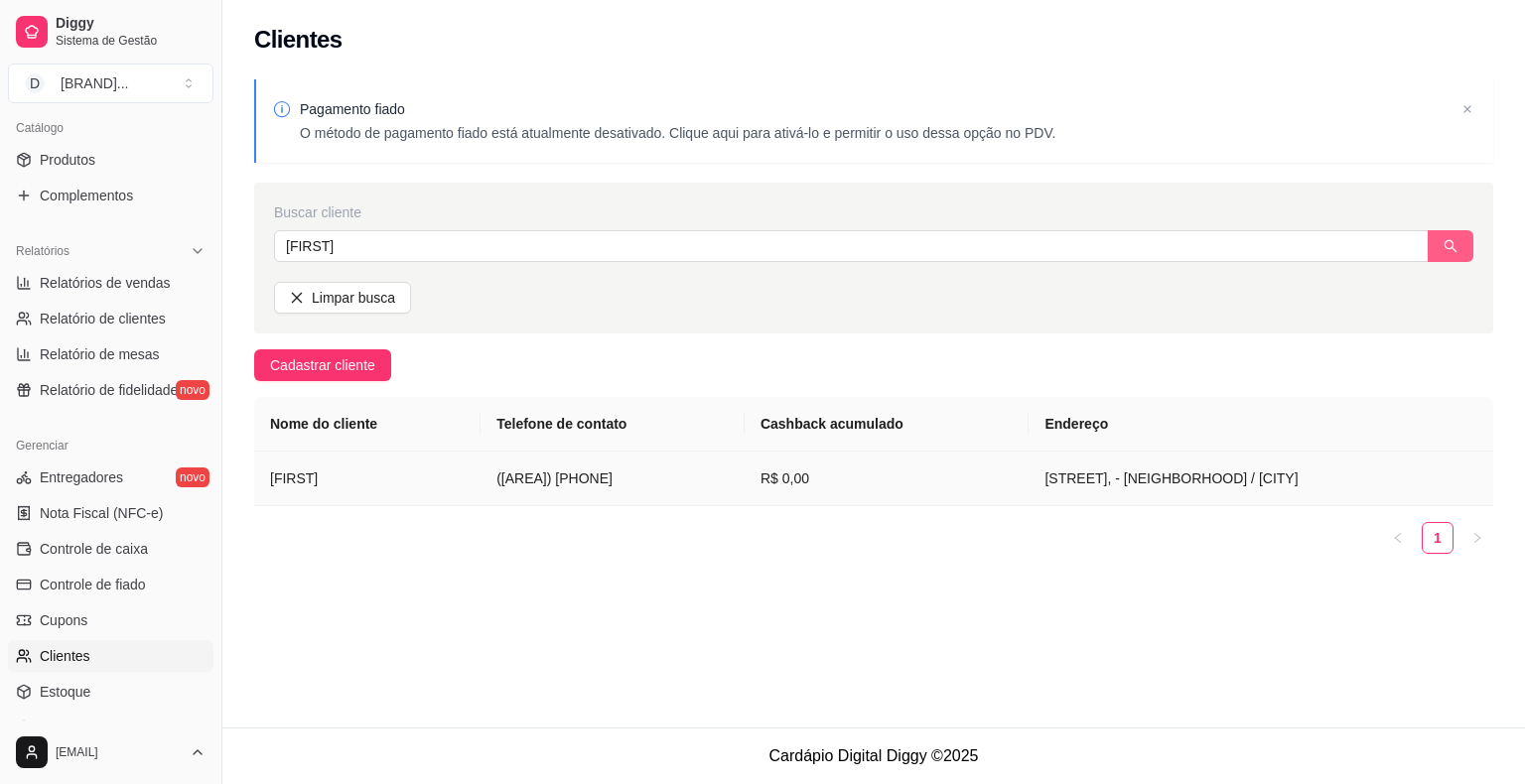click on "[STREET],  - [NEIGHBORHOOD] / [CITY]" at bounding box center (1261, 478) 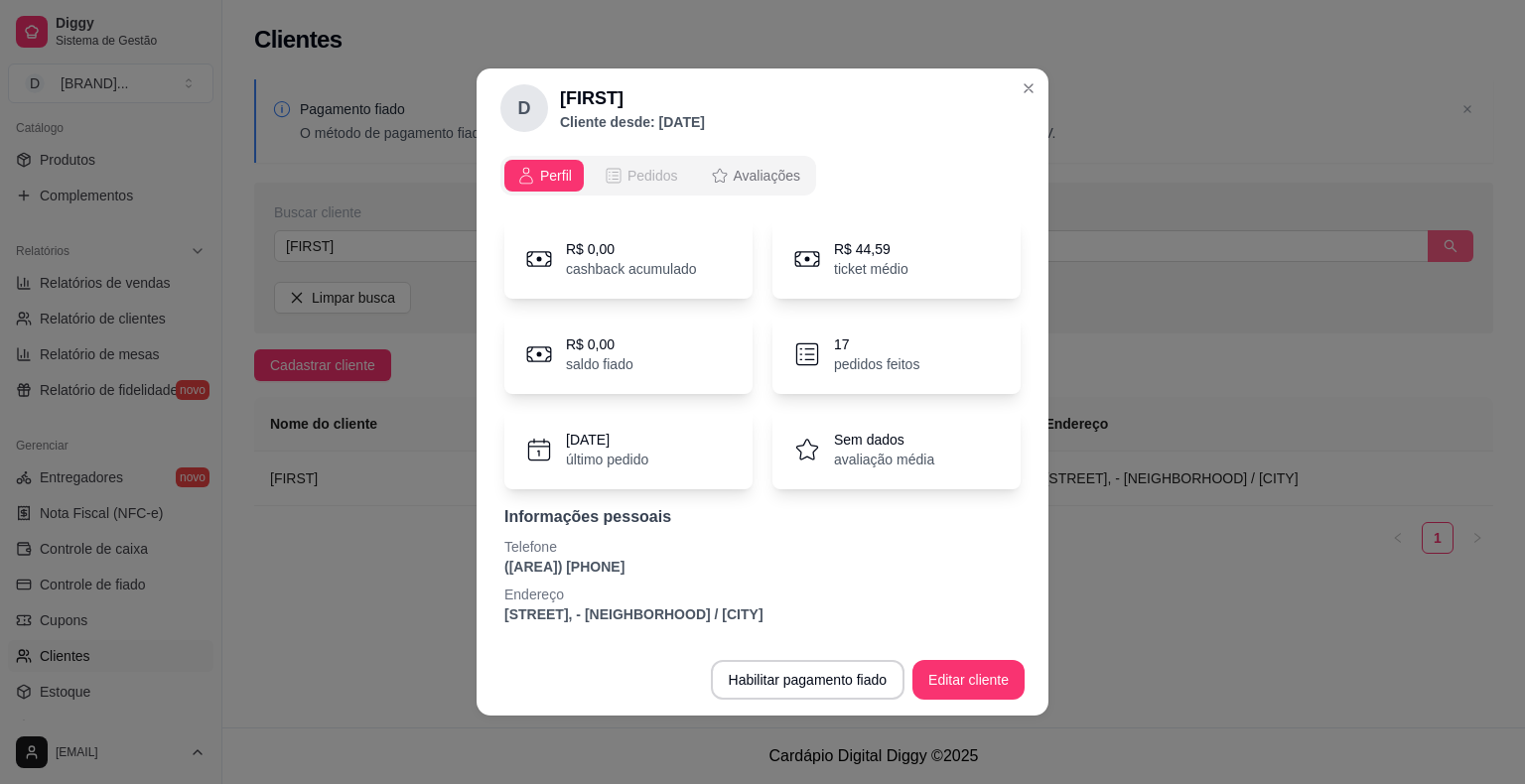 click on "Pedidos" at bounding box center [652, 176] 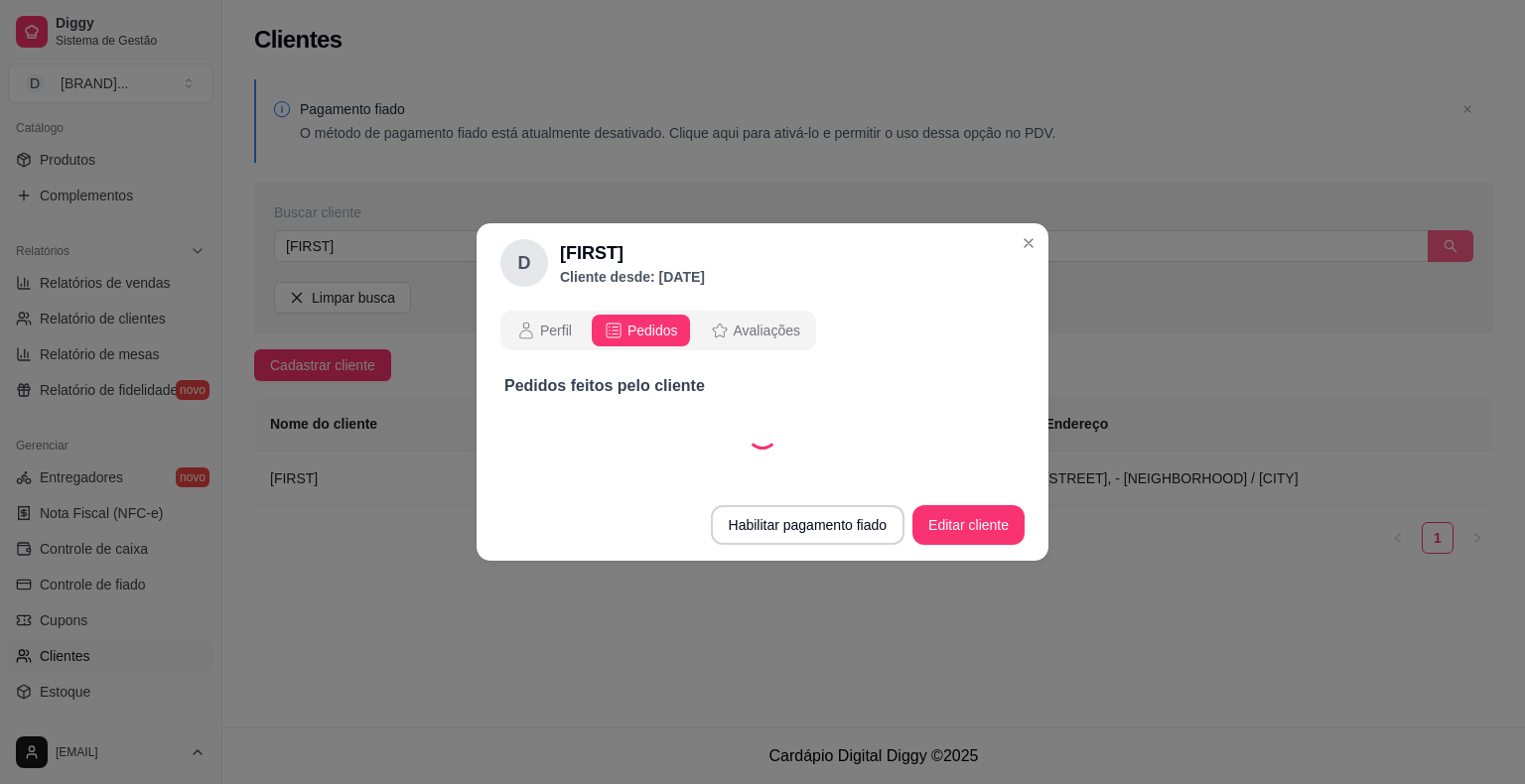 select on "30" 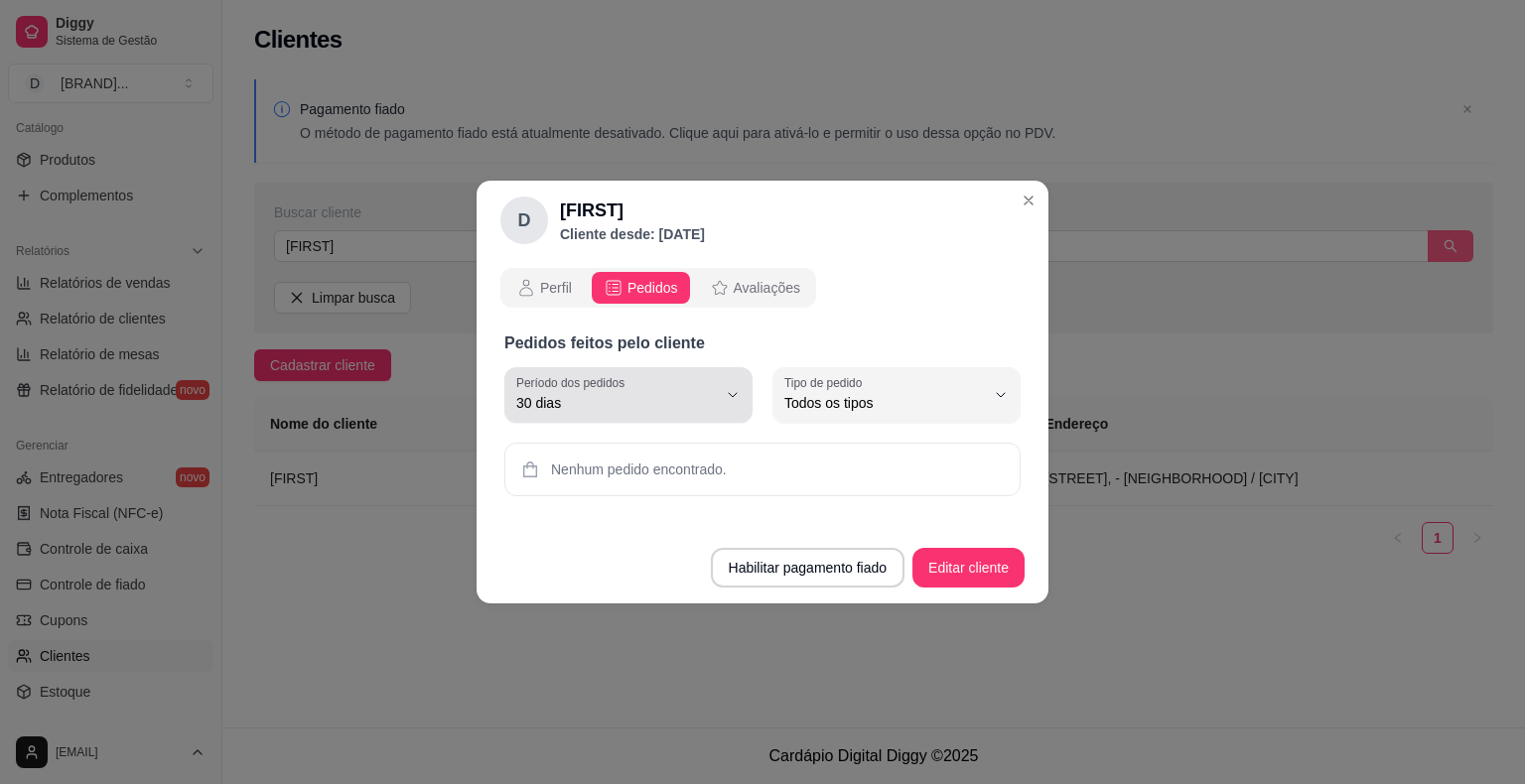 click on "30 dias" at bounding box center (617, 403) 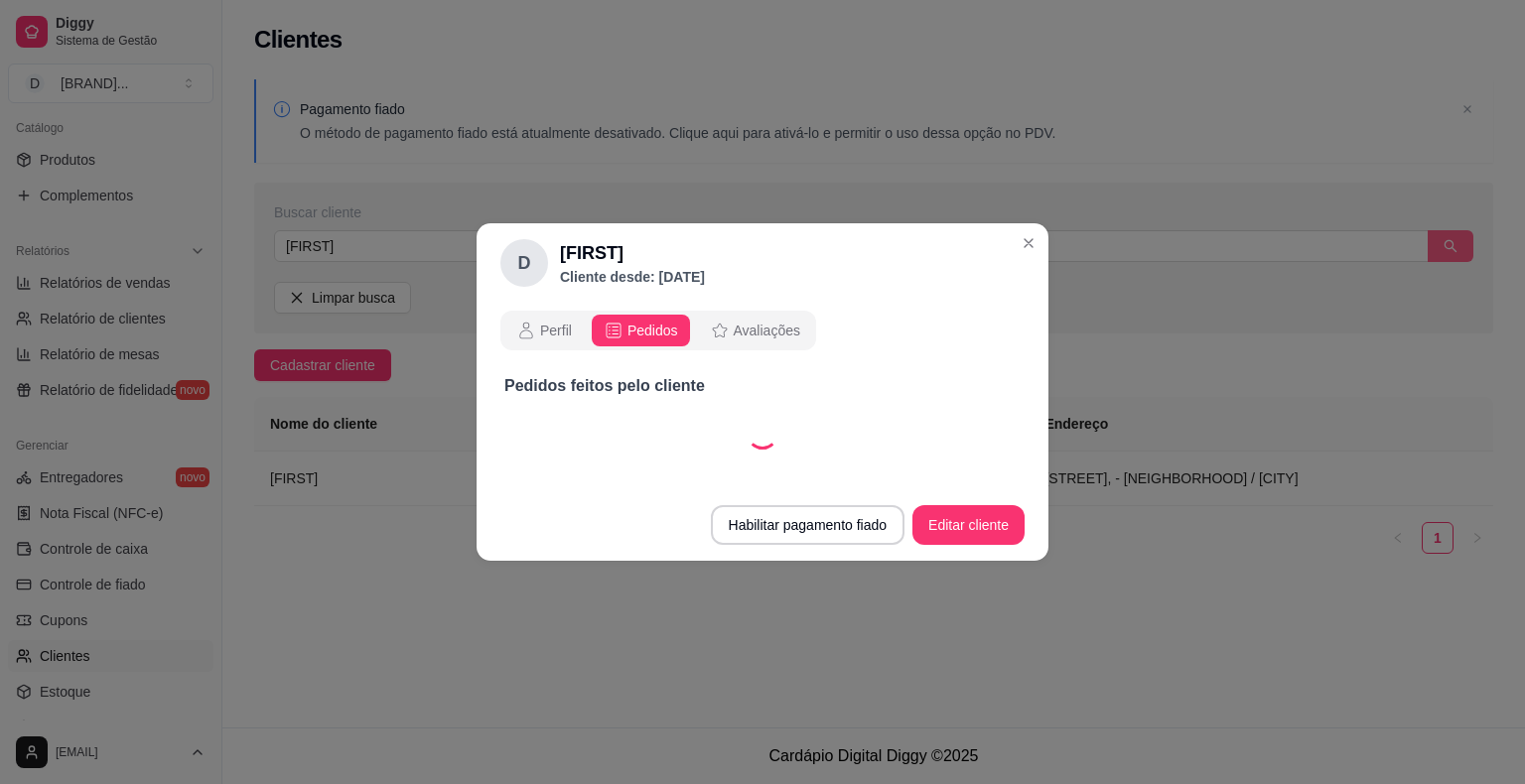 select on "60" 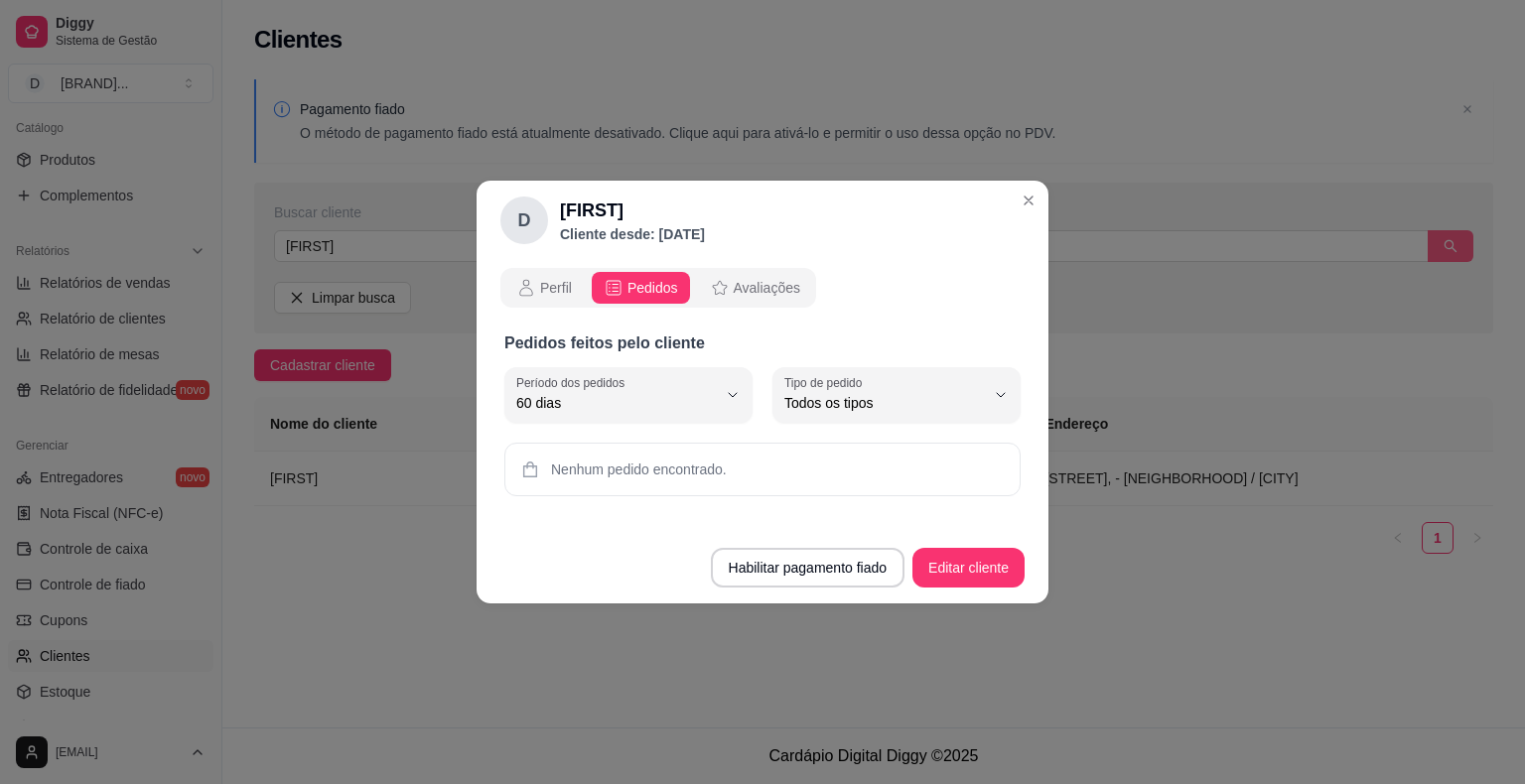 scroll, scrollTop: 19, scrollLeft: 0, axis: vertical 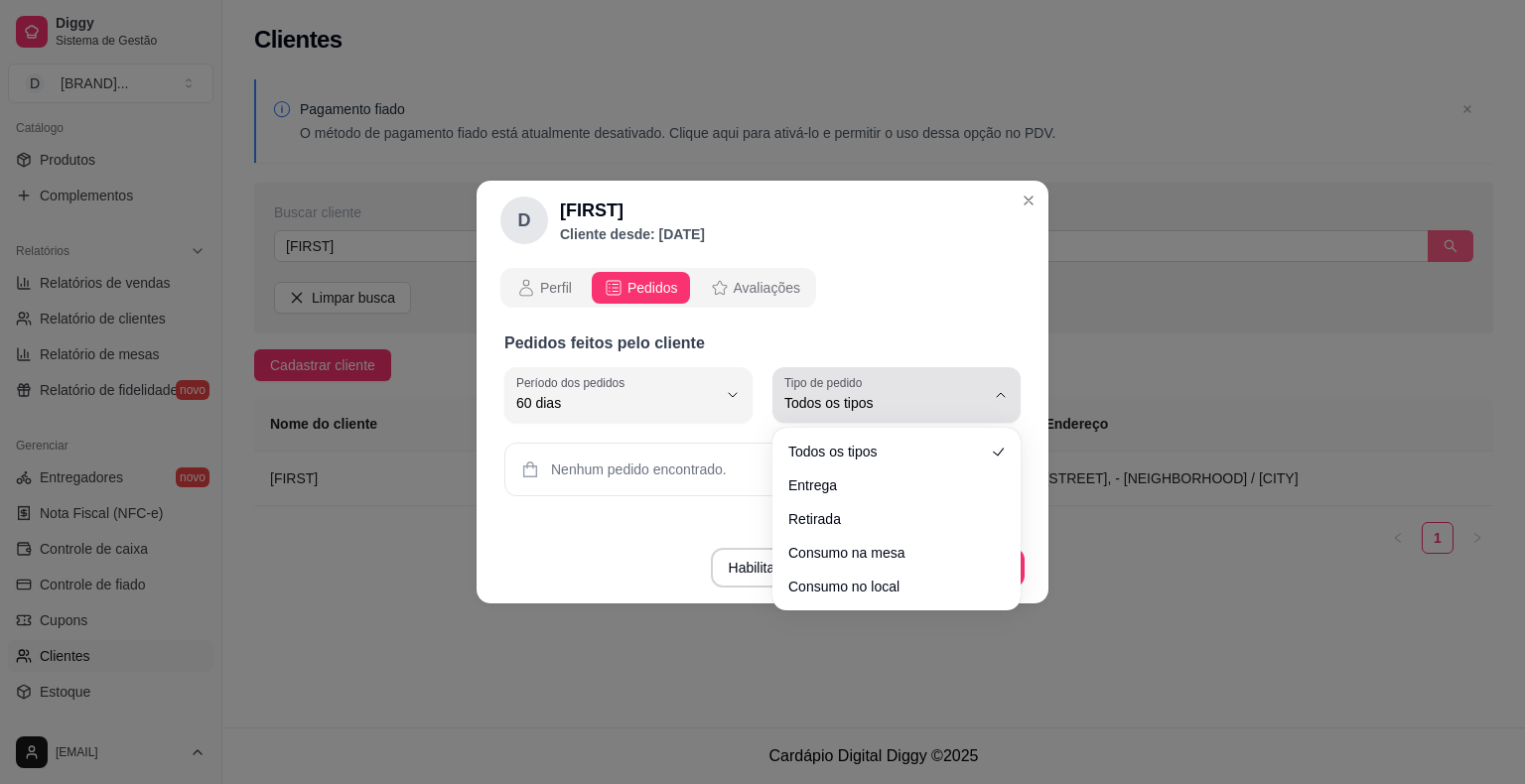 click on "Tipo de pedido" at bounding box center [826, 382] 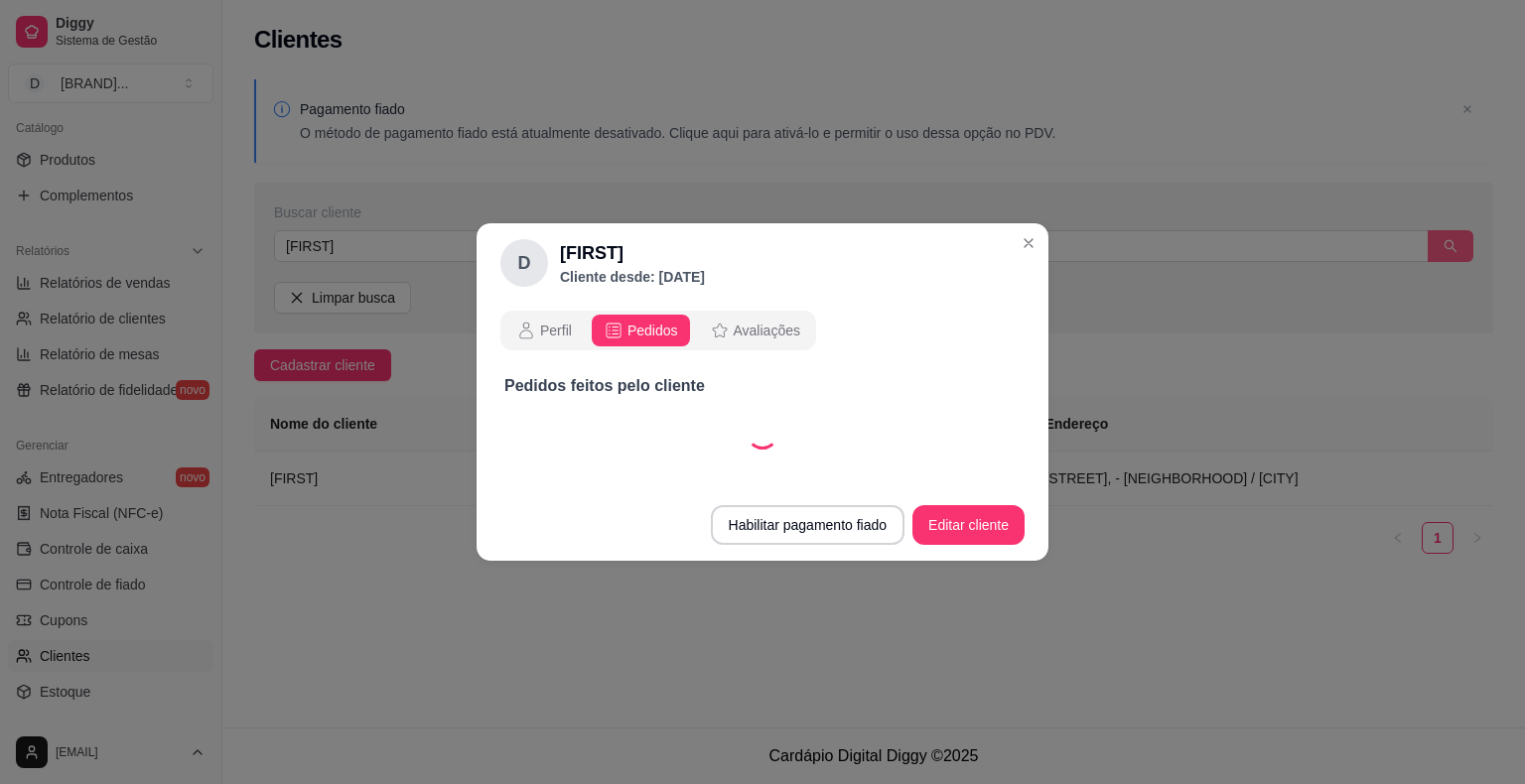 select on "60" 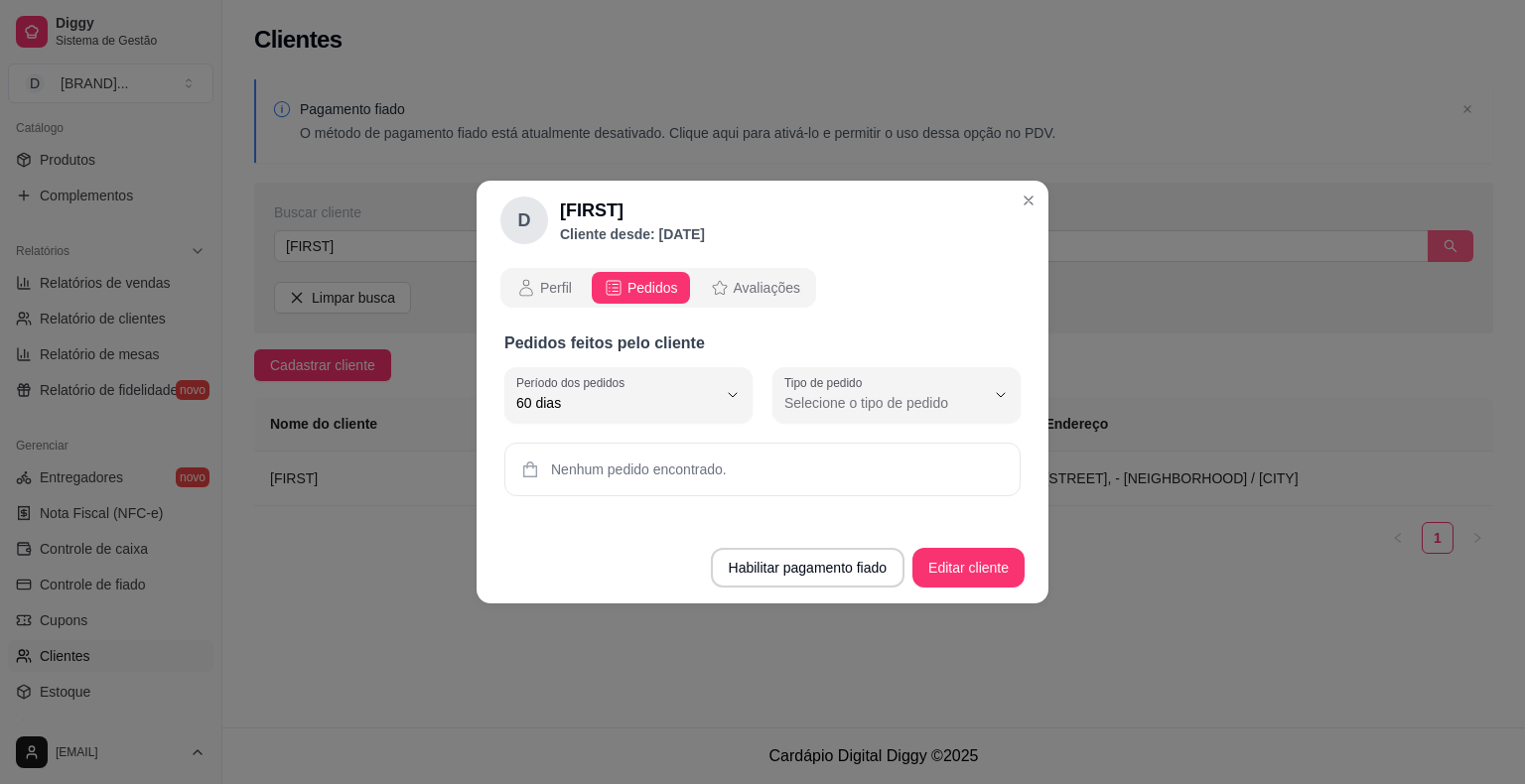 scroll, scrollTop: 19, scrollLeft: 0, axis: vertical 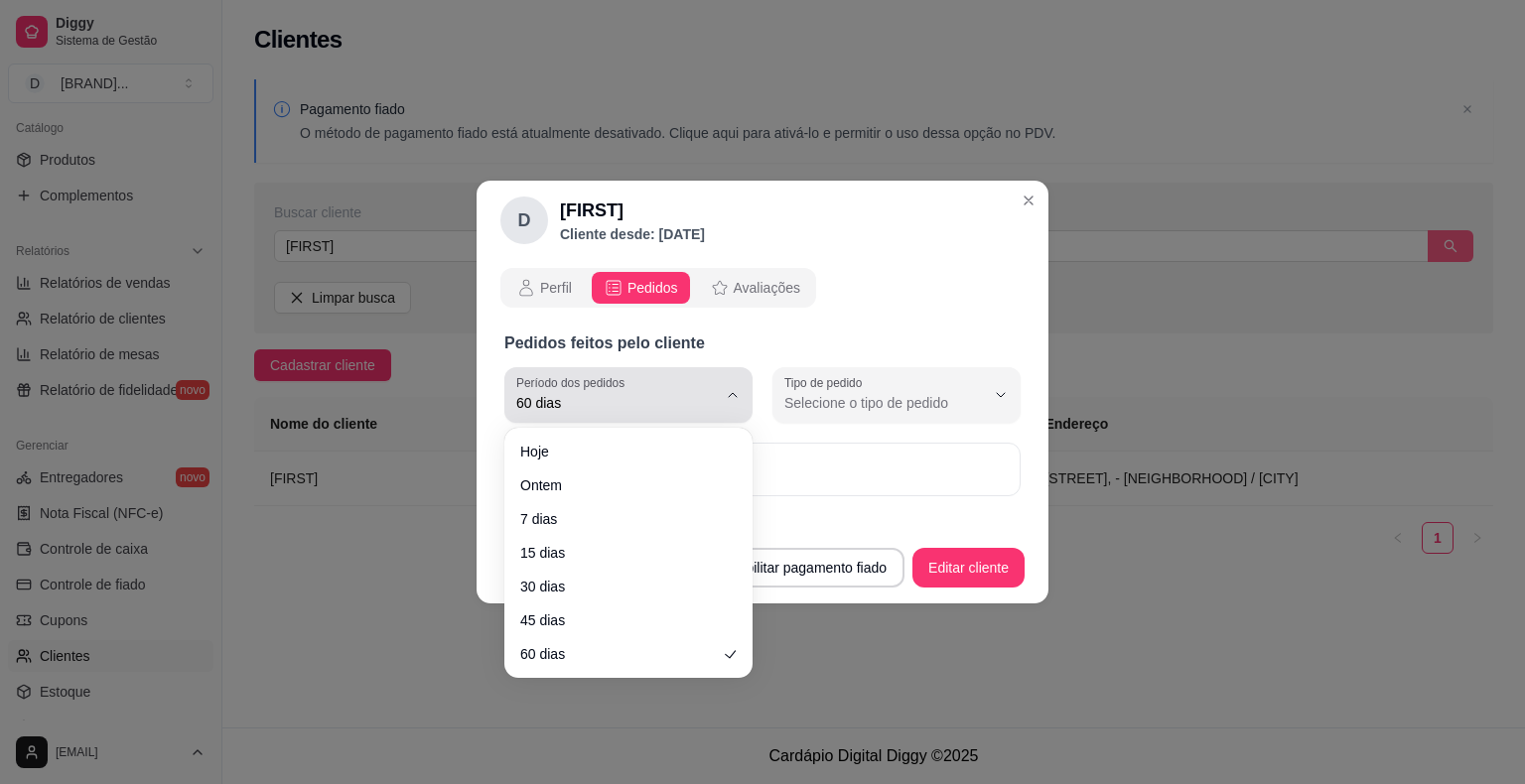 click on "60 dias" at bounding box center (617, 403) 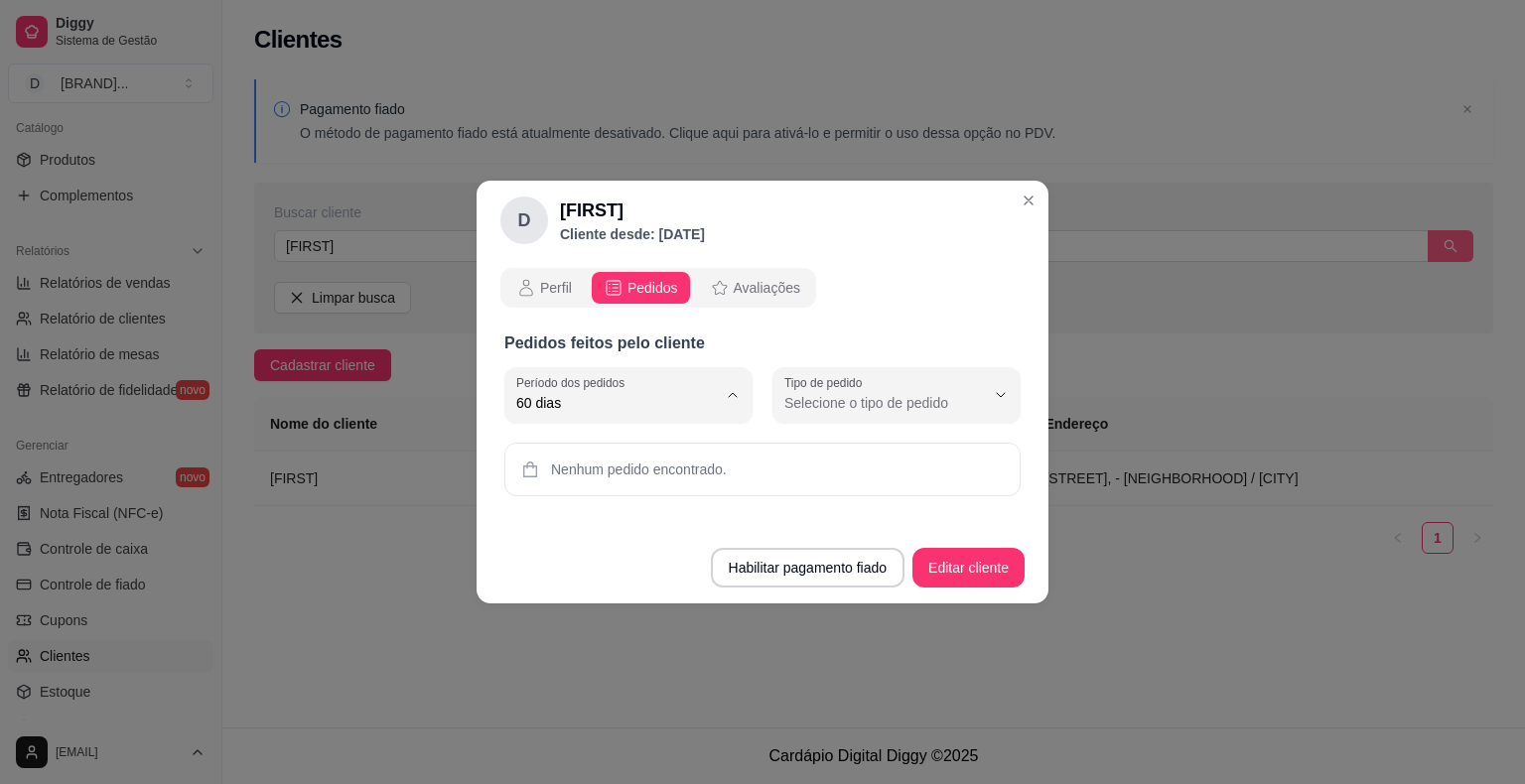 click on "Pedidos feitos pelo cliente 60 Período dos pedidos Hoje Ontem 7 dias 15 dias 30 dias 45 dias 60 dias Período dos pedidos 60 dias Tipo de pedido Todos os tipos Entrega Retirada Consumo na mesa Consumo no local Tipo de pedido Selecione o tipo de pedido Nenhum pedido encontrado." at bounding box center (762, 414) 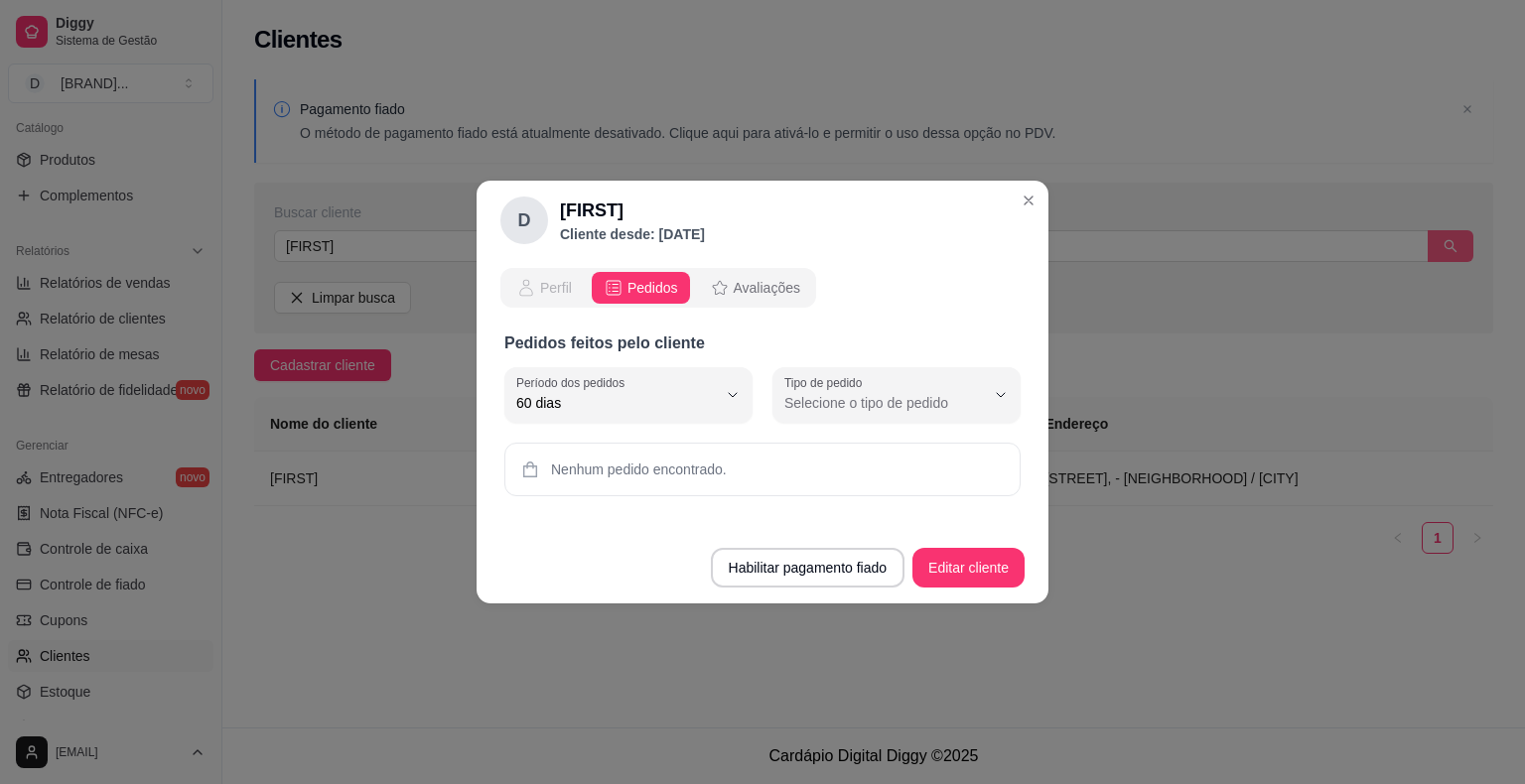 click on "Perfil" at bounding box center [544, 288] 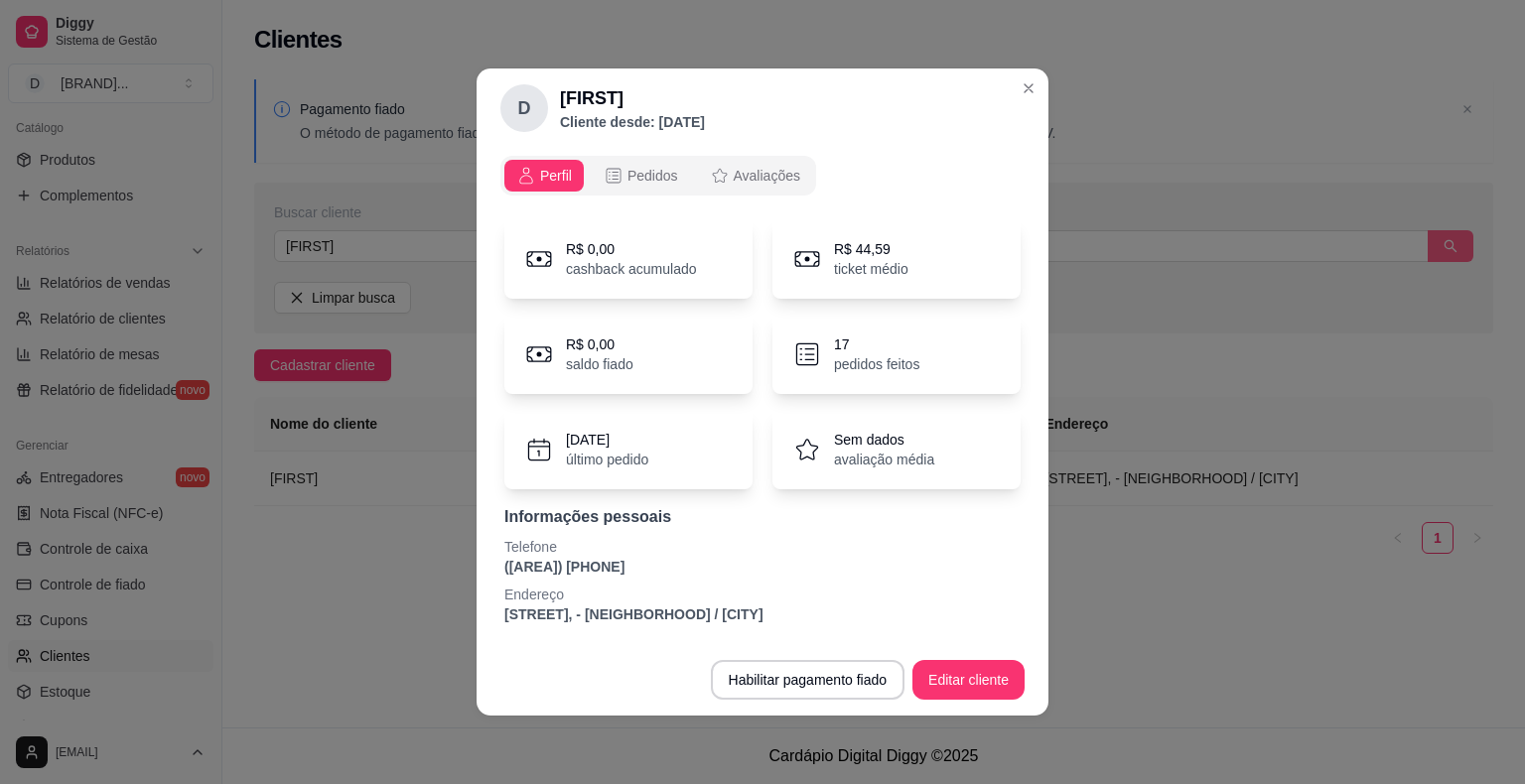 scroll, scrollTop: 1, scrollLeft: 0, axis: vertical 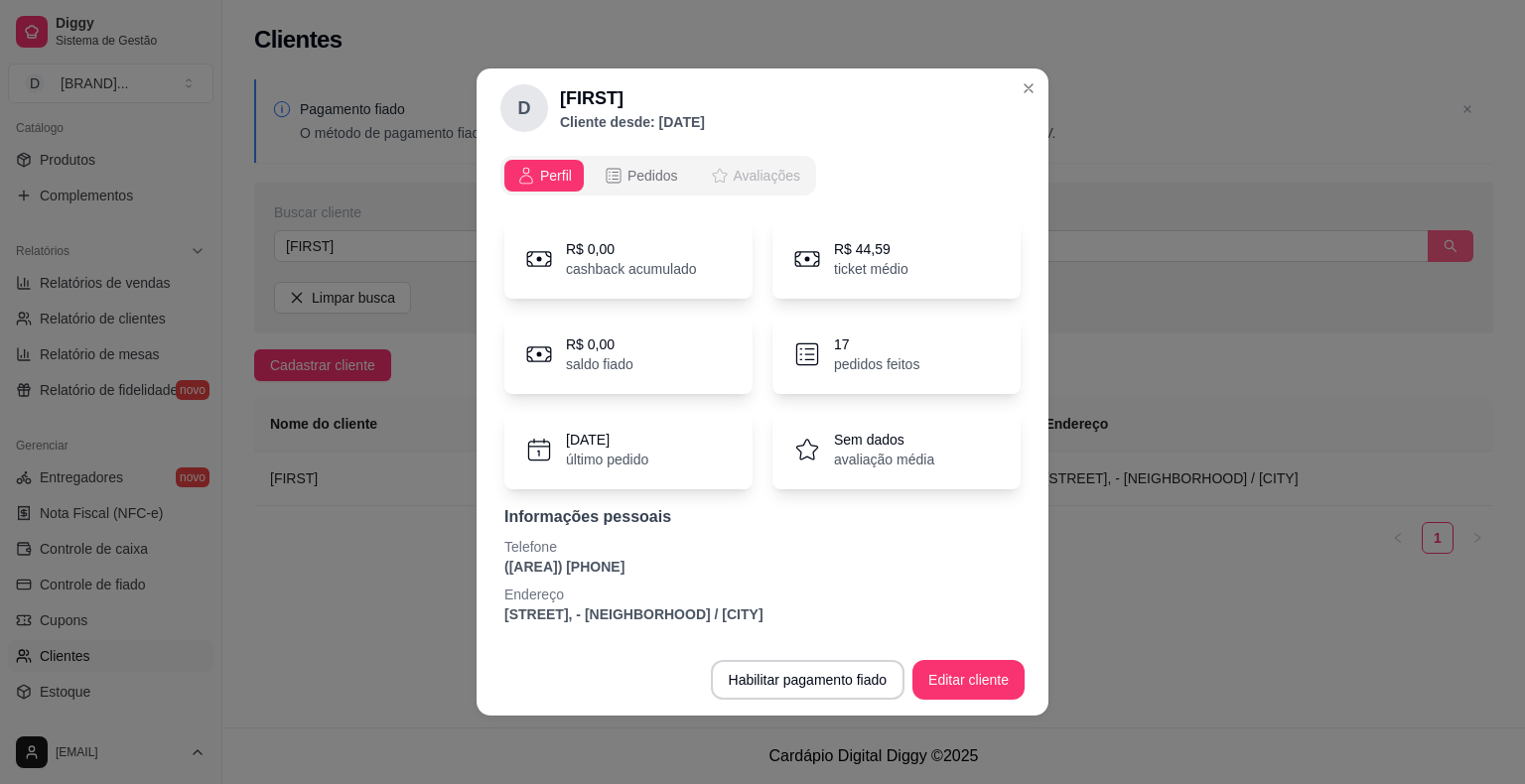 click on "Avaliações" at bounding box center [766, 176] 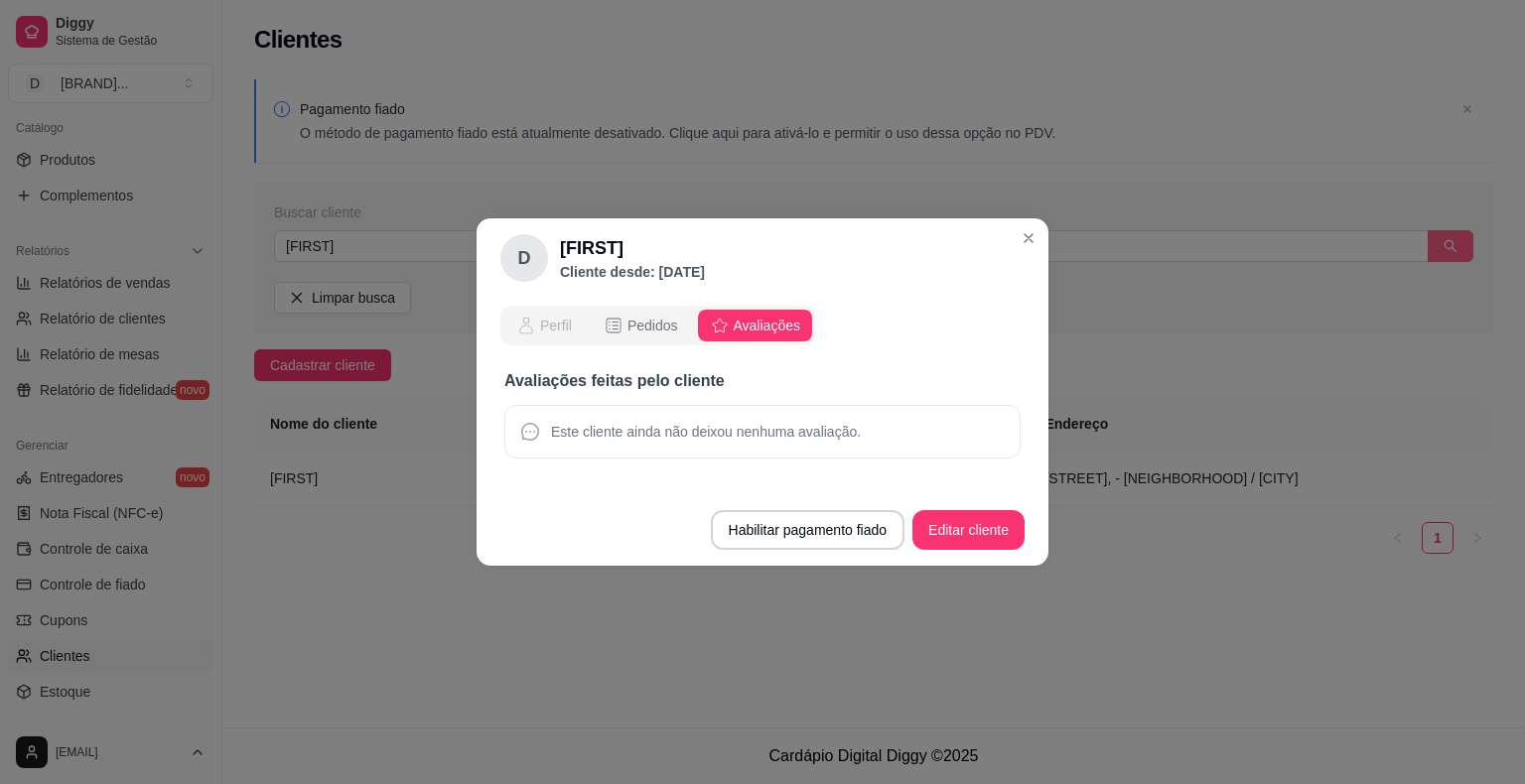 click on "Perfil" at bounding box center [556, 326] 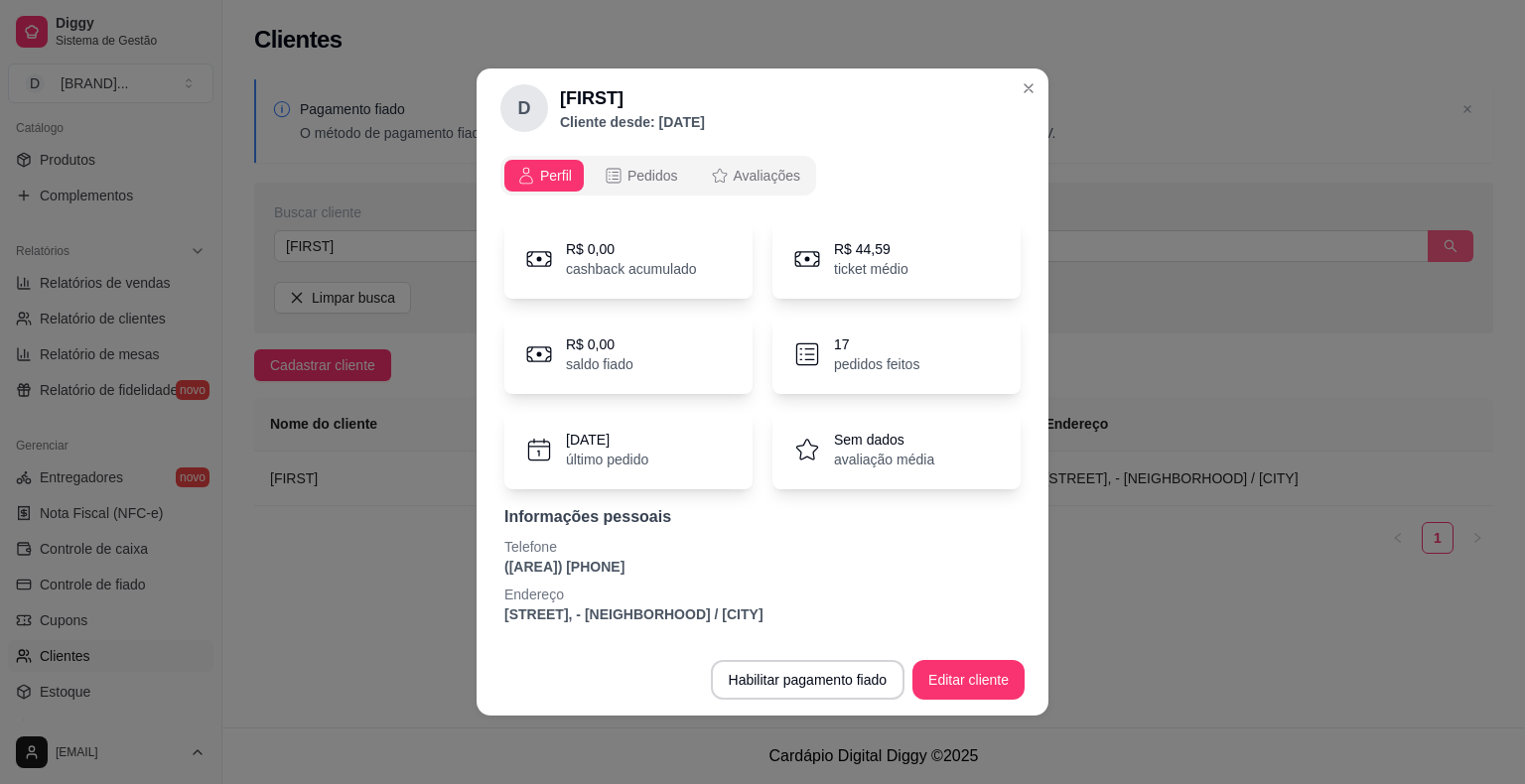 click on "pedidos feitos" at bounding box center (877, 364) 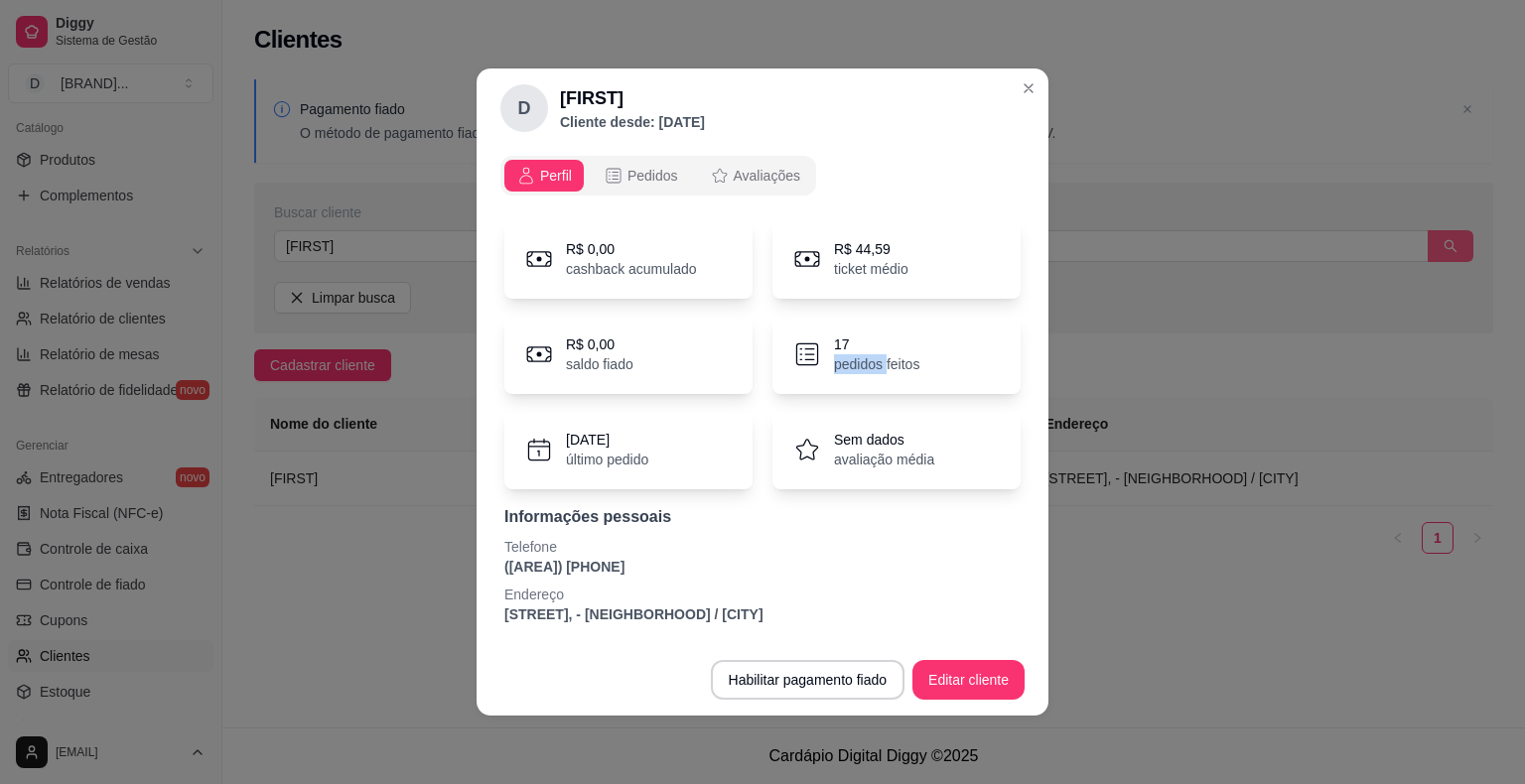 click on "pedidos feitos" at bounding box center [877, 364] 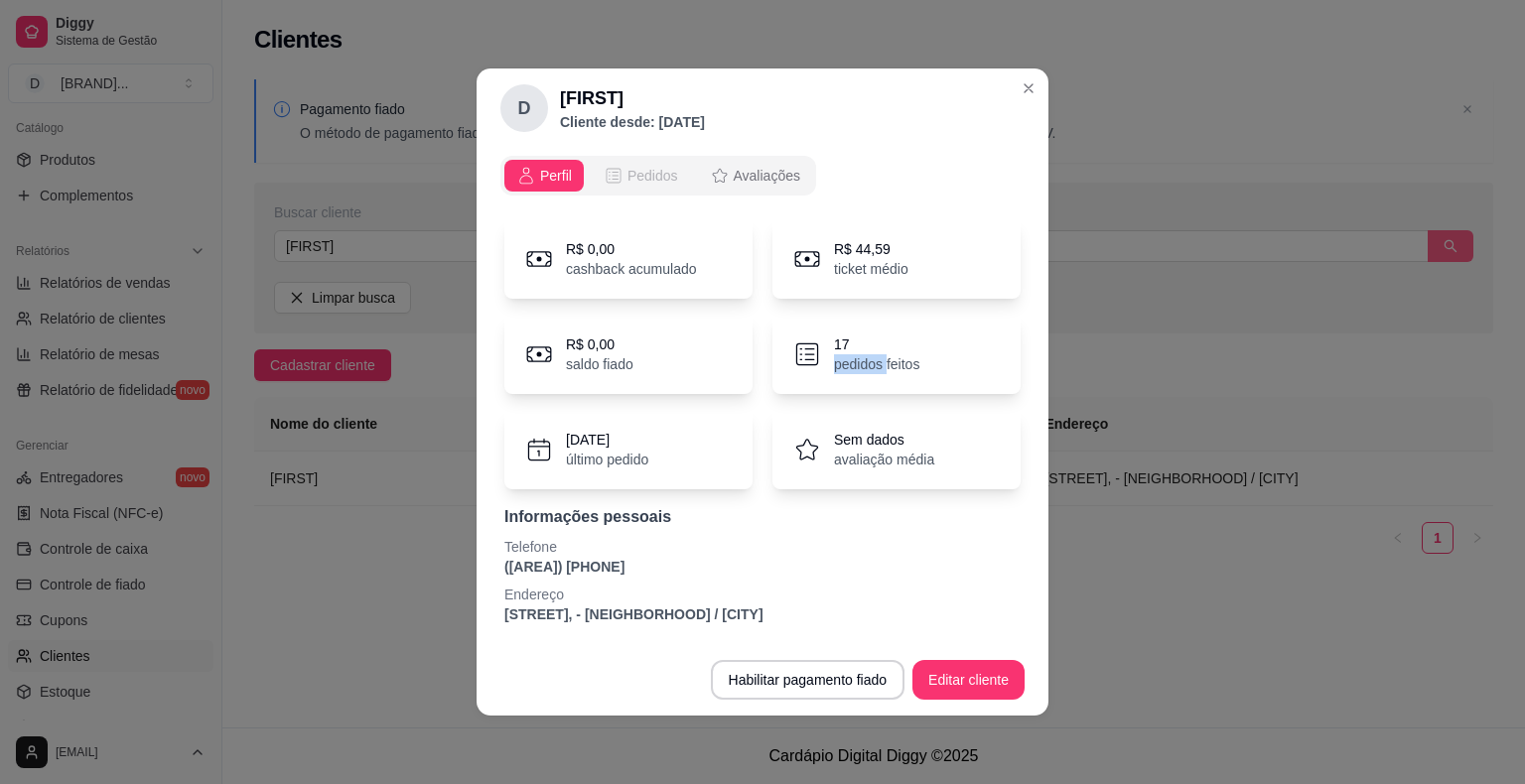 click on "Pedidos" at bounding box center [652, 176] 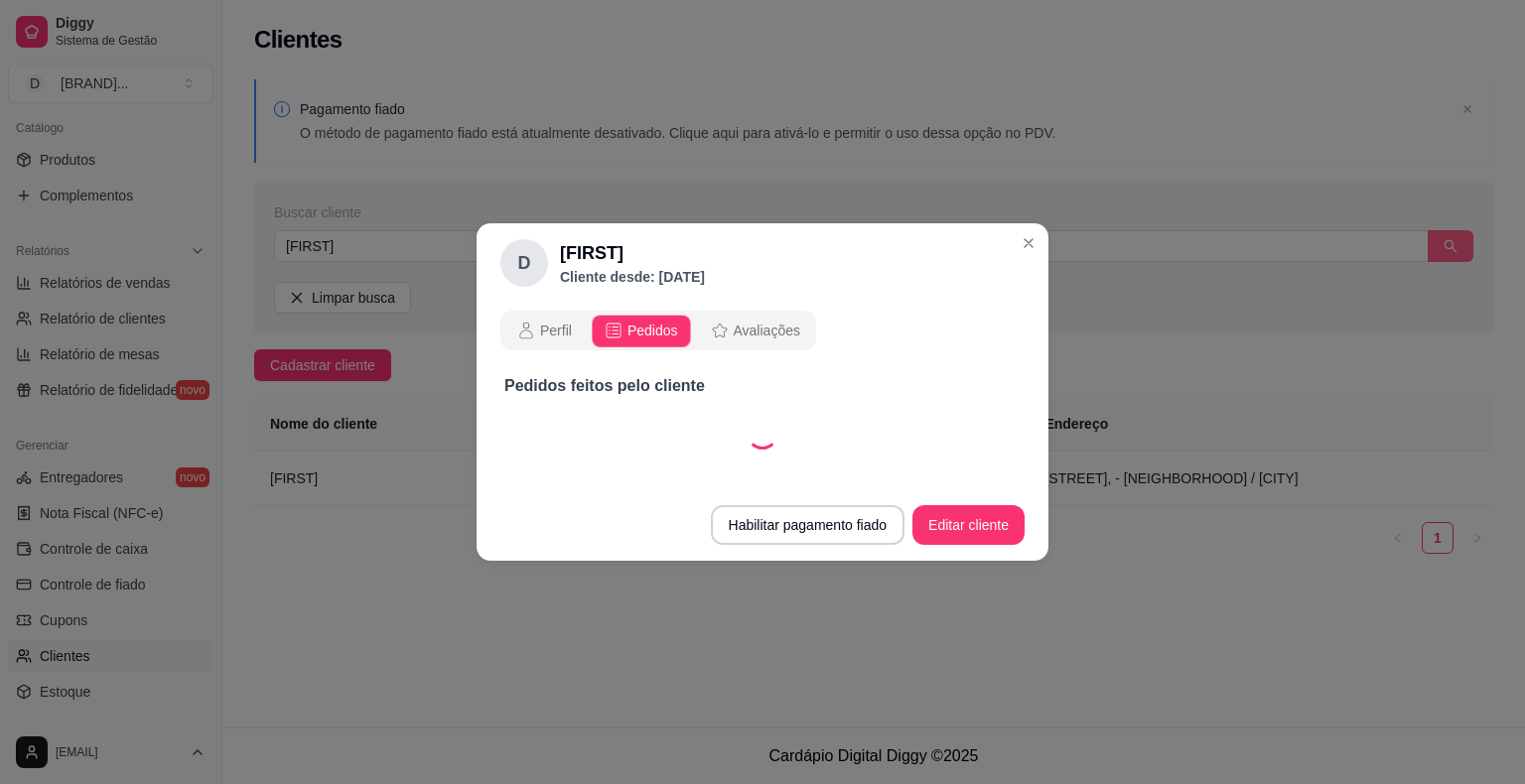 select on "30" 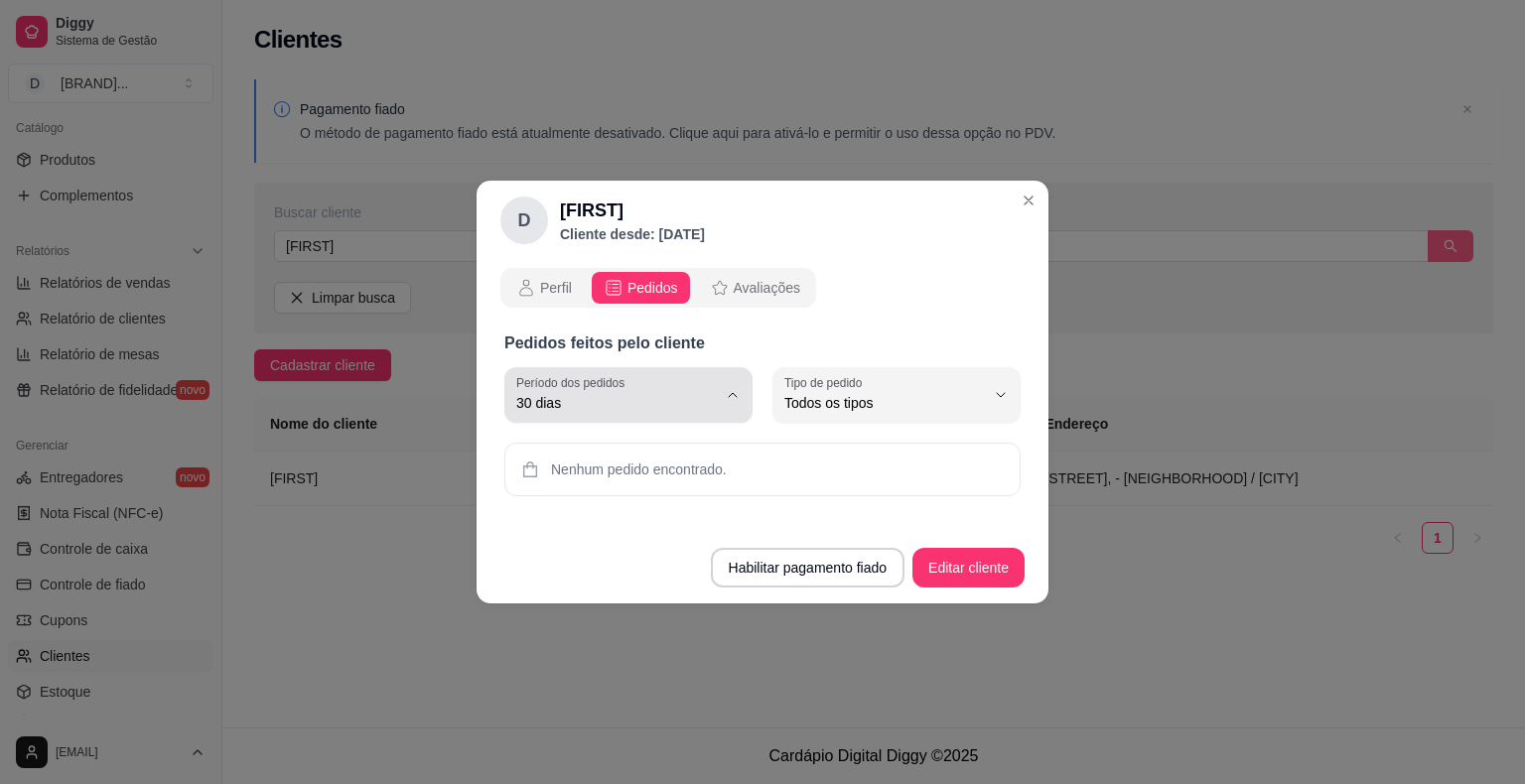 click on "30 dias" at bounding box center (617, 403) 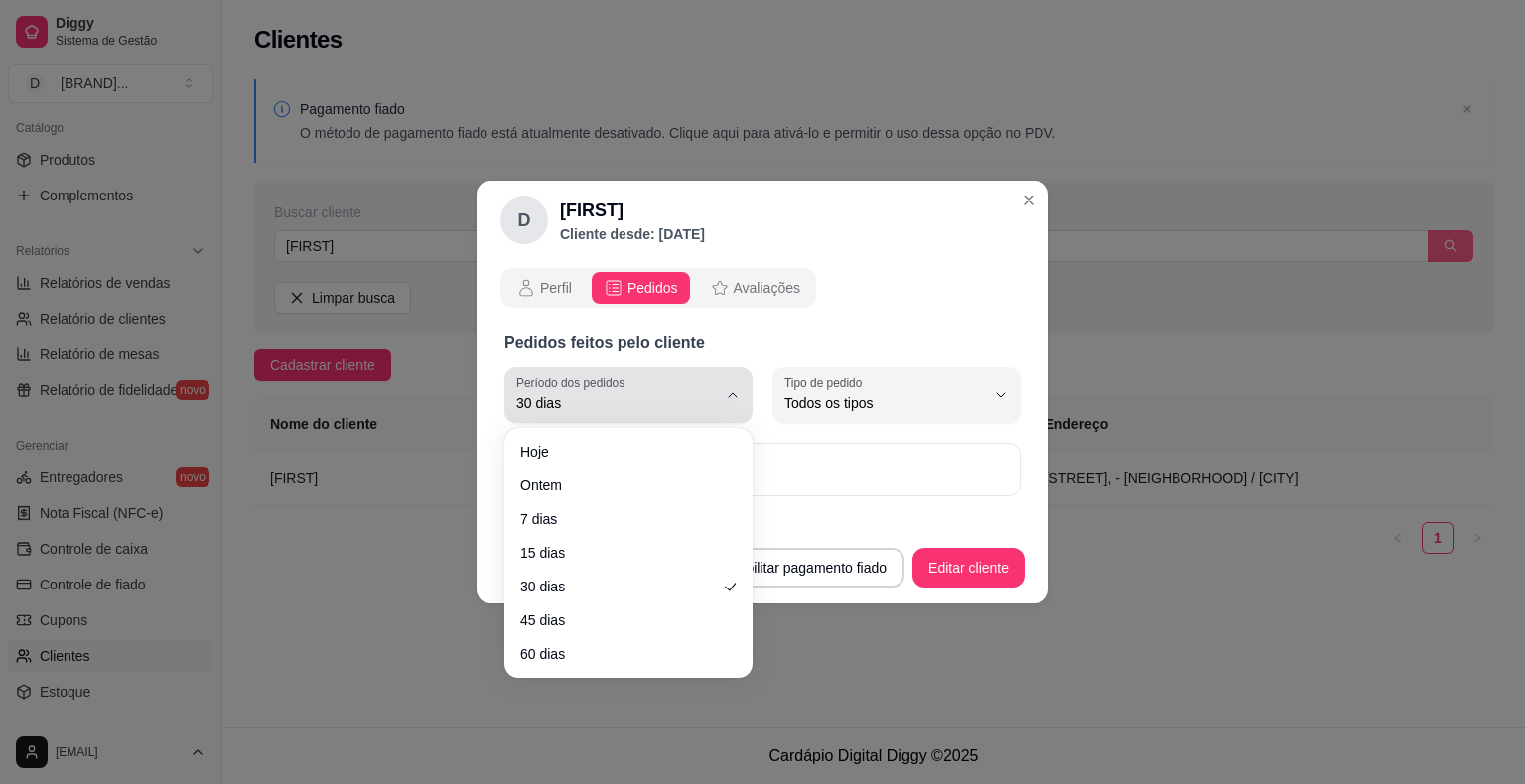click on "30 dias" at bounding box center (617, 403) 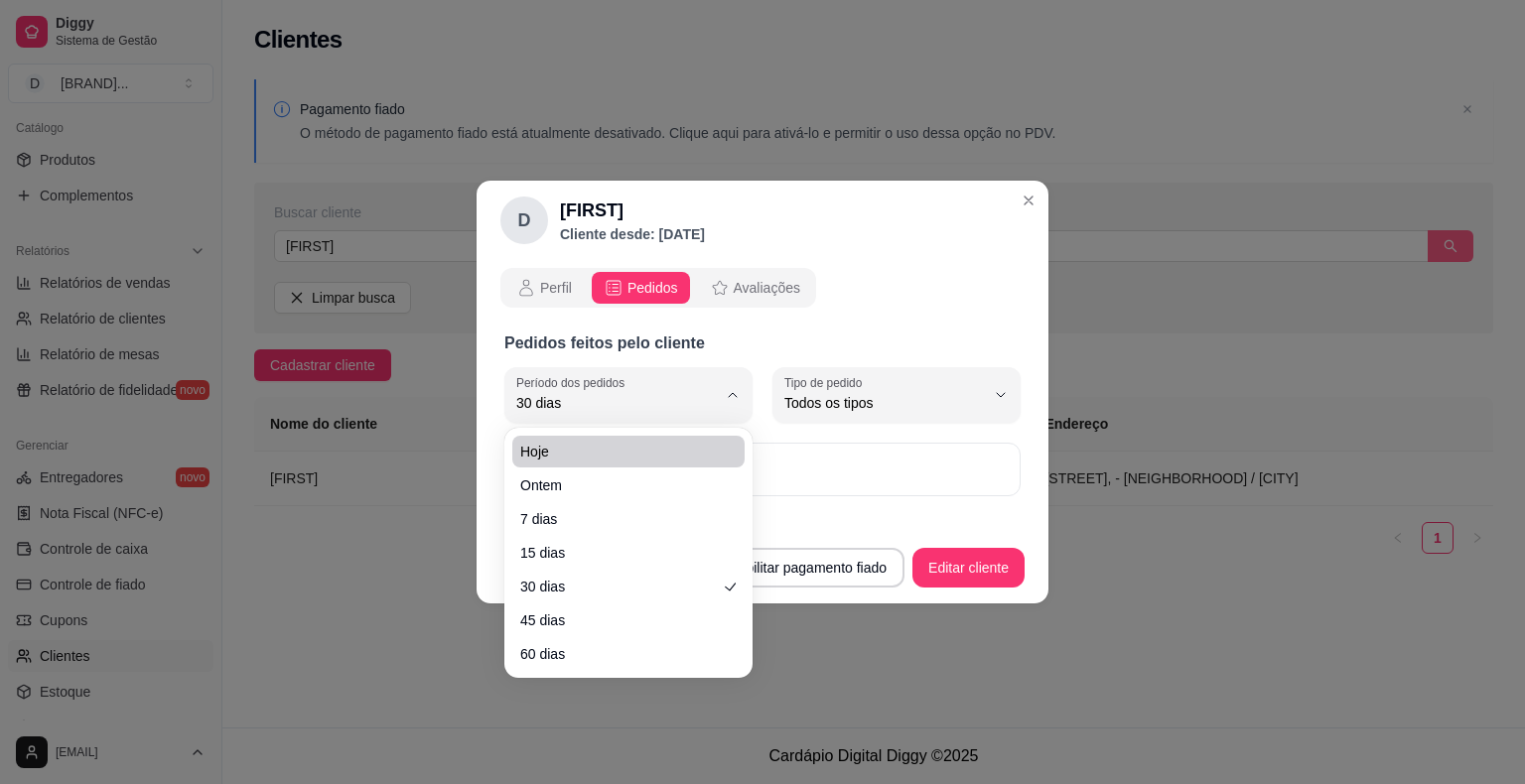 click on "Pedidos feitos pelo cliente" at bounding box center [762, 343] 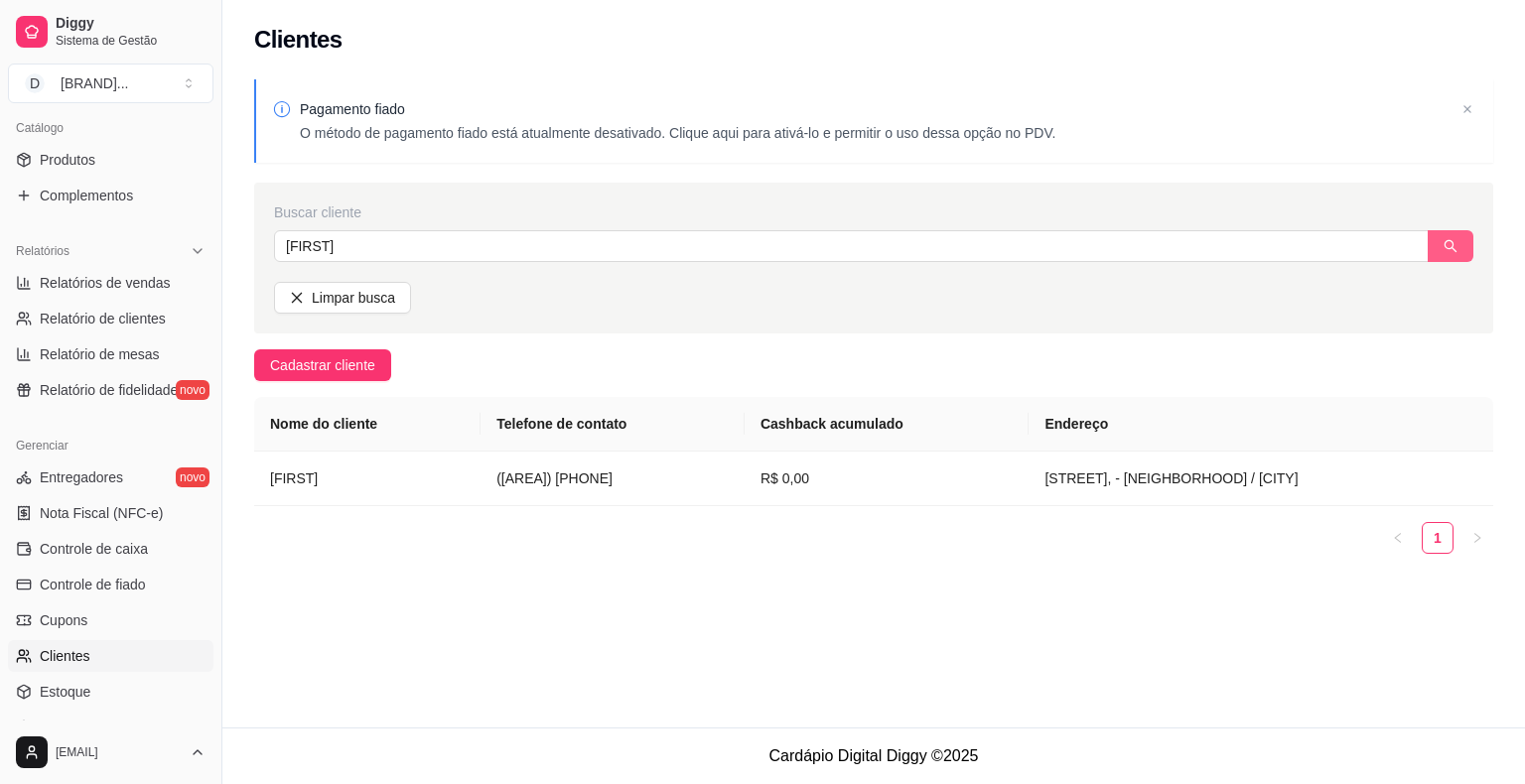 click on "Buscar cliente [FIRST] Limpar busca" at bounding box center [874, 258] 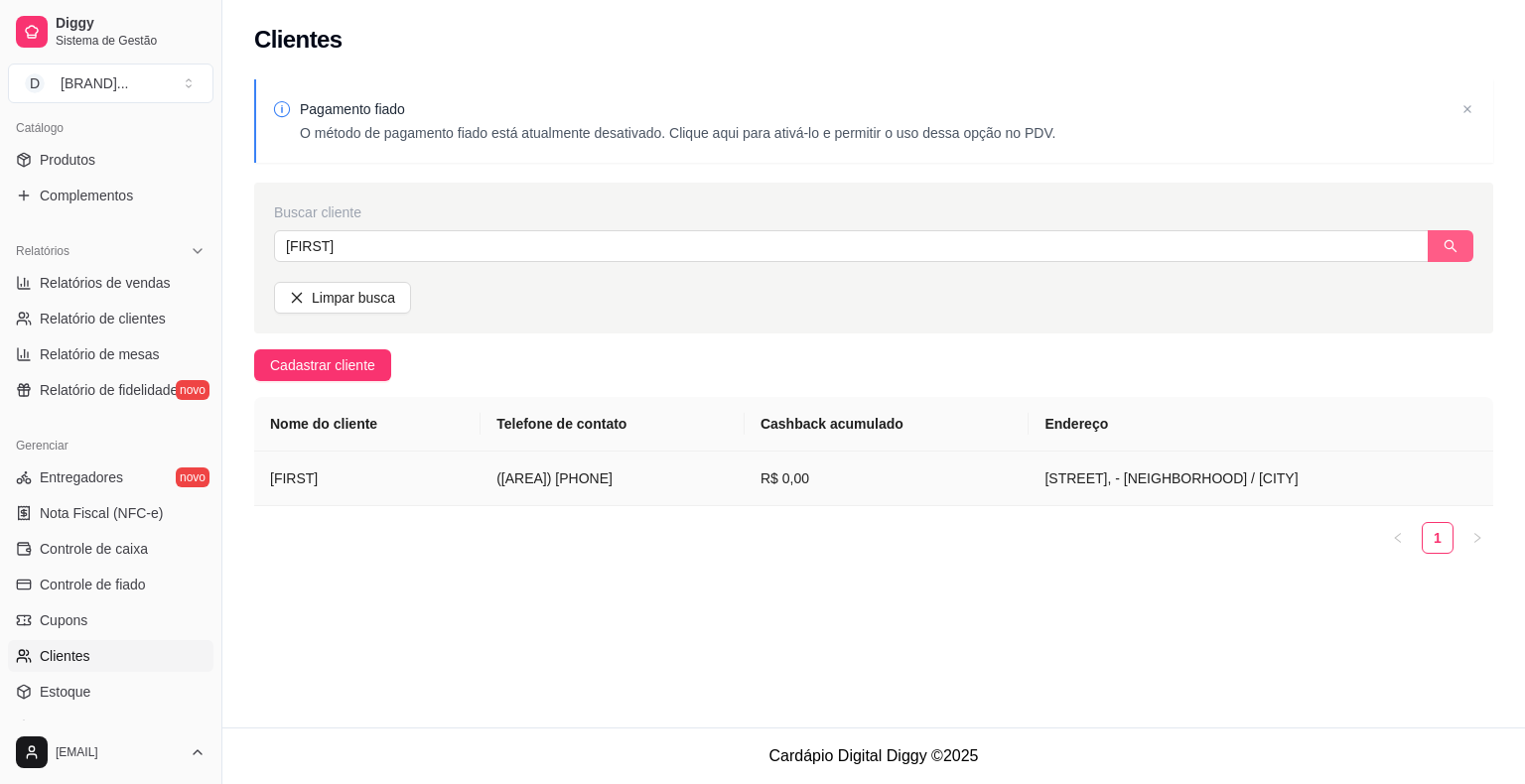 click on "([AREA]) [PHONE]" at bounding box center (613, 478) 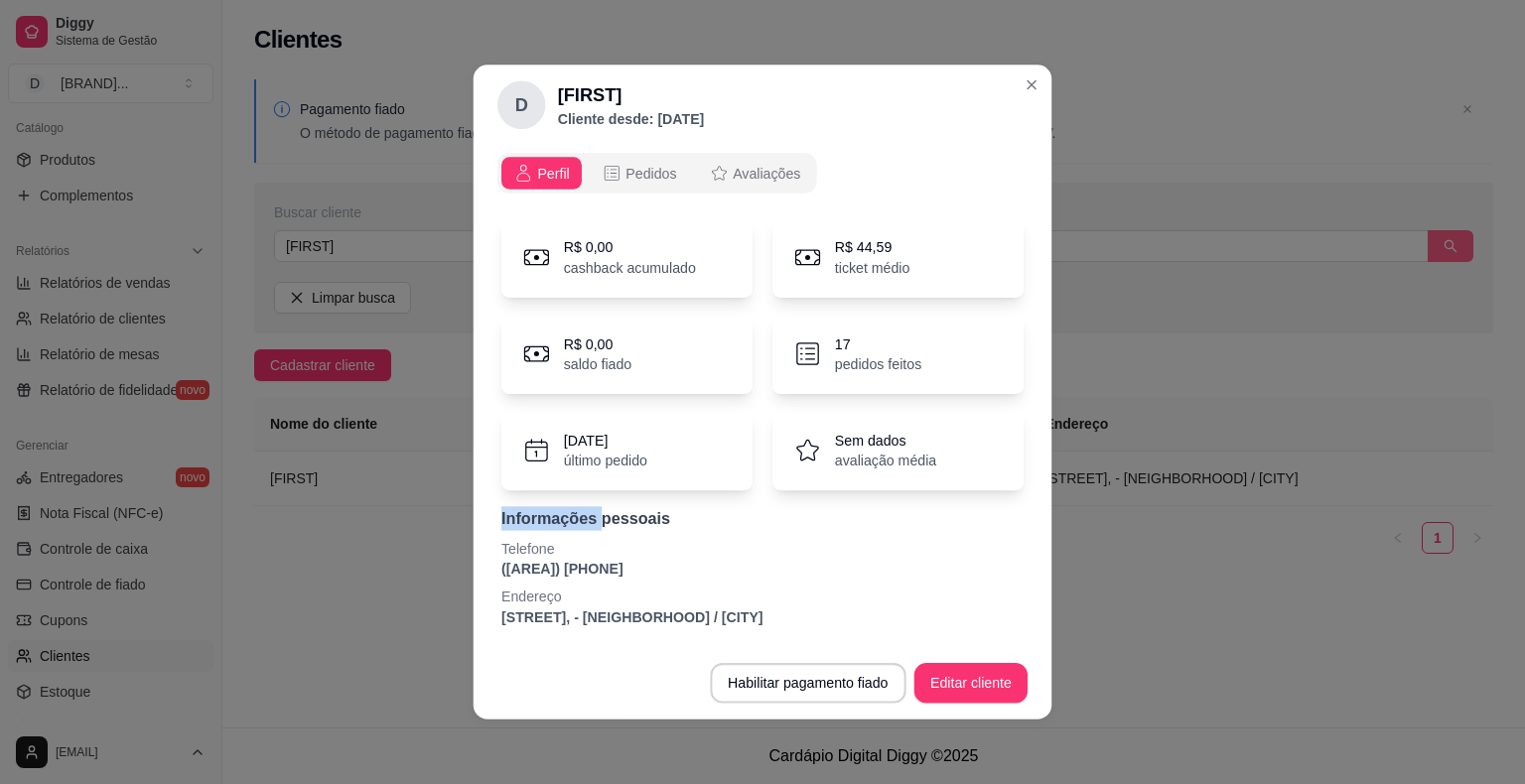 click on "R$ 0,00 cashback acumulado R$ 44,59 ticket médio R$ 0,00 saldo fiado 17 pedidos feitos [DATE] último pedido Sem dados avaliação média Informações pessoais Telefone [PHONE] Endereço [STREET] , por tras do posto  gasolina, perto da quadra ,  - Curado II / Jaboatão dos Guararapes" at bounding box center [762, 422] 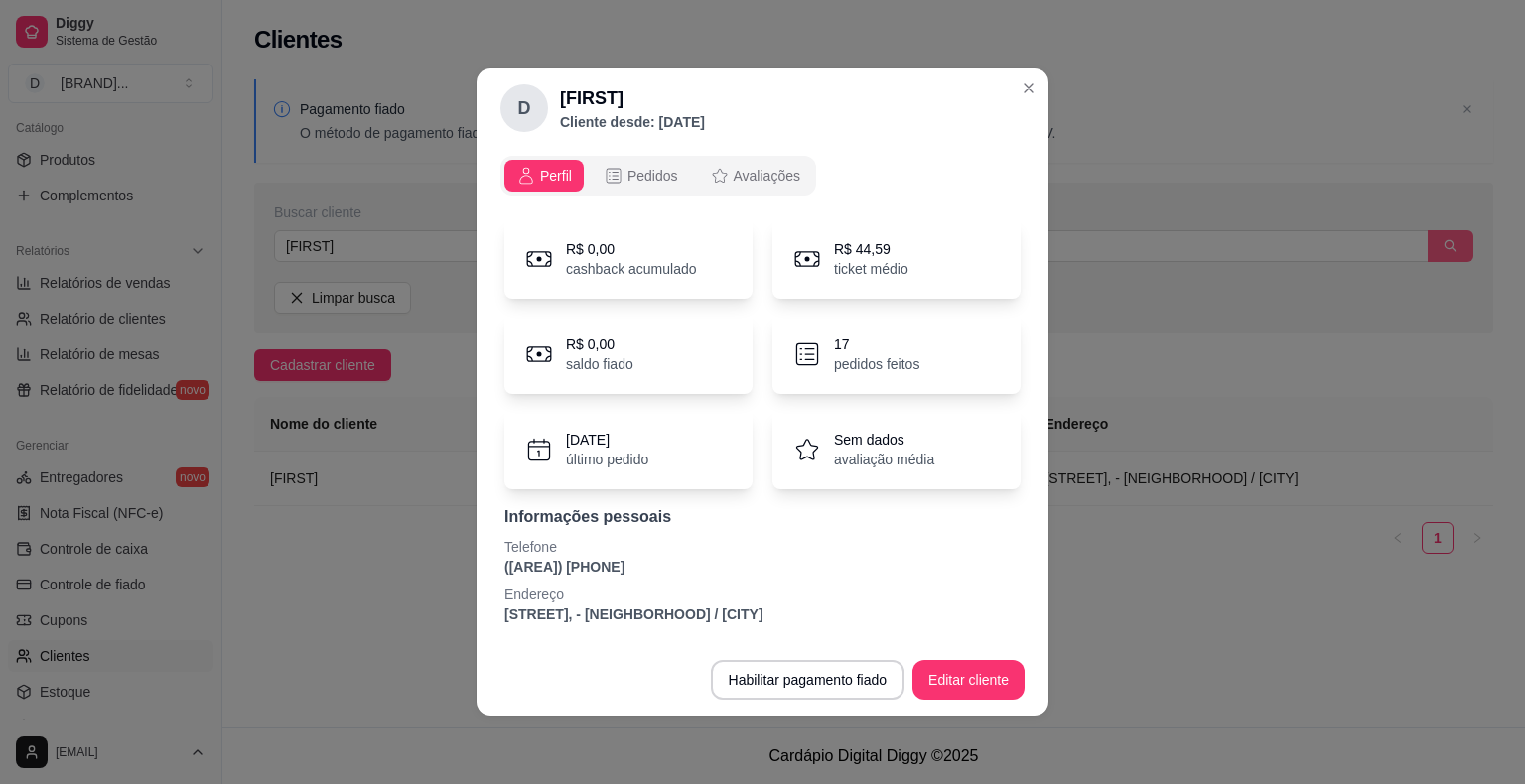 click on "R$ 0,00 cashback acumulado R$ 44,59 ticket médio R$ 0,00 saldo fiado 17 pedidos feitos [DATE] último pedido Sem dados avaliação média Informações pessoais Telefone [PHONE] Endereço [STREET] , por tras do posto  gasolina, perto da quadra ,  - Curado II / Jaboatão dos Guararapes" at bounding box center [762, 422] 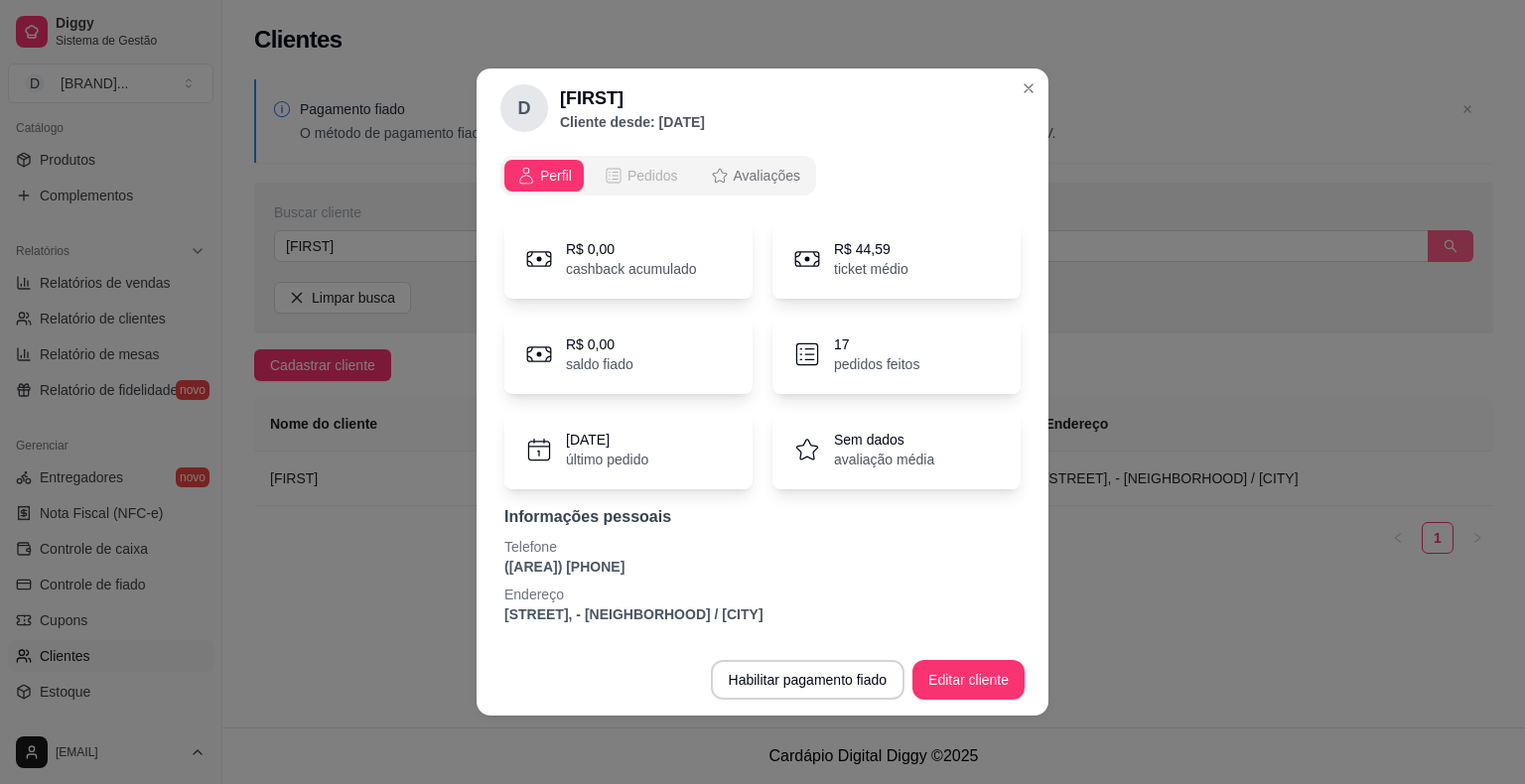 click on "Pedidos" at bounding box center (652, 176) 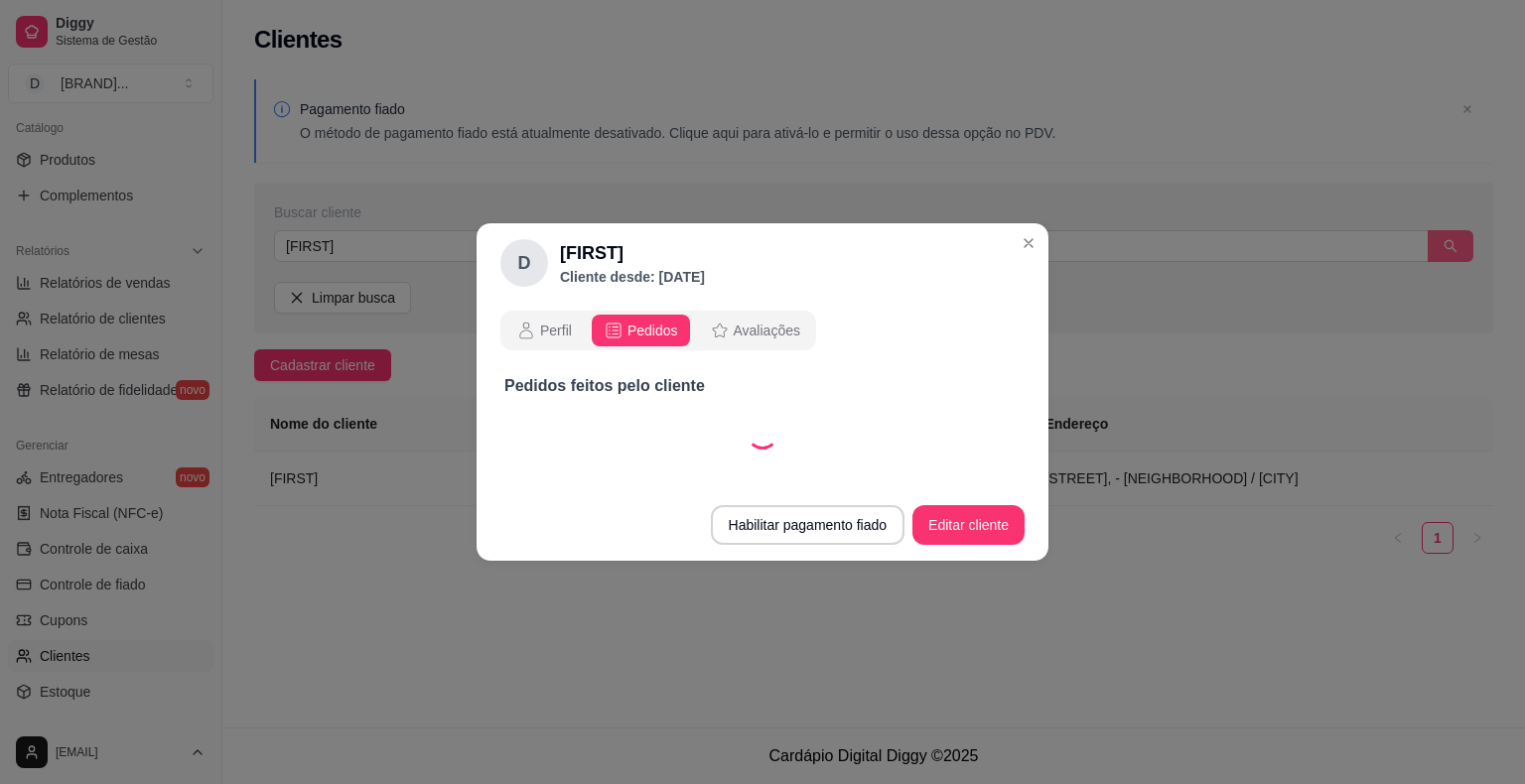 select on "30" 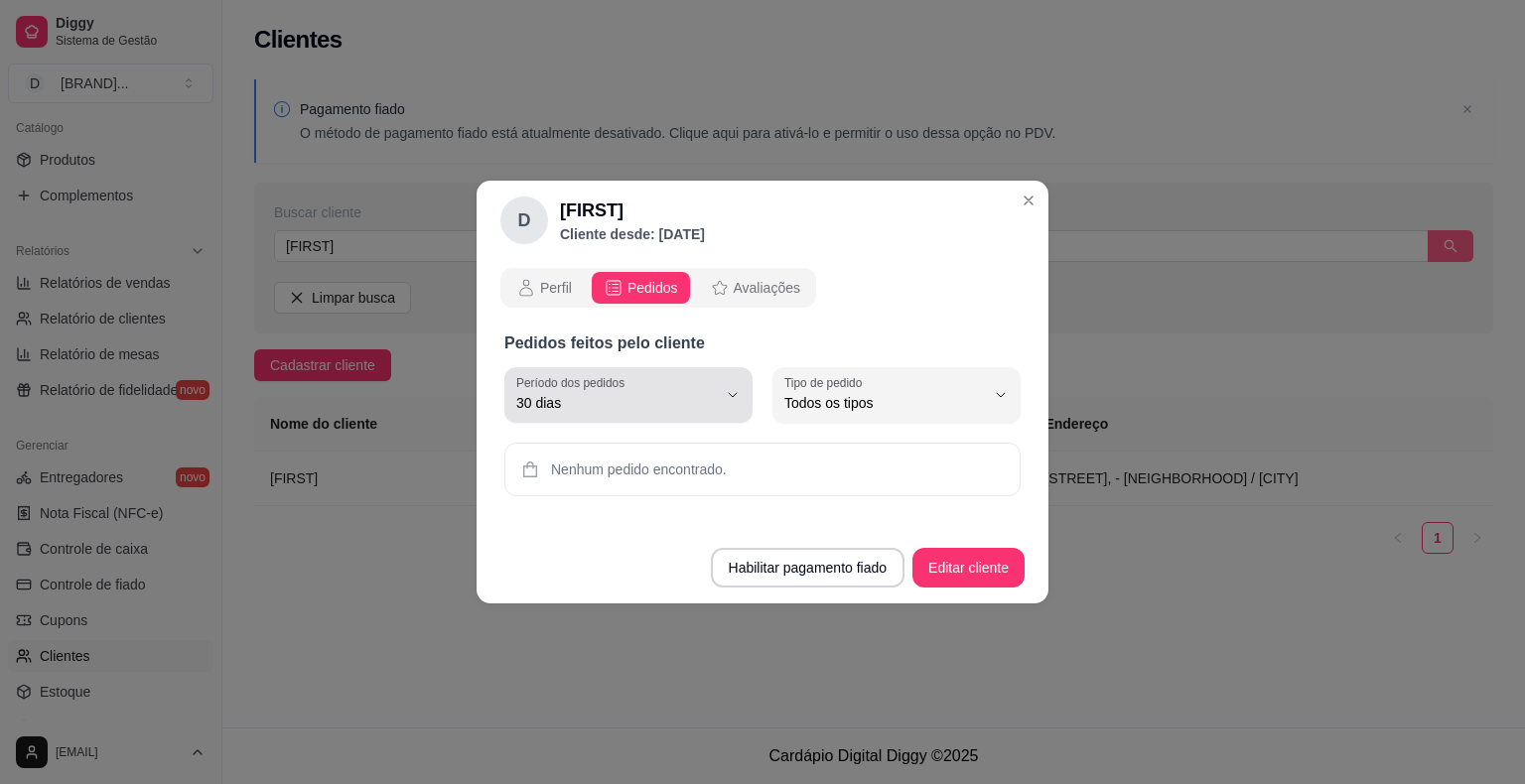click on "30 dias" at bounding box center [617, 403] 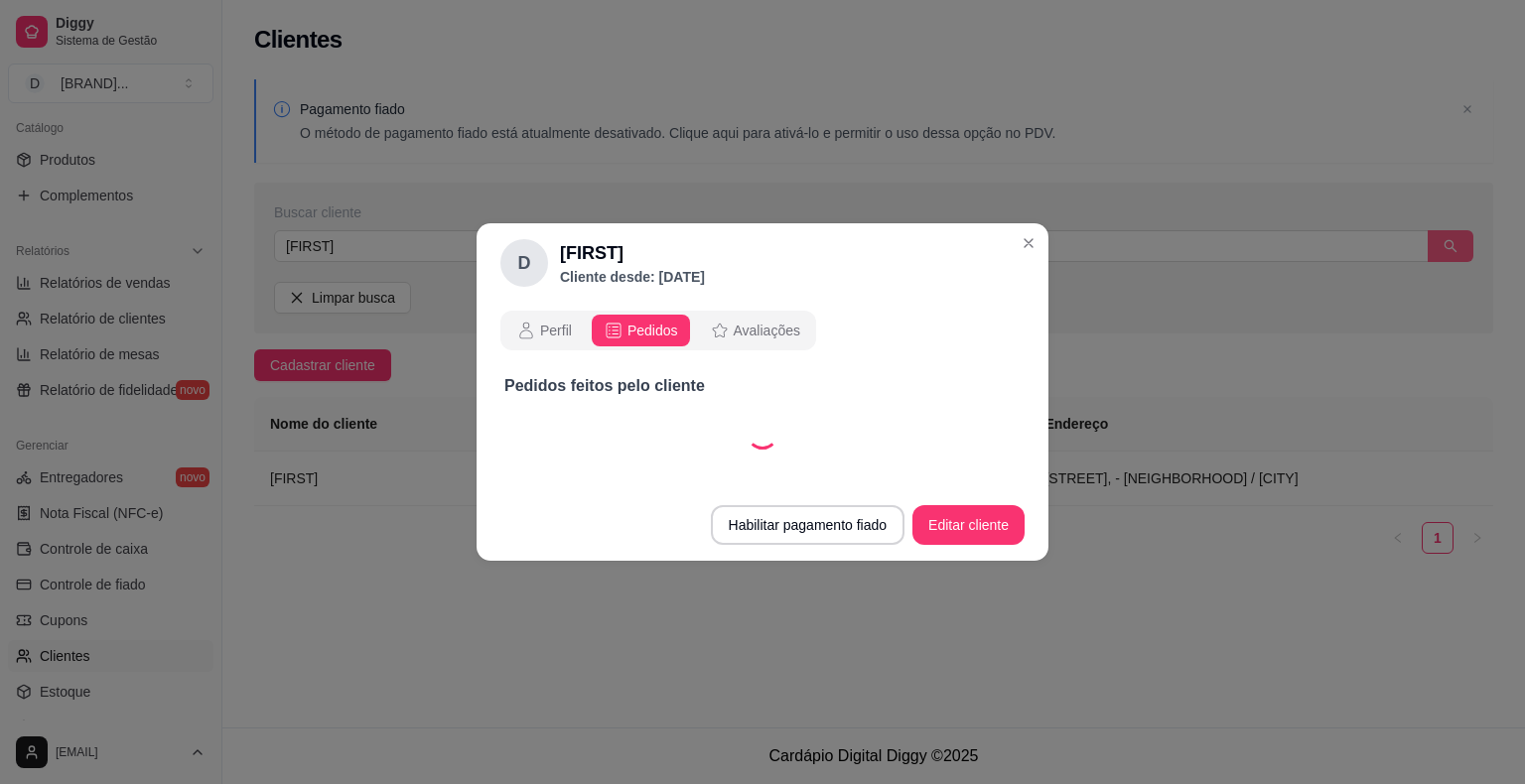 select on "60" 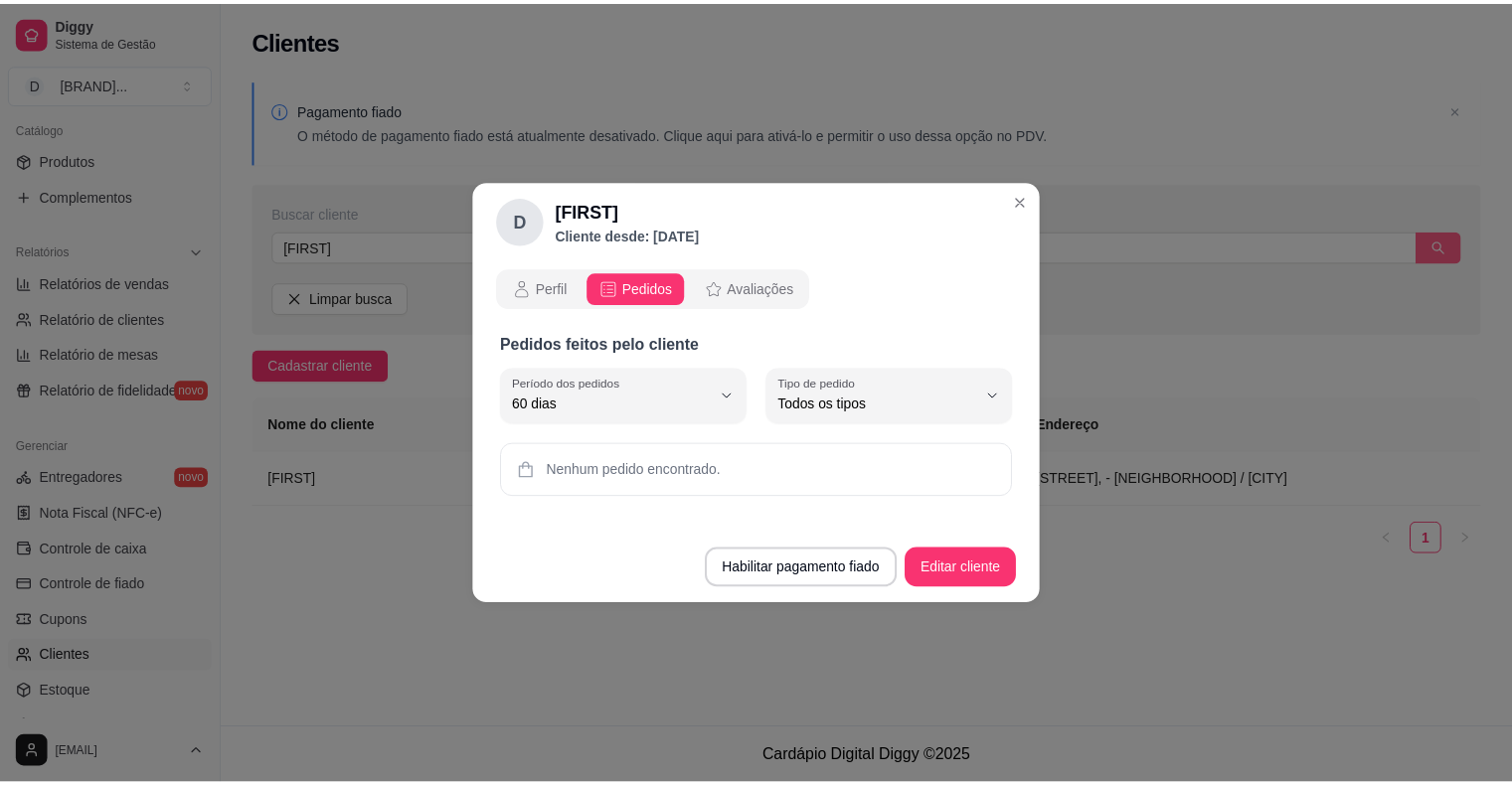 scroll, scrollTop: 19, scrollLeft: 0, axis: vertical 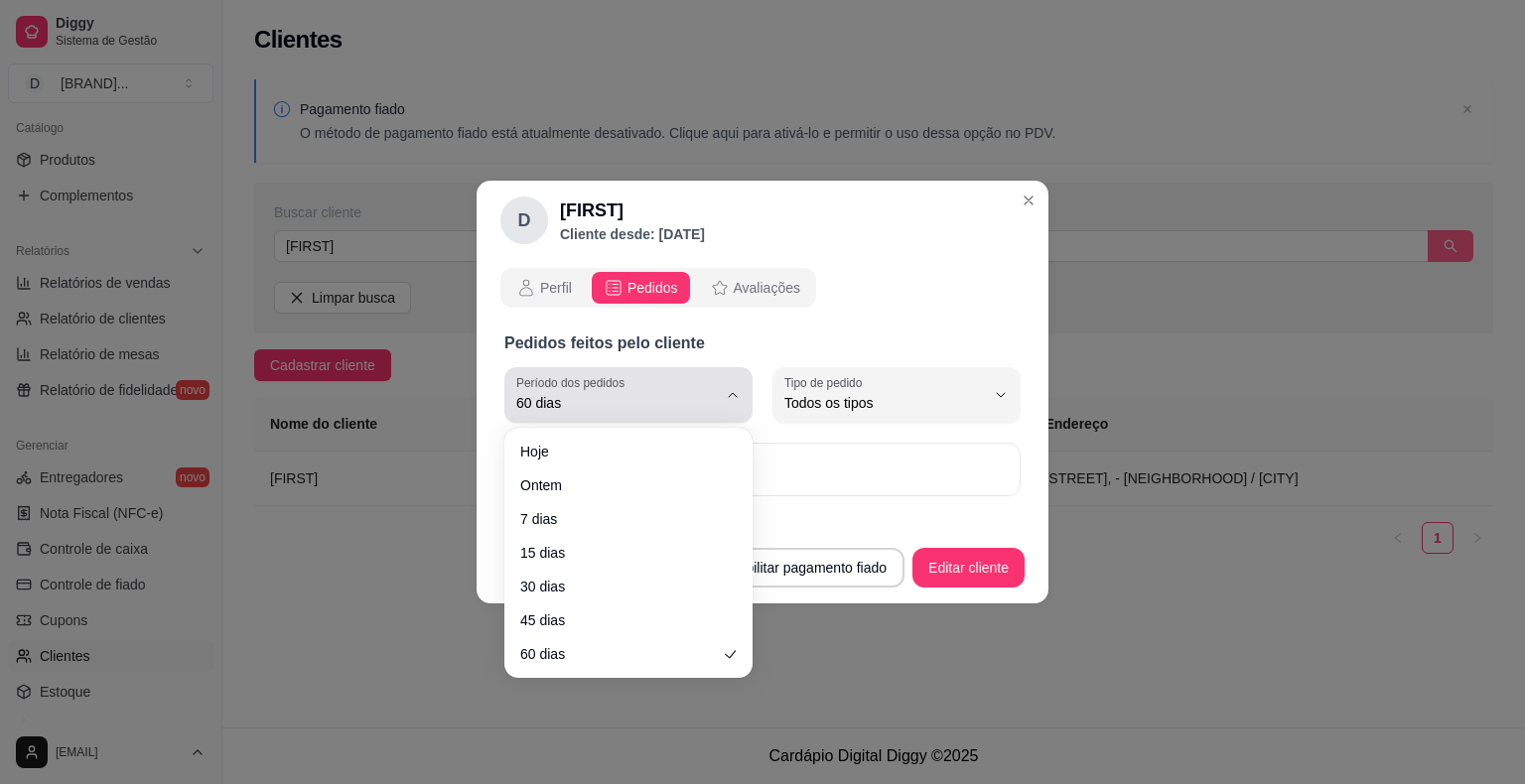 click on "60 dias" at bounding box center (617, 403) 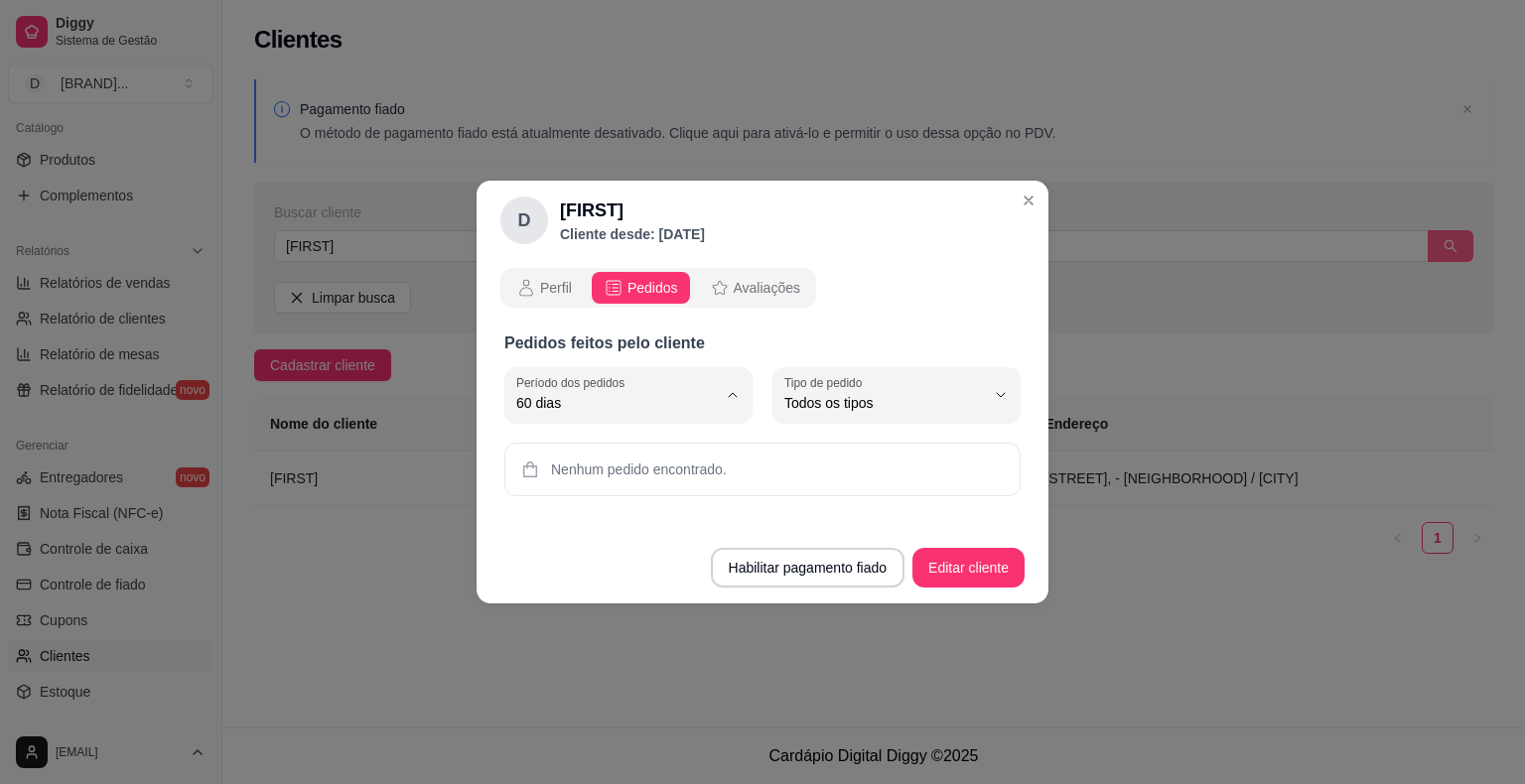 click on "Pedidos feitos pelo cliente 60 Período dos pedidos Hoje Ontem 7 dias 15 dias 30 dias 45 dias 60 dias Período dos pedidos 60 dias ALL Tipo de pedido Todos os tipos Entrega Retirada Consumo na mesa Consumo no local Tipo de pedido Todos os tipos Nenhum pedido encontrado." at bounding box center [762, 414] 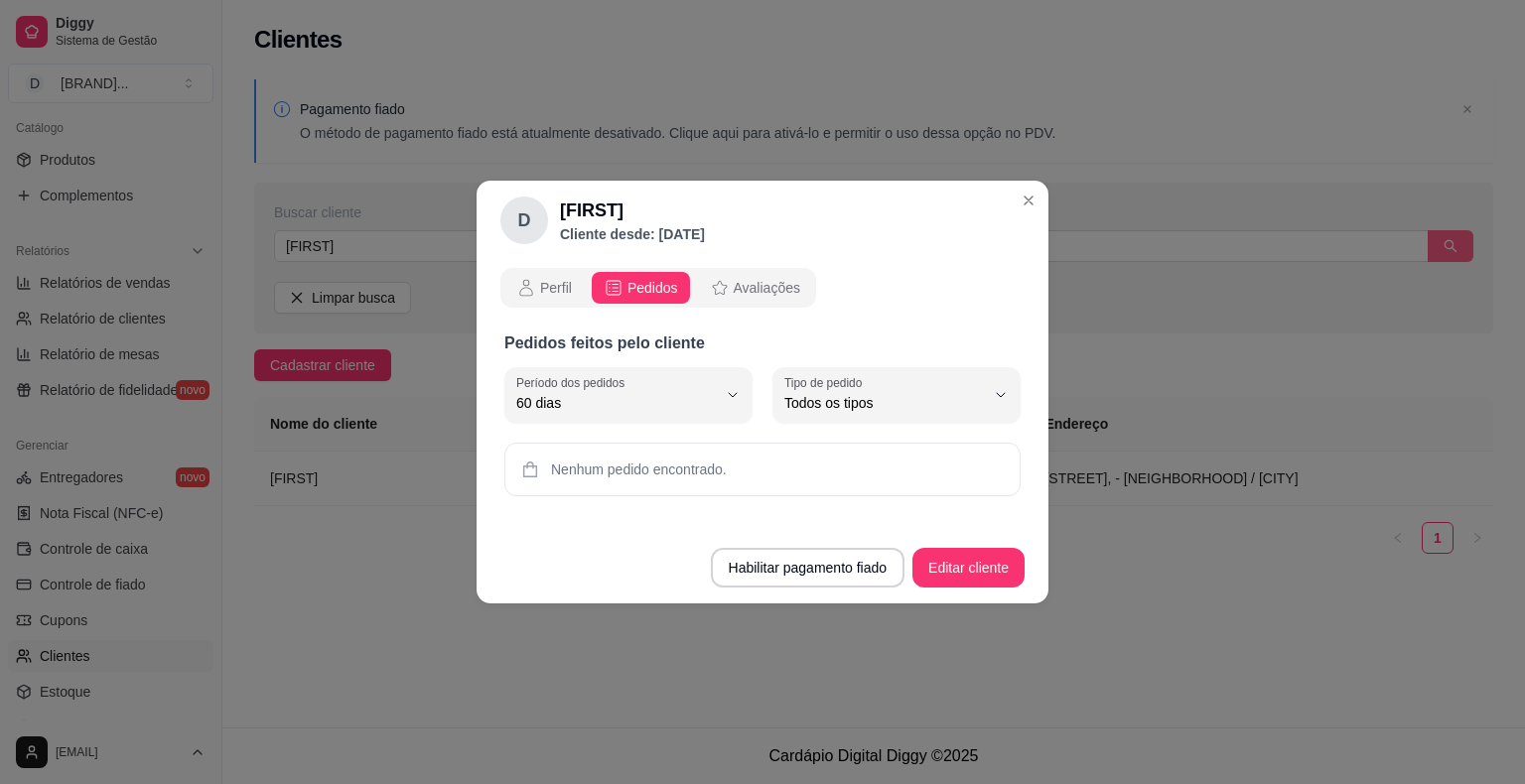 click on "Nenhum pedido encontrado." at bounding box center [762, 469] 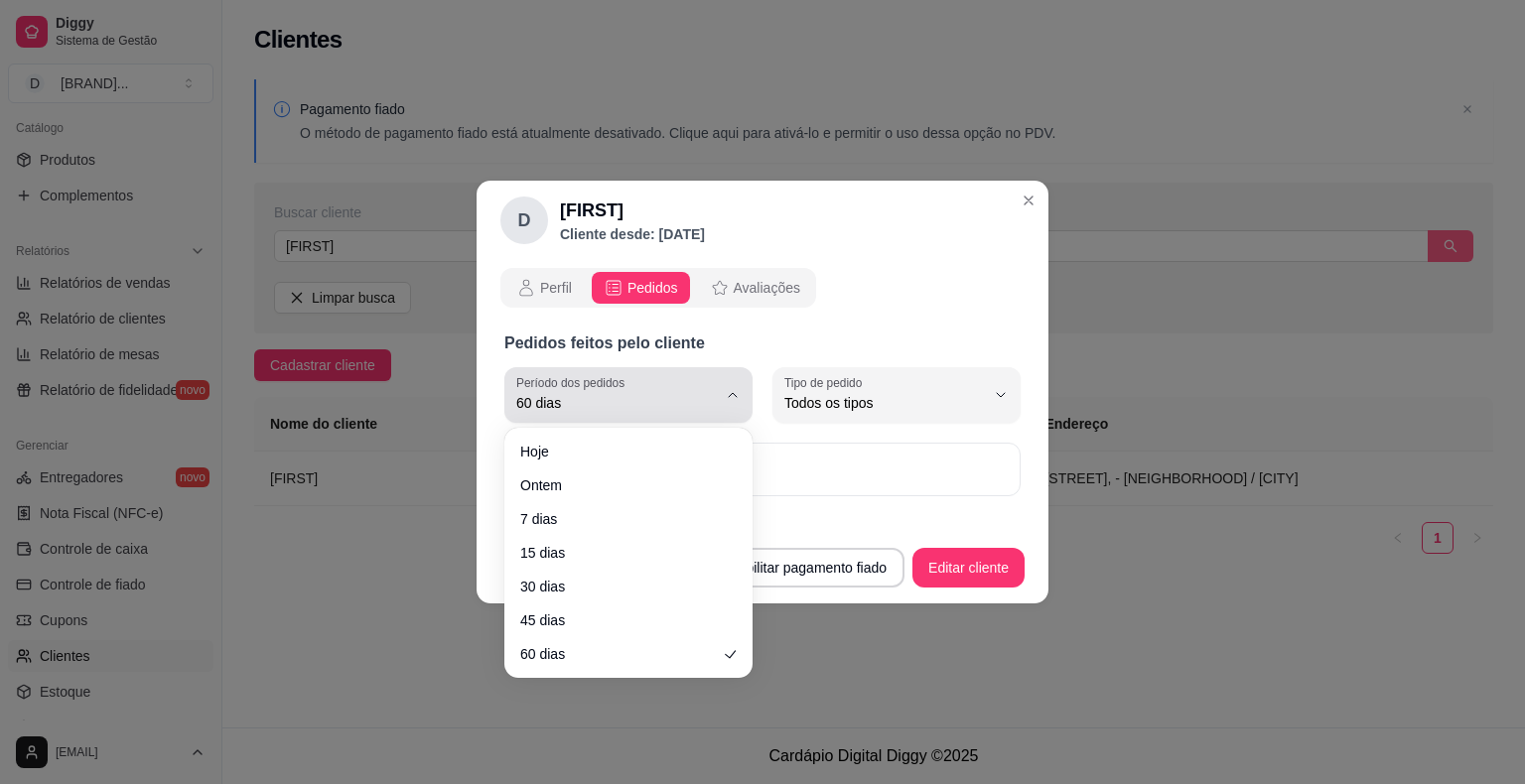 click on "60 dias" at bounding box center (617, 403) 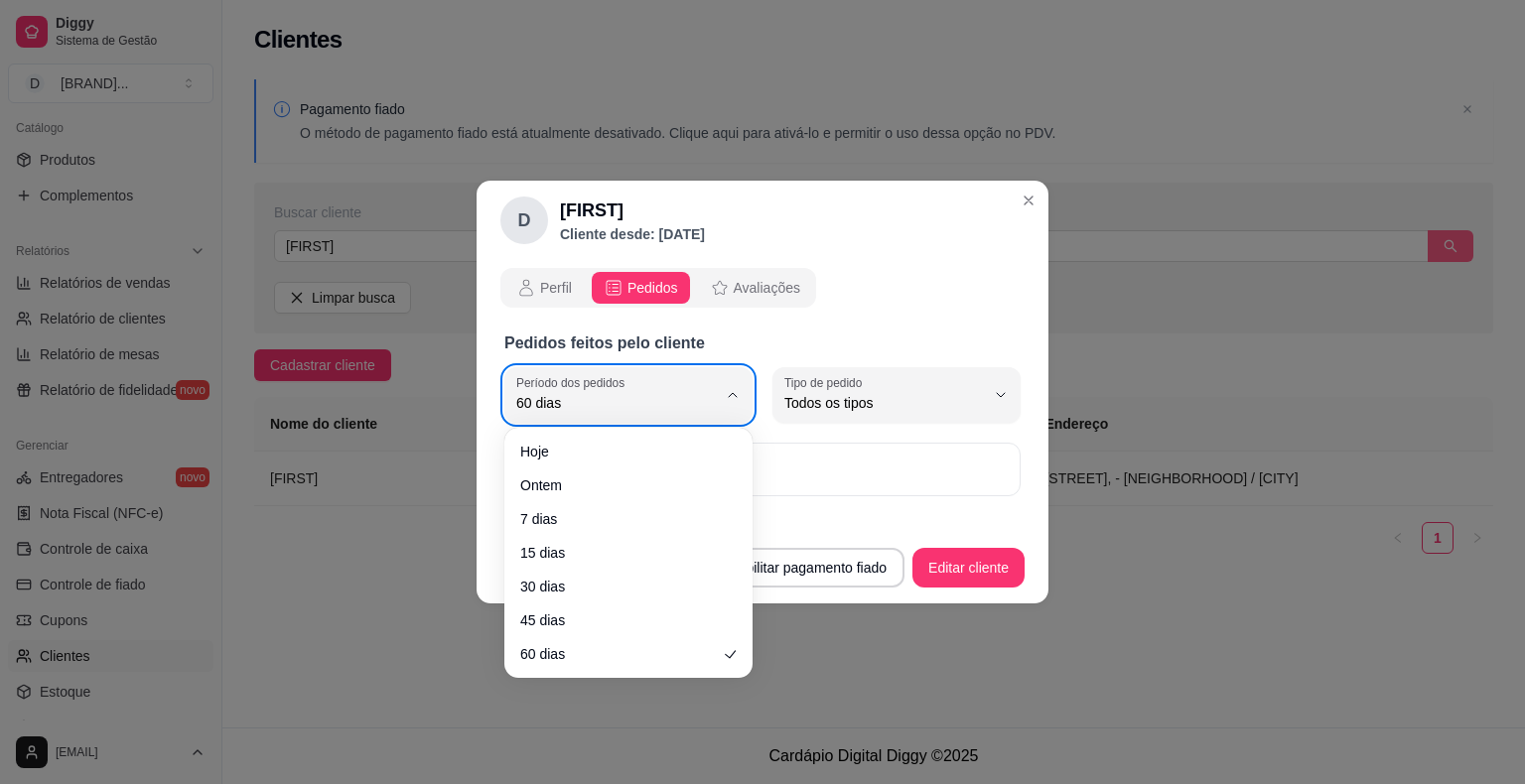 click on "Pedidos feitos pelo cliente" at bounding box center (762, 343) 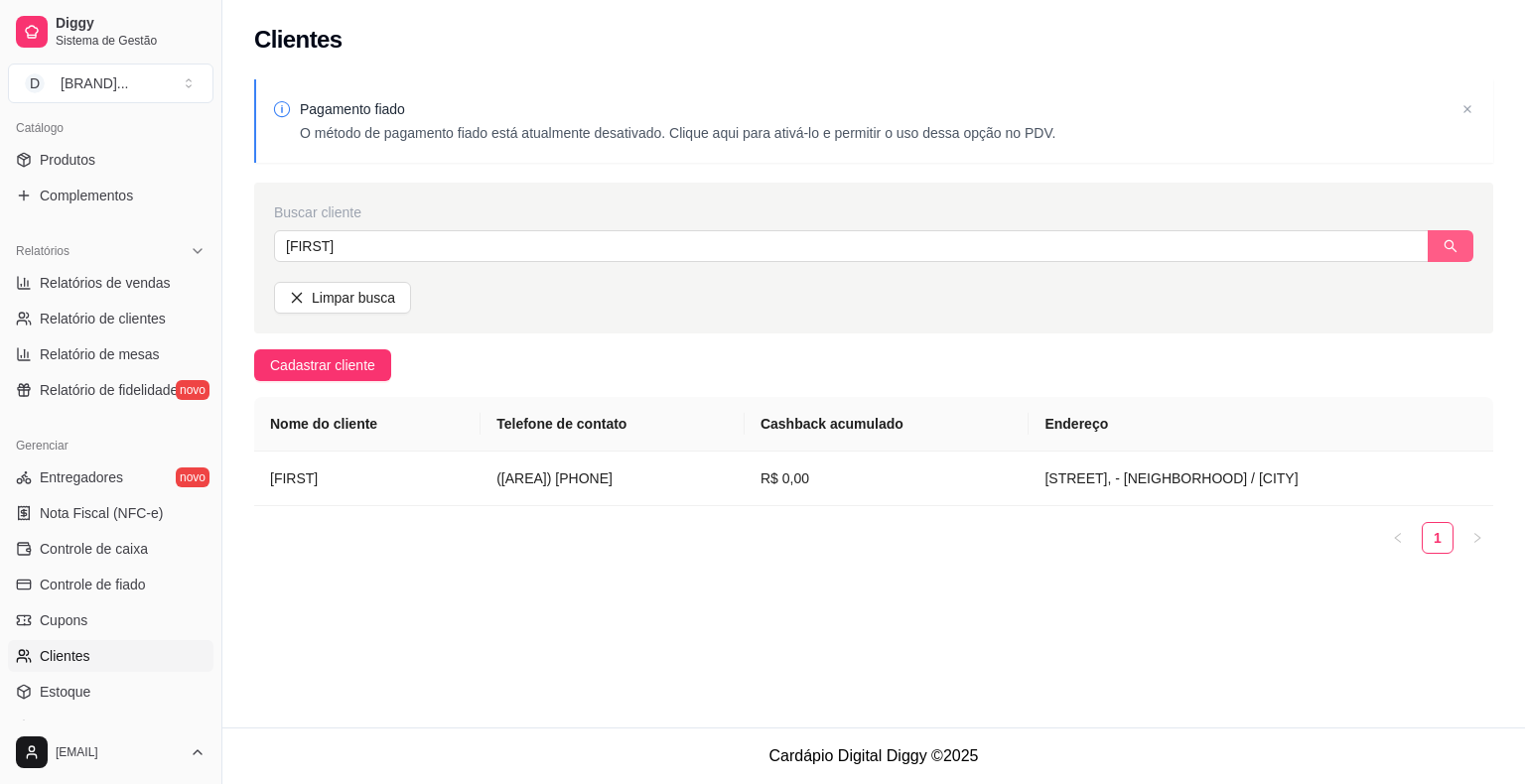 click on "Pagamento fiado  O método de pagamento fiado está atualmente desativado. Clique aqui para ativá-lo e permitir o uso dessa opção no PDV." at bounding box center [874, 121] 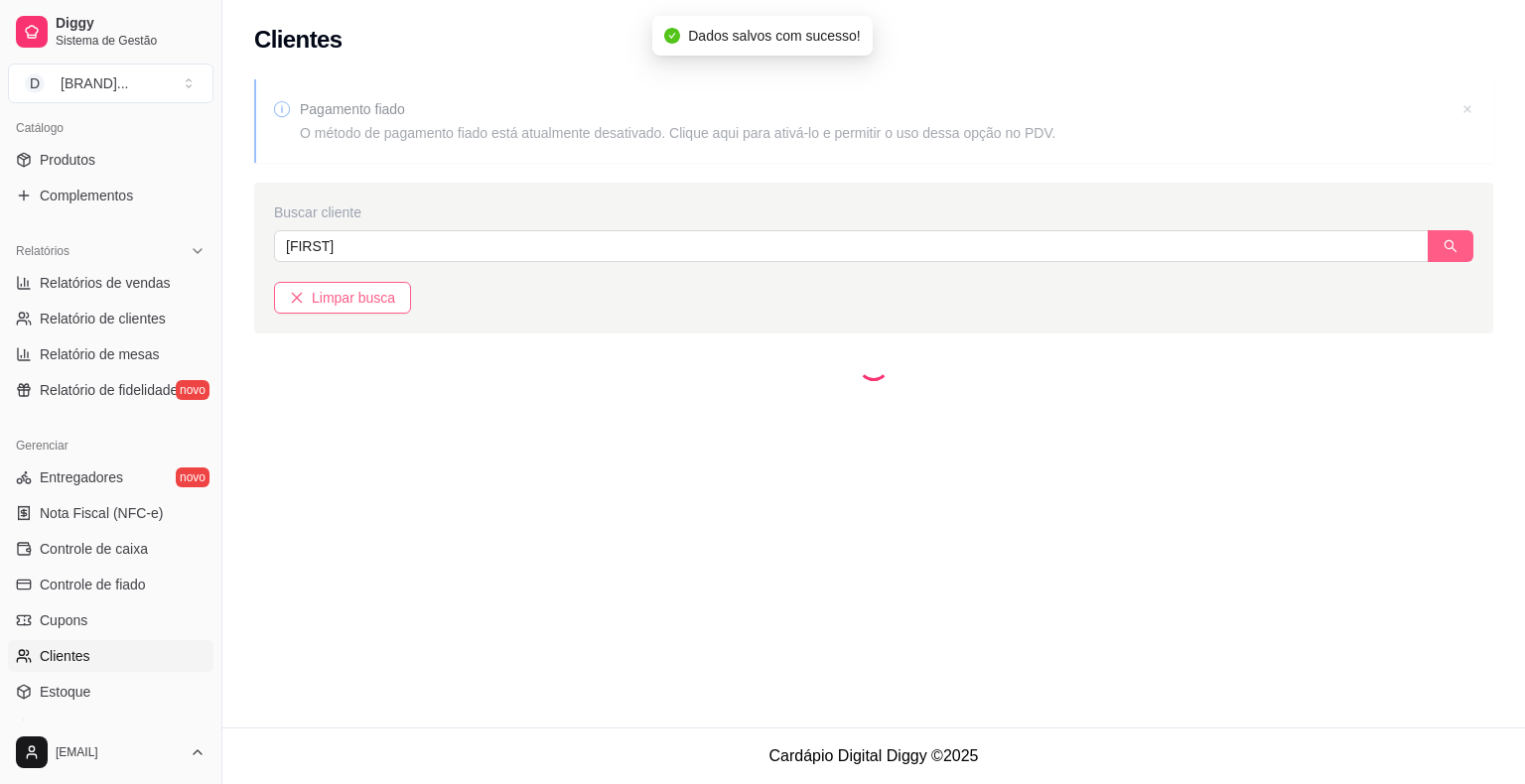 click on "Limpar busca" at bounding box center (353, 298) 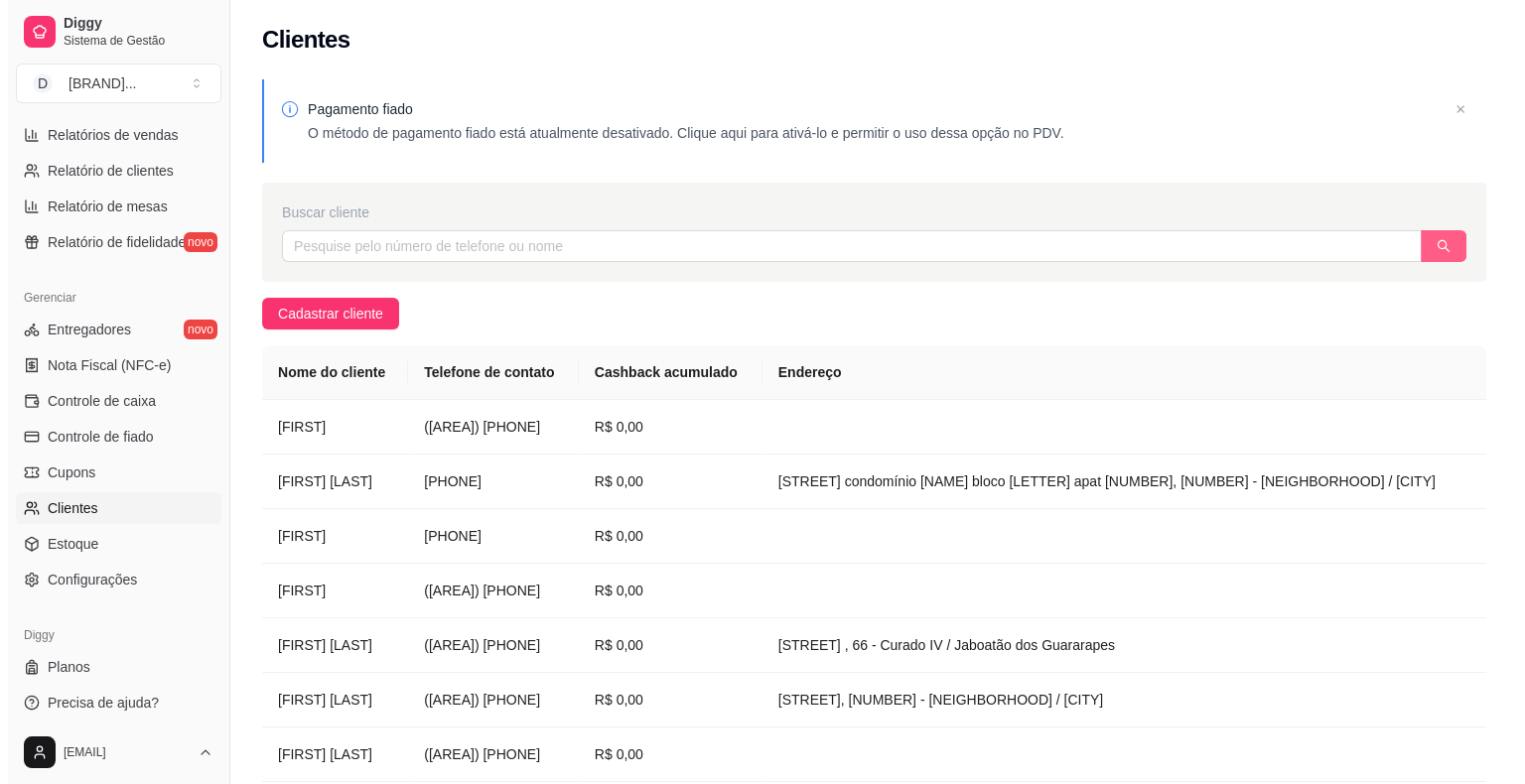 scroll, scrollTop: 643, scrollLeft: 0, axis: vertical 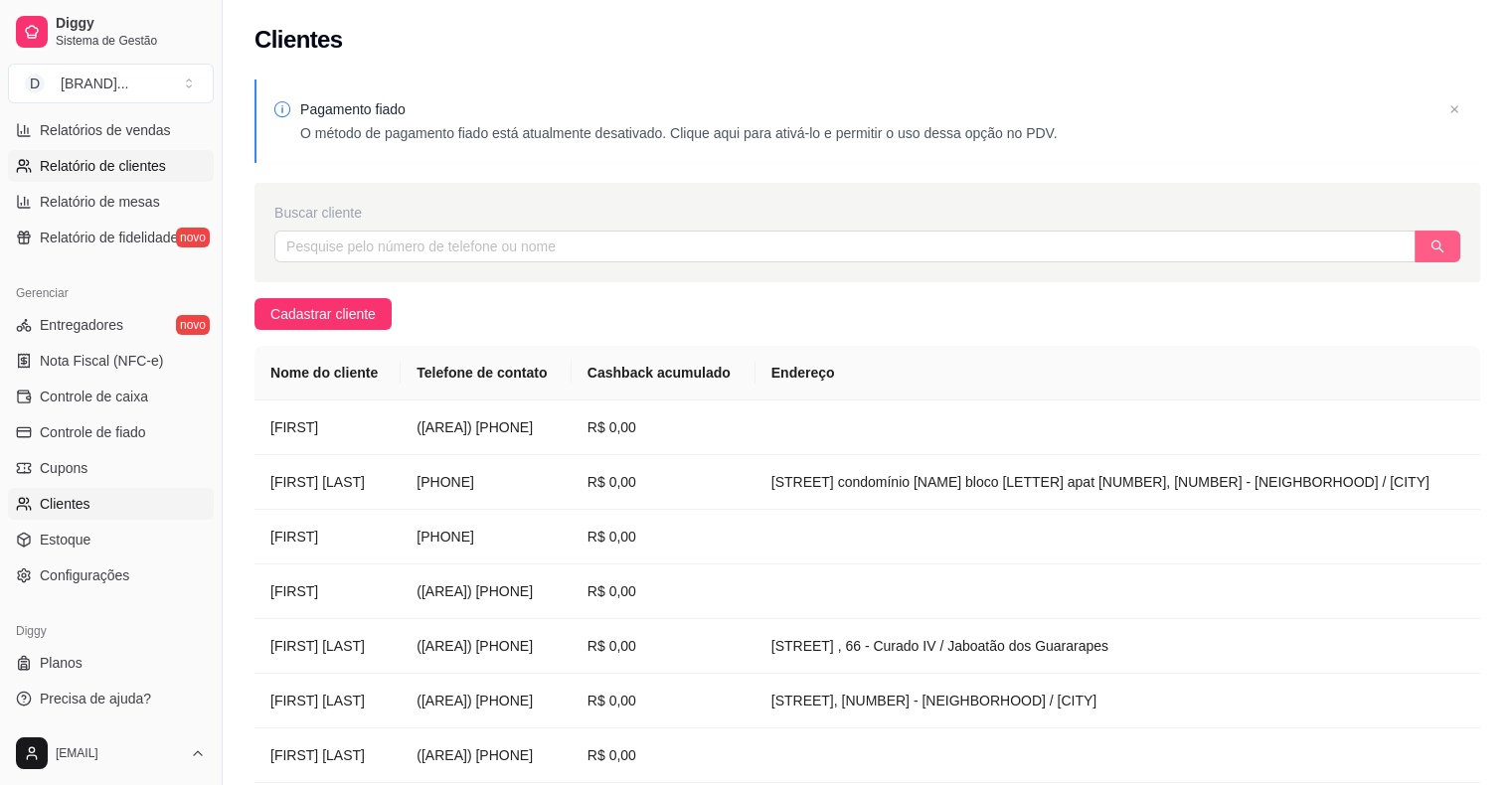 click on "Relatório de clientes" at bounding box center (102, 166) 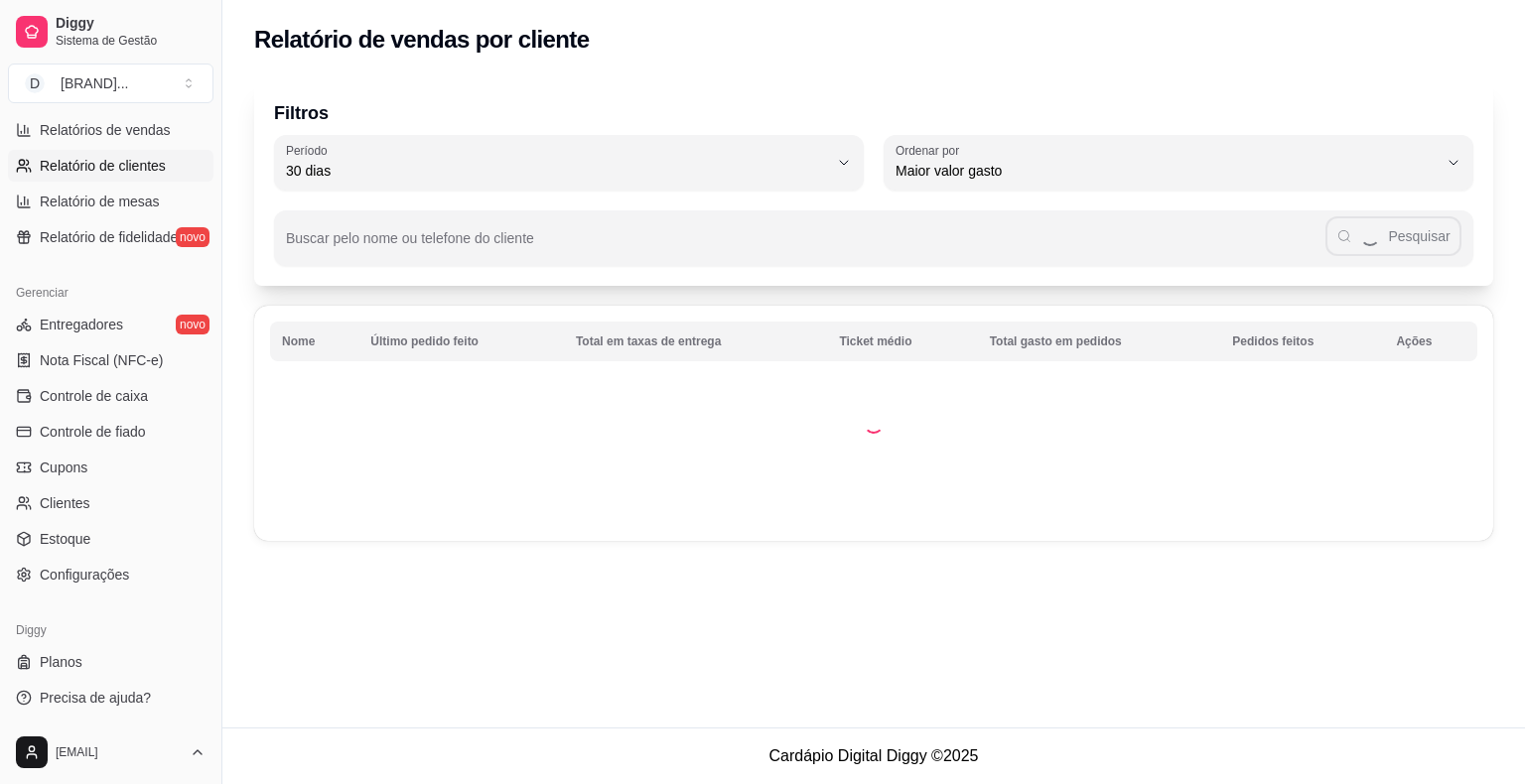 click on "Relatório de clientes" at bounding box center [102, 166] 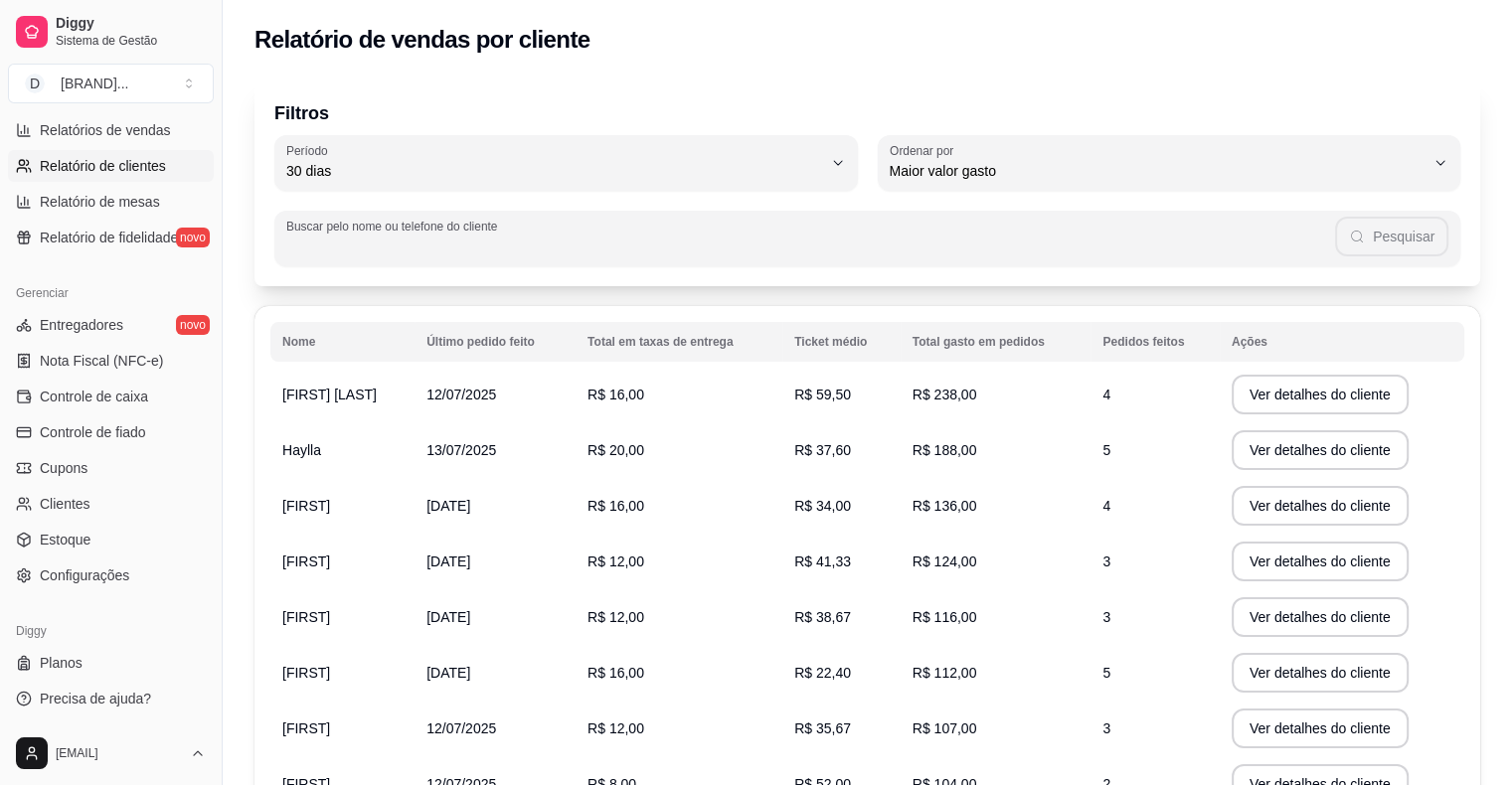 click on "Buscar pelo nome ou telefone do cliente" at bounding box center [810, 246] 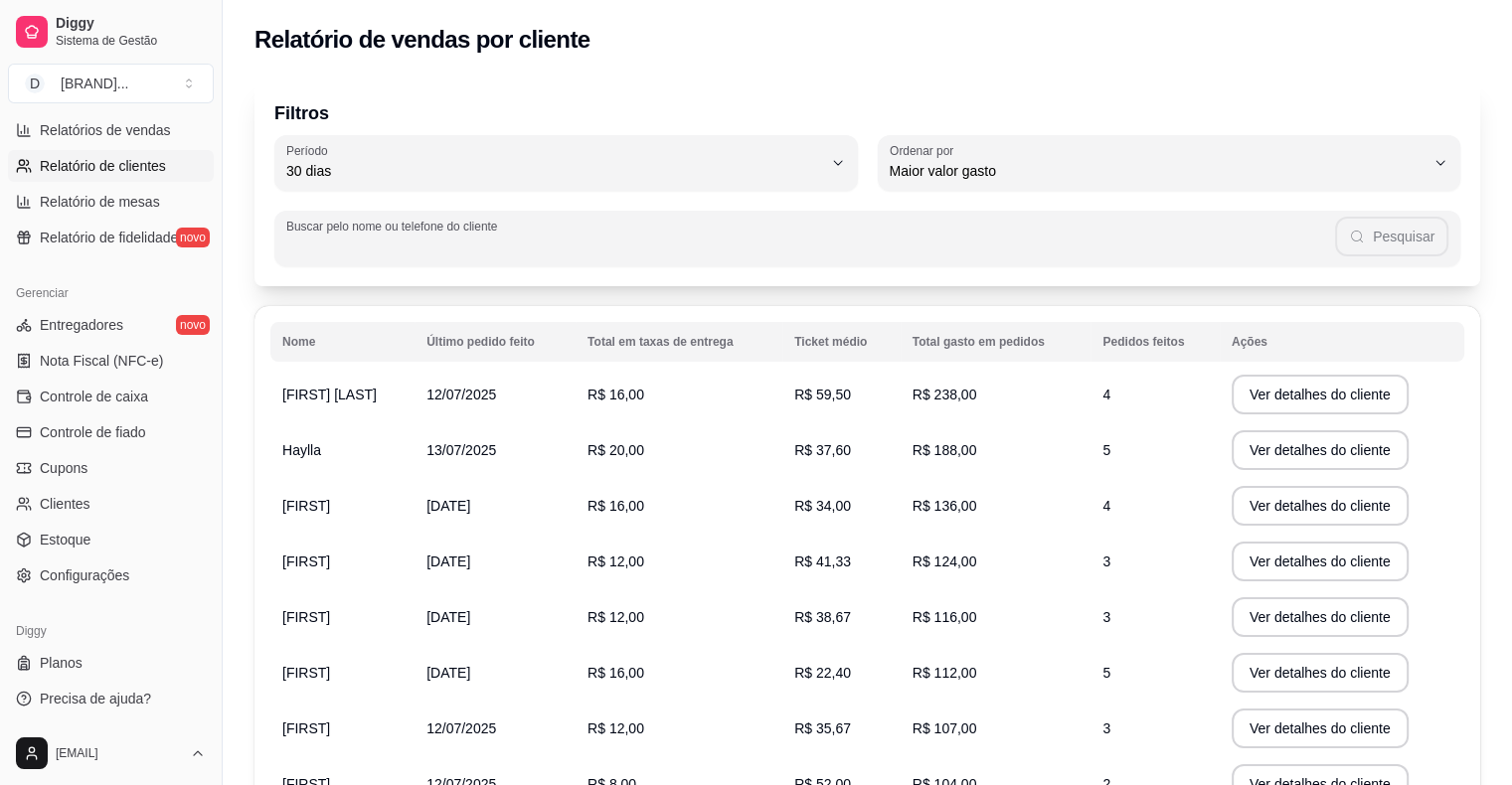 click on "Buscar pelo nome ou telefone do cliente" at bounding box center (810, 246) 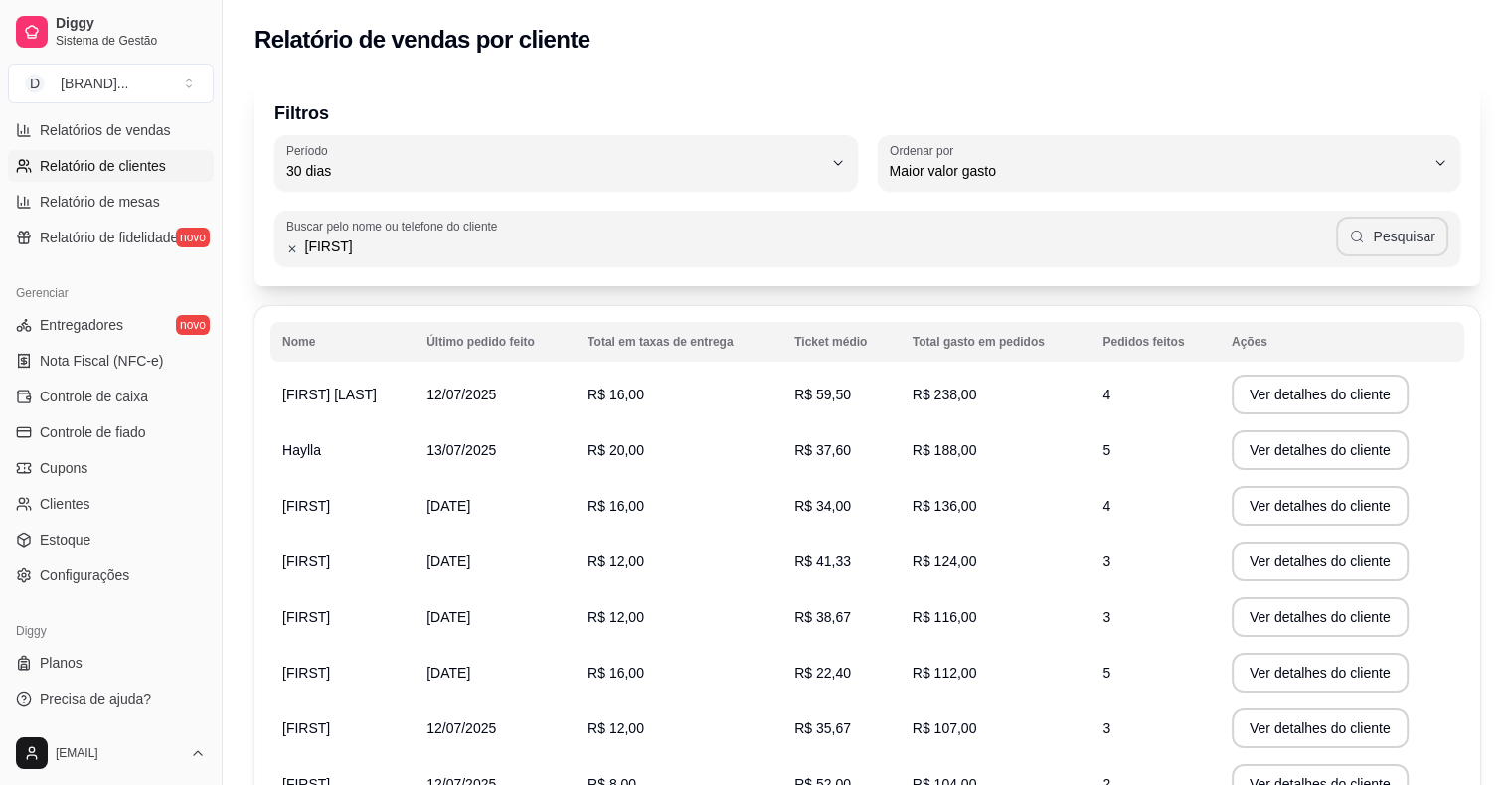 type on "[FIRST]" 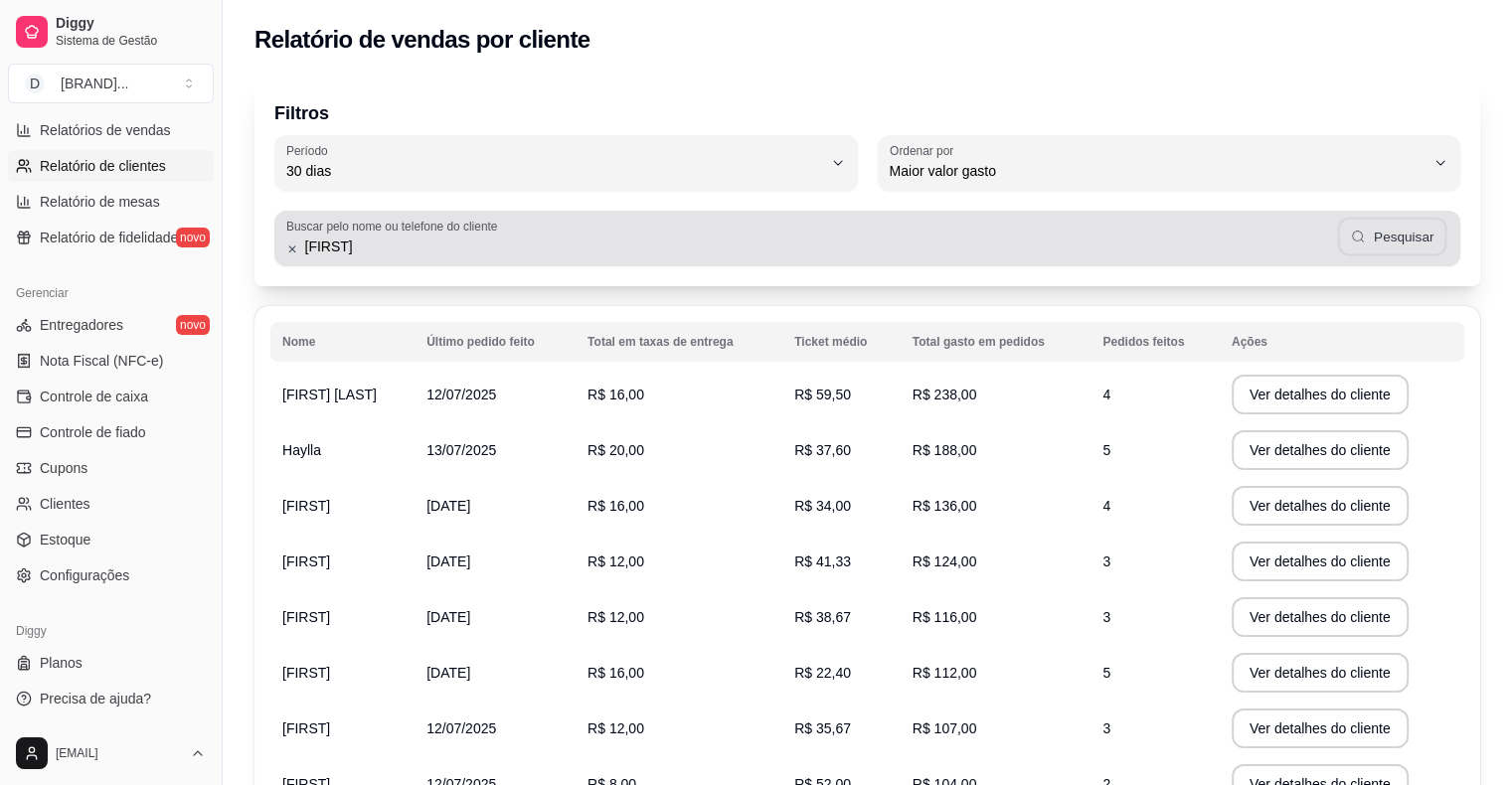 click on "Pesquisar" at bounding box center (1393, 236) 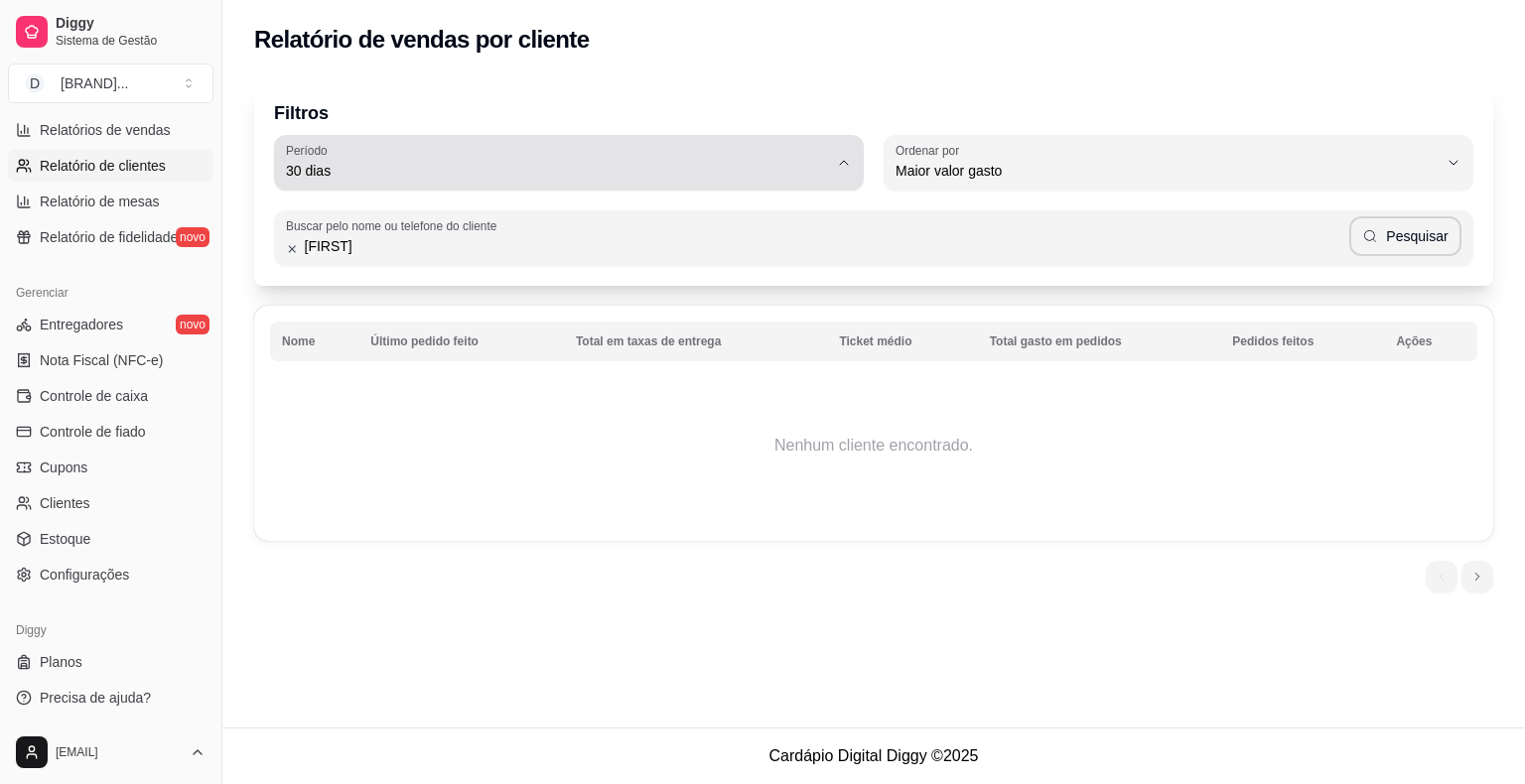 click on "30 dias" at bounding box center (557, 171) 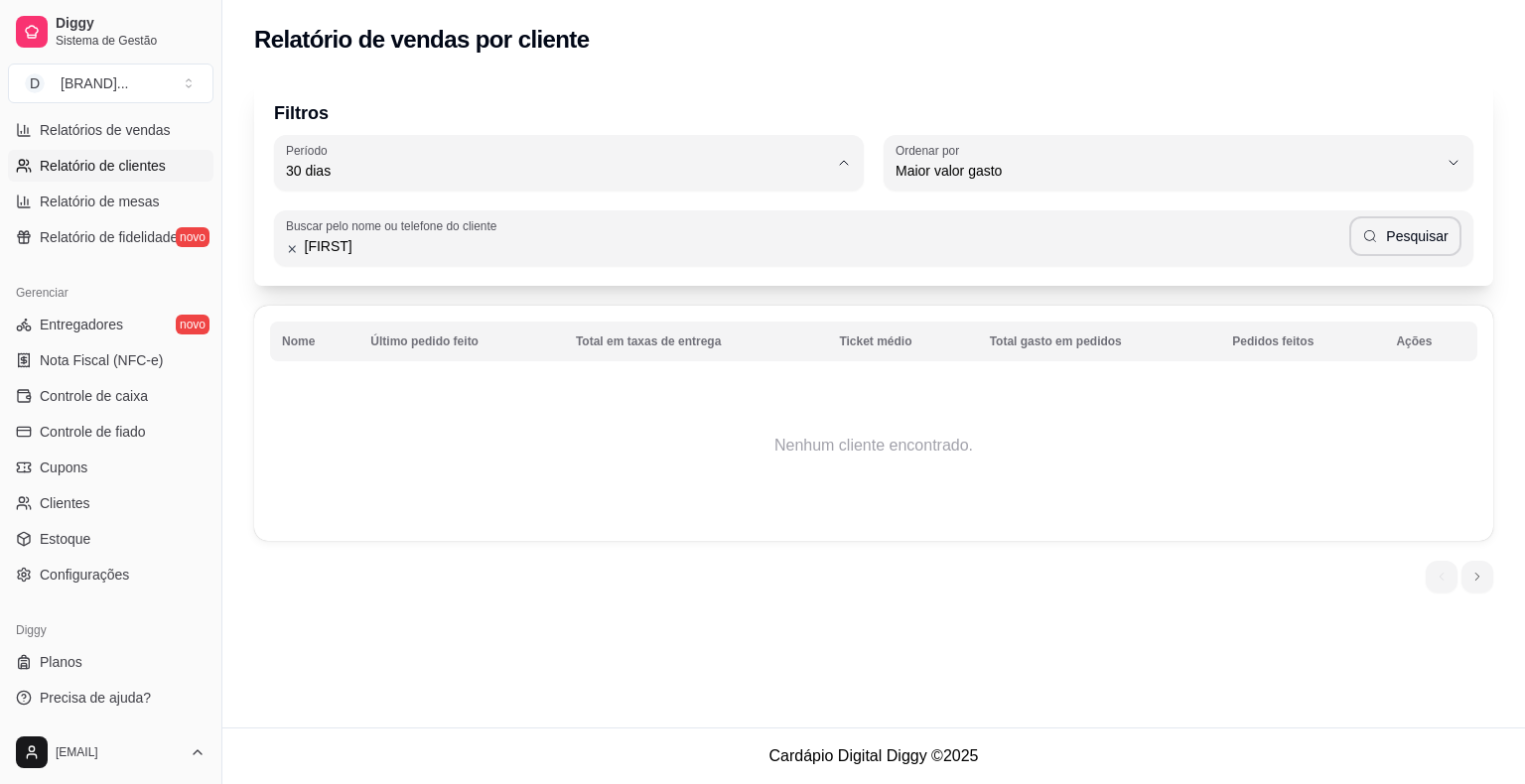 click on "60 dias" at bounding box center (559, 412) 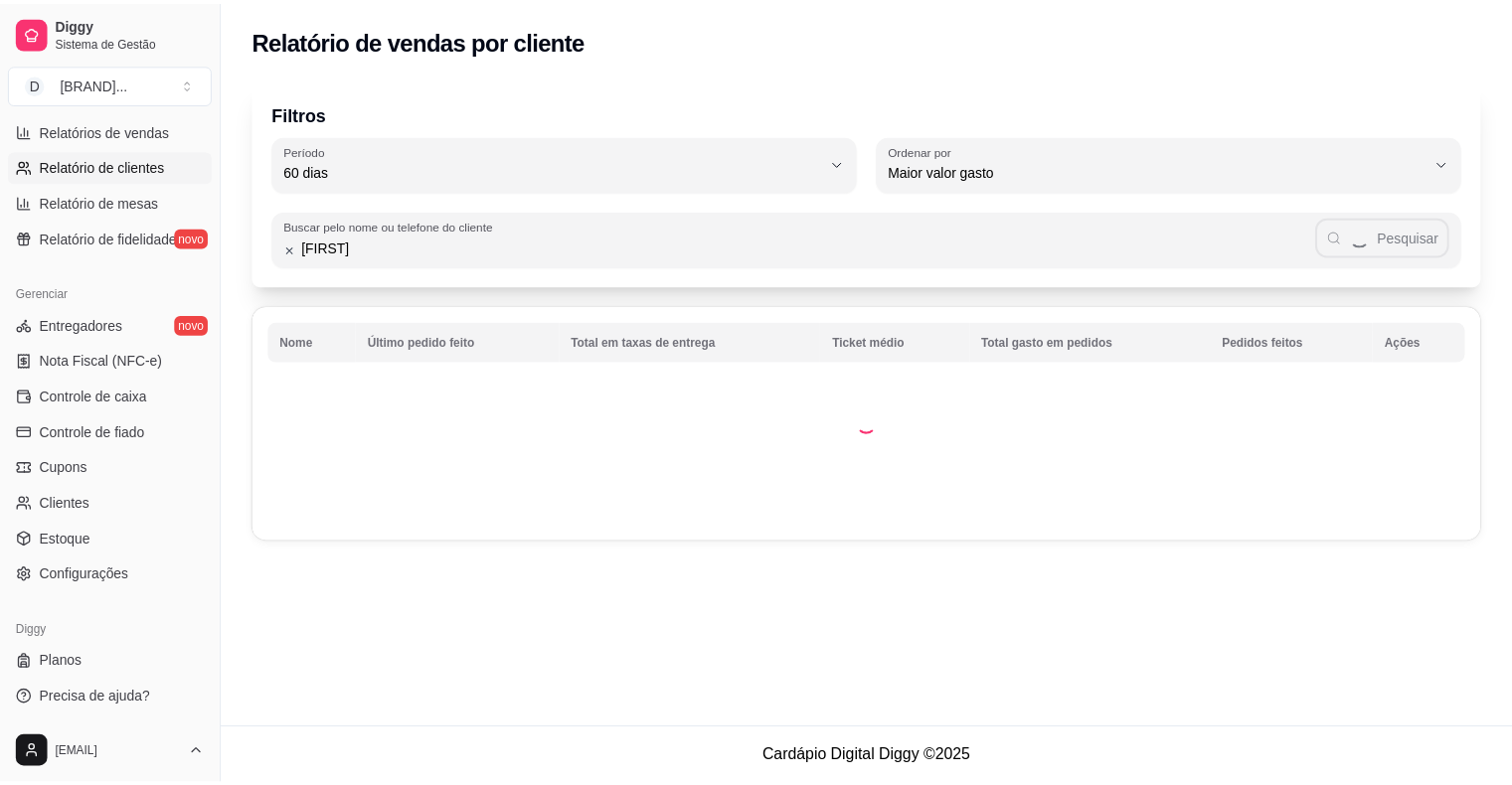 scroll, scrollTop: 19, scrollLeft: 0, axis: vertical 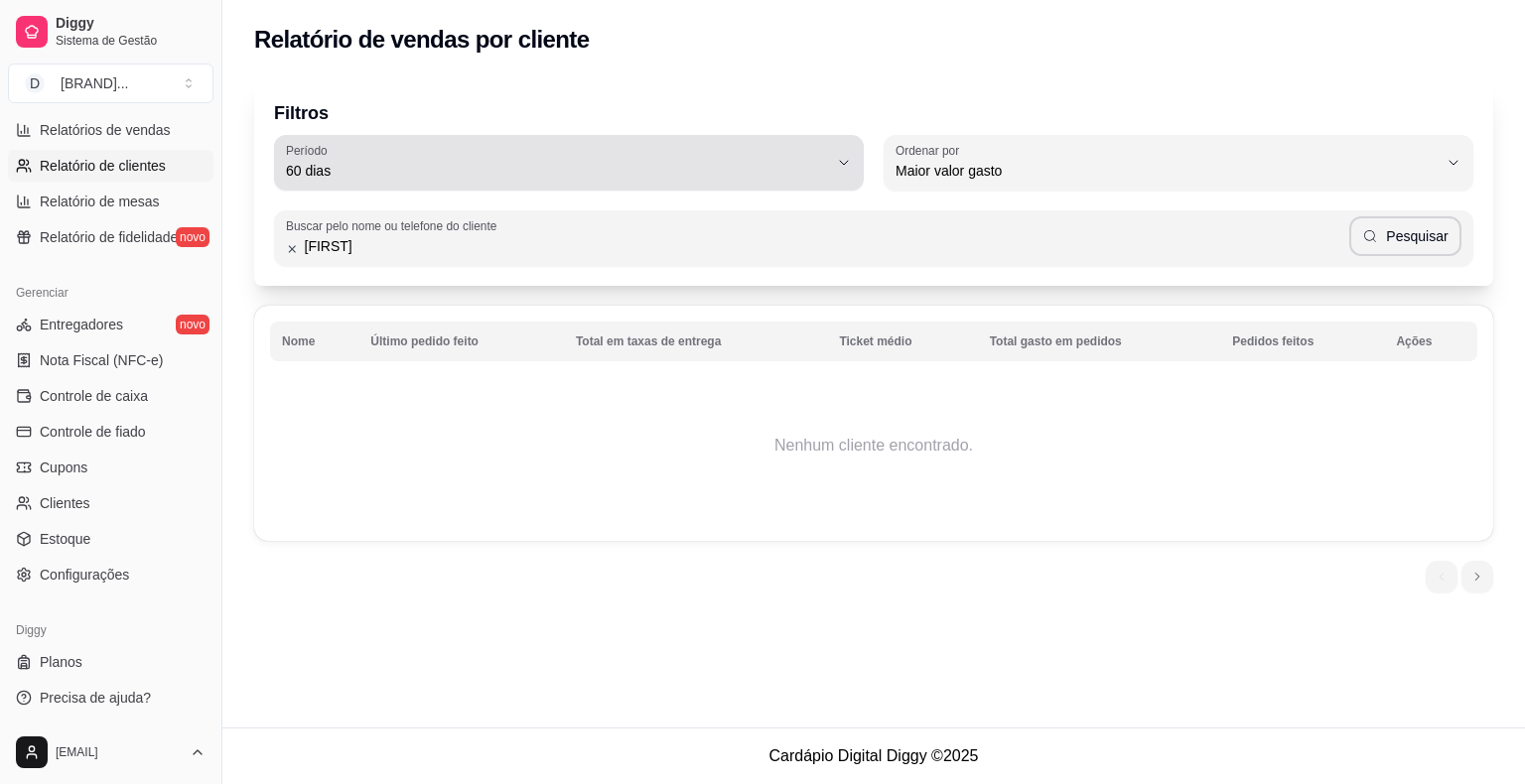 click on "60 dias" at bounding box center (557, 163) 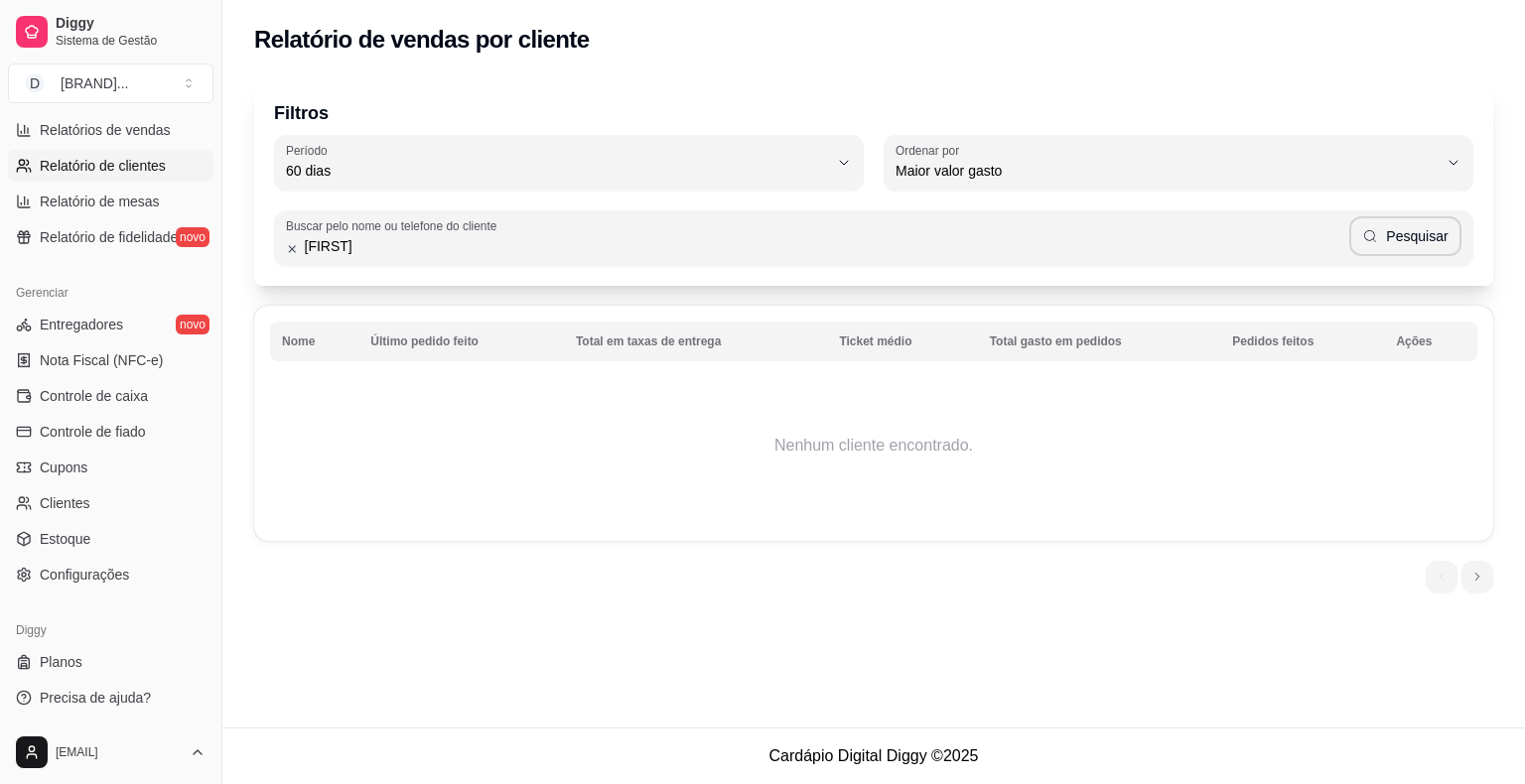 click on "Filtros 60 Período Hoje Ontem 7 dias 15 dias 30 dias 45 dias 60 dias Período 60 dias HIGHEST_TOTAL_SPENT_WITH_ORDERS Ordenar por Maior número de pedidos Maior ticket médio Maior valor gasto Último pedido feito Ordenar por Maior valor gasto Buscar pelo nome ou telefone do cliente [FIRST] Pesquisar Nome Último pedido feito Total em taxas de entrega Ticket médio Total gasto em pedidos Pedidos feitos Ações Nenhum cliente encontrado. 1" at bounding box center (874, 341) 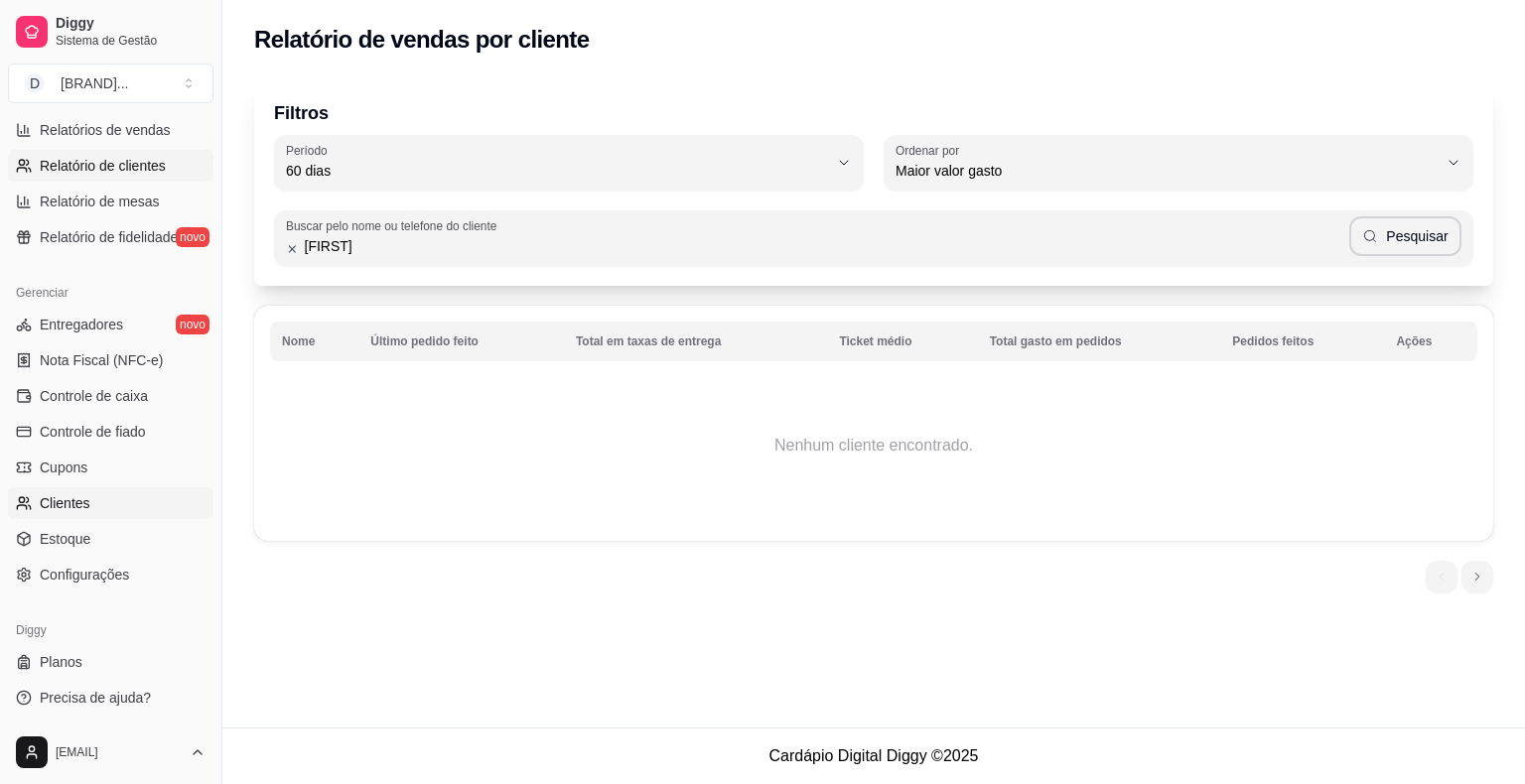 click on "Clientes" at bounding box center (110, 503) 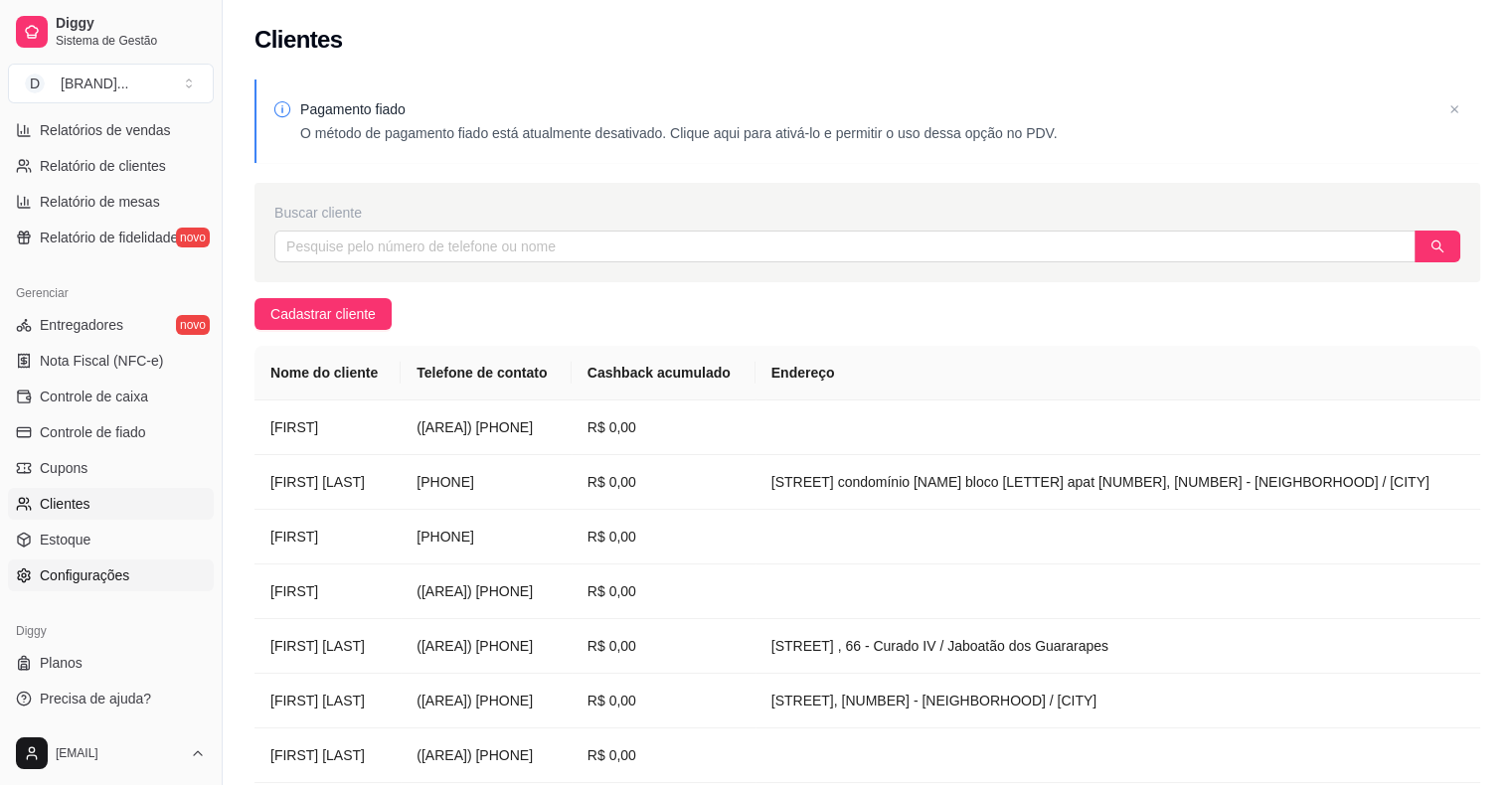 click on "Configurações" at bounding box center [84, 575] 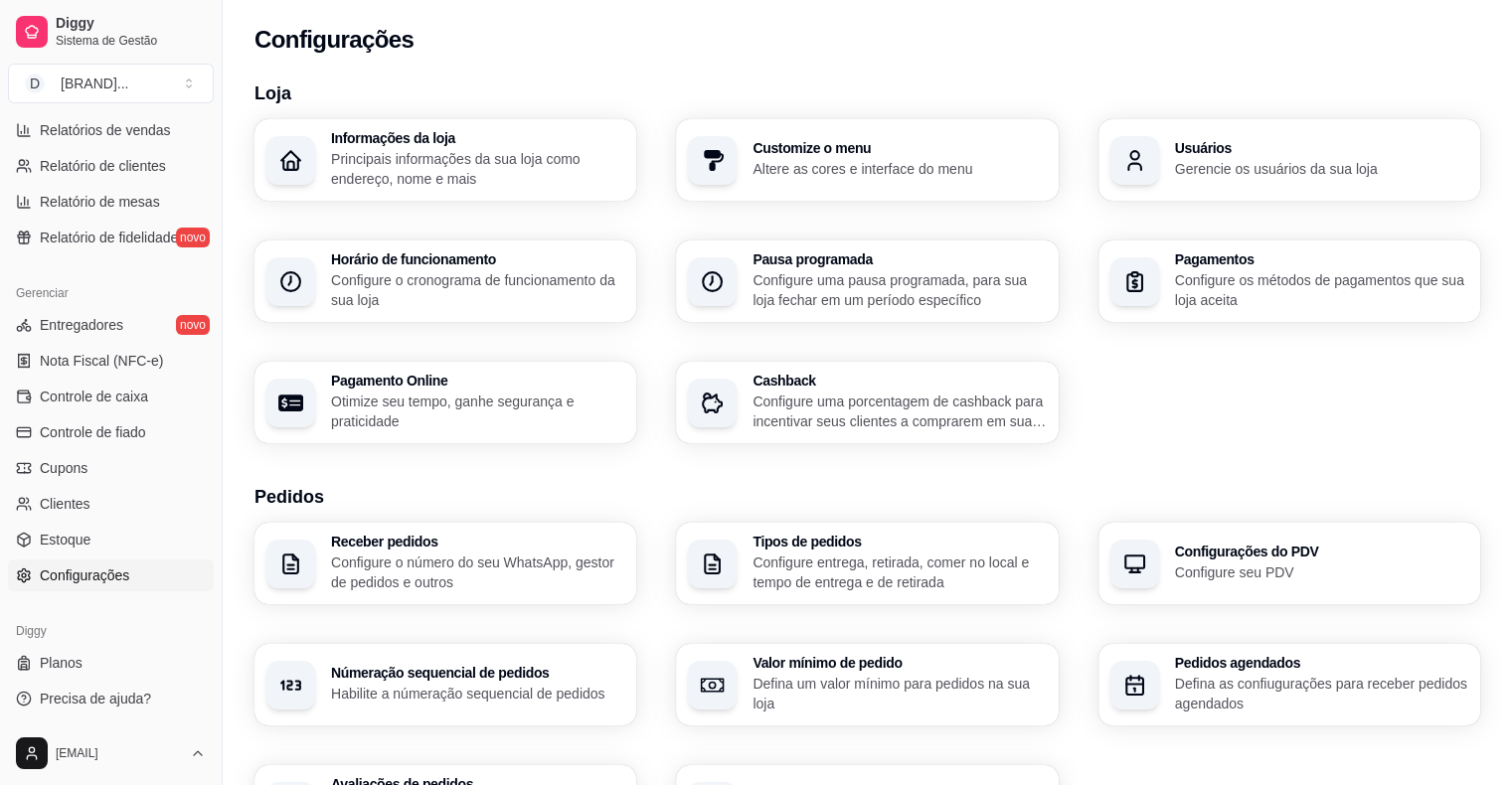 click on "Usuários Gerencie os usuários da sua loja" at bounding box center [1321, 160] 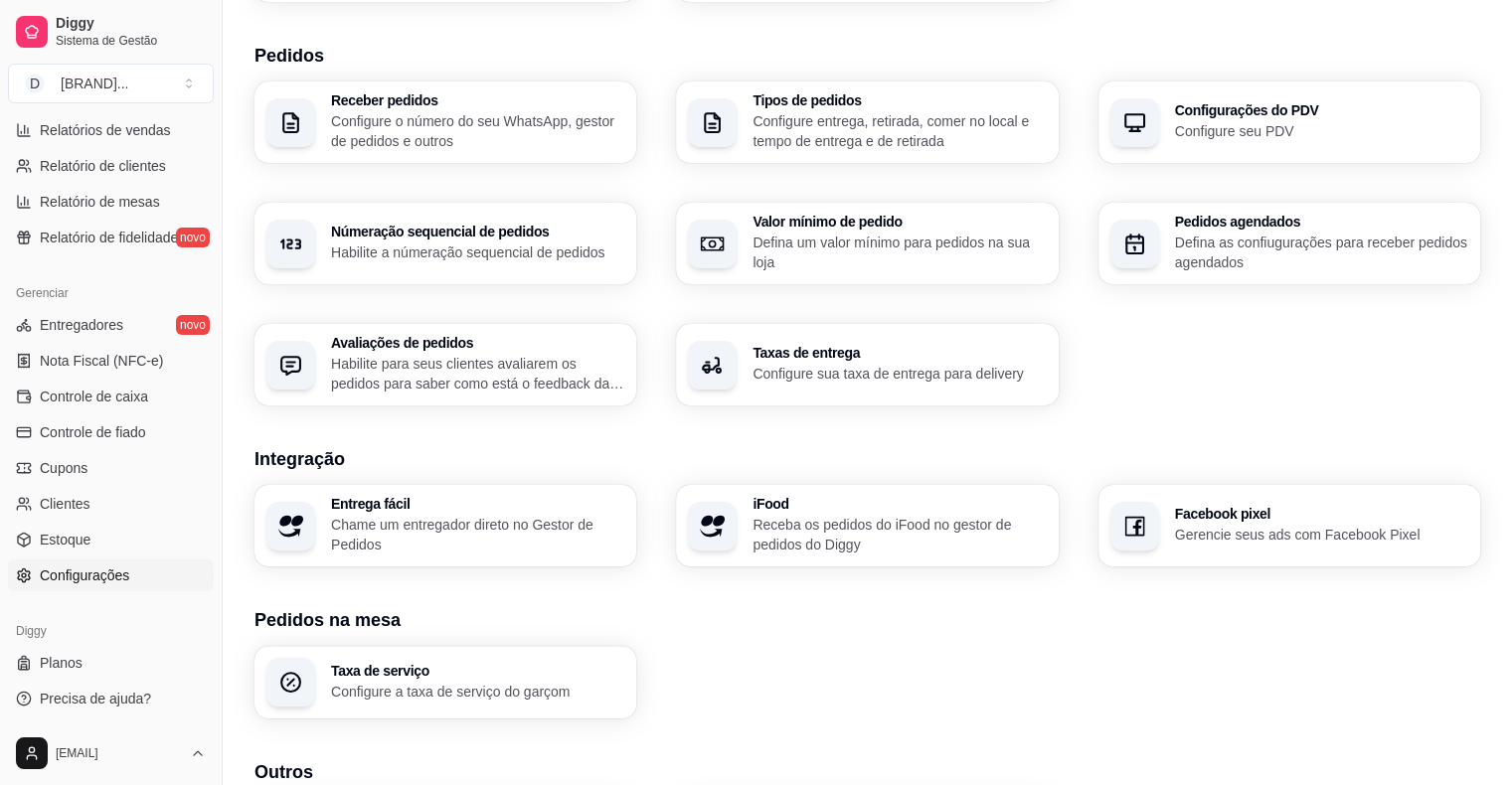 scroll, scrollTop: 447, scrollLeft: 0, axis: vertical 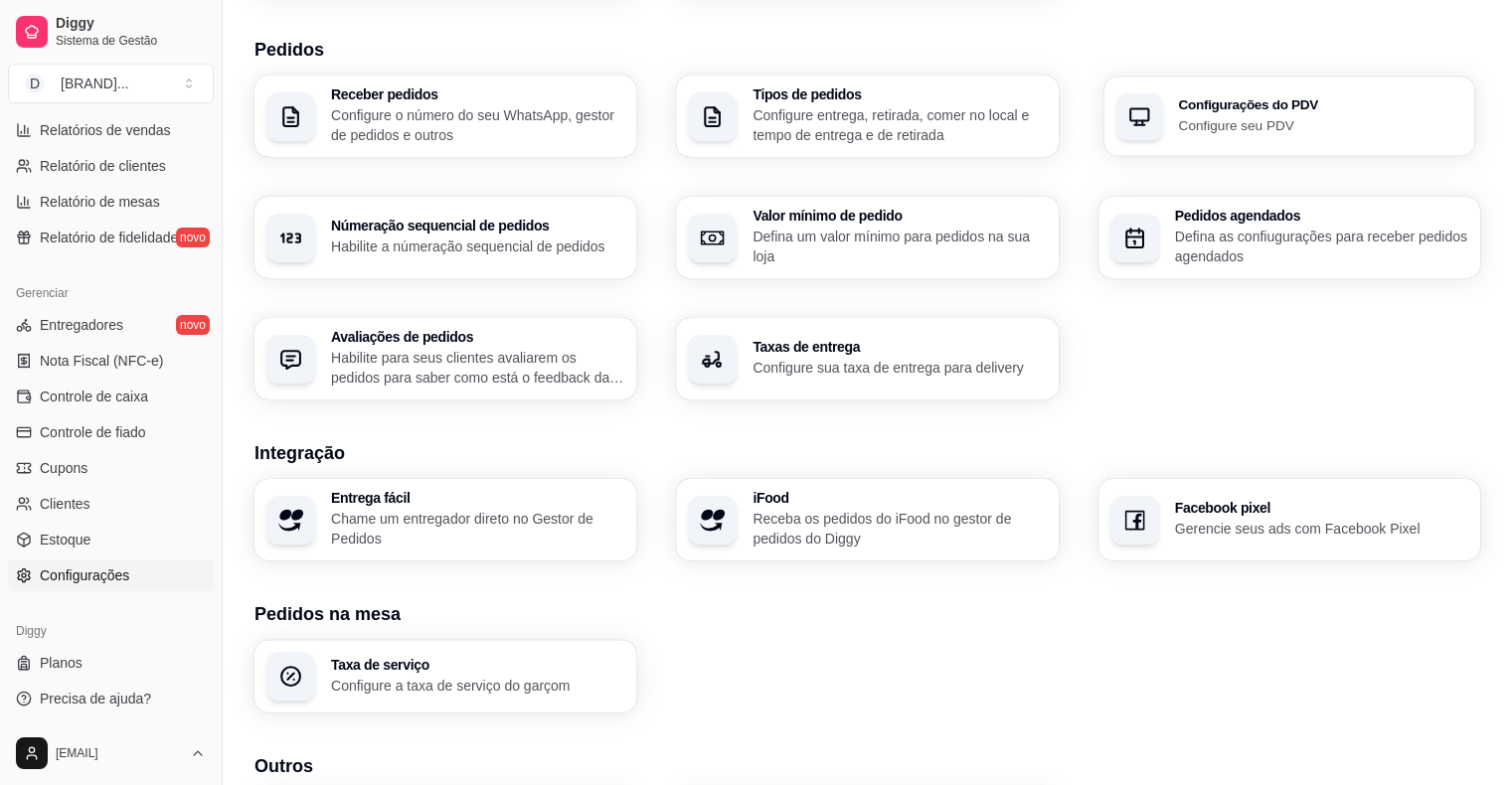 click on "Configure seu PDV" at bounding box center [1320, 124] 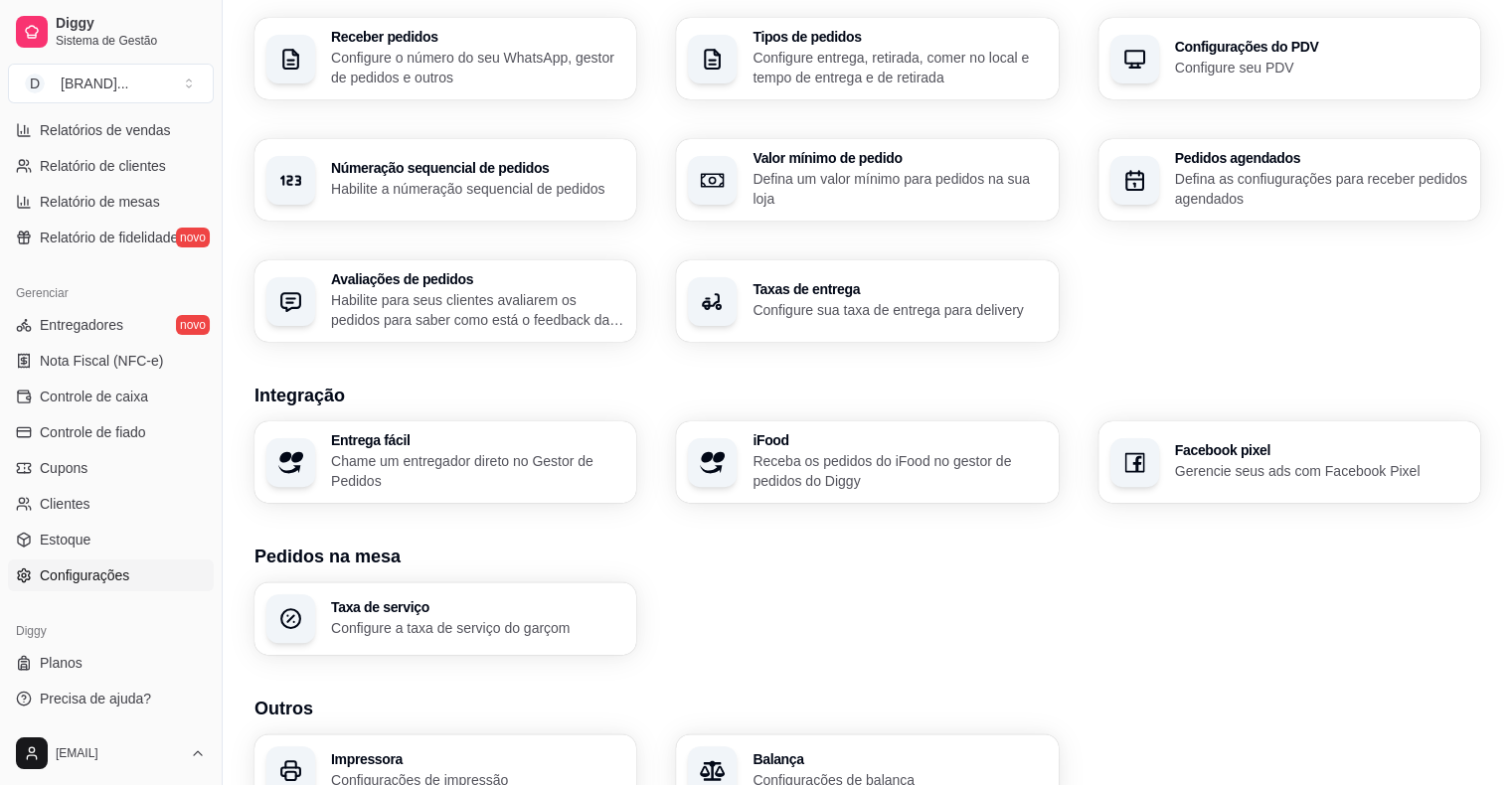 scroll, scrollTop: 439, scrollLeft: 0, axis: vertical 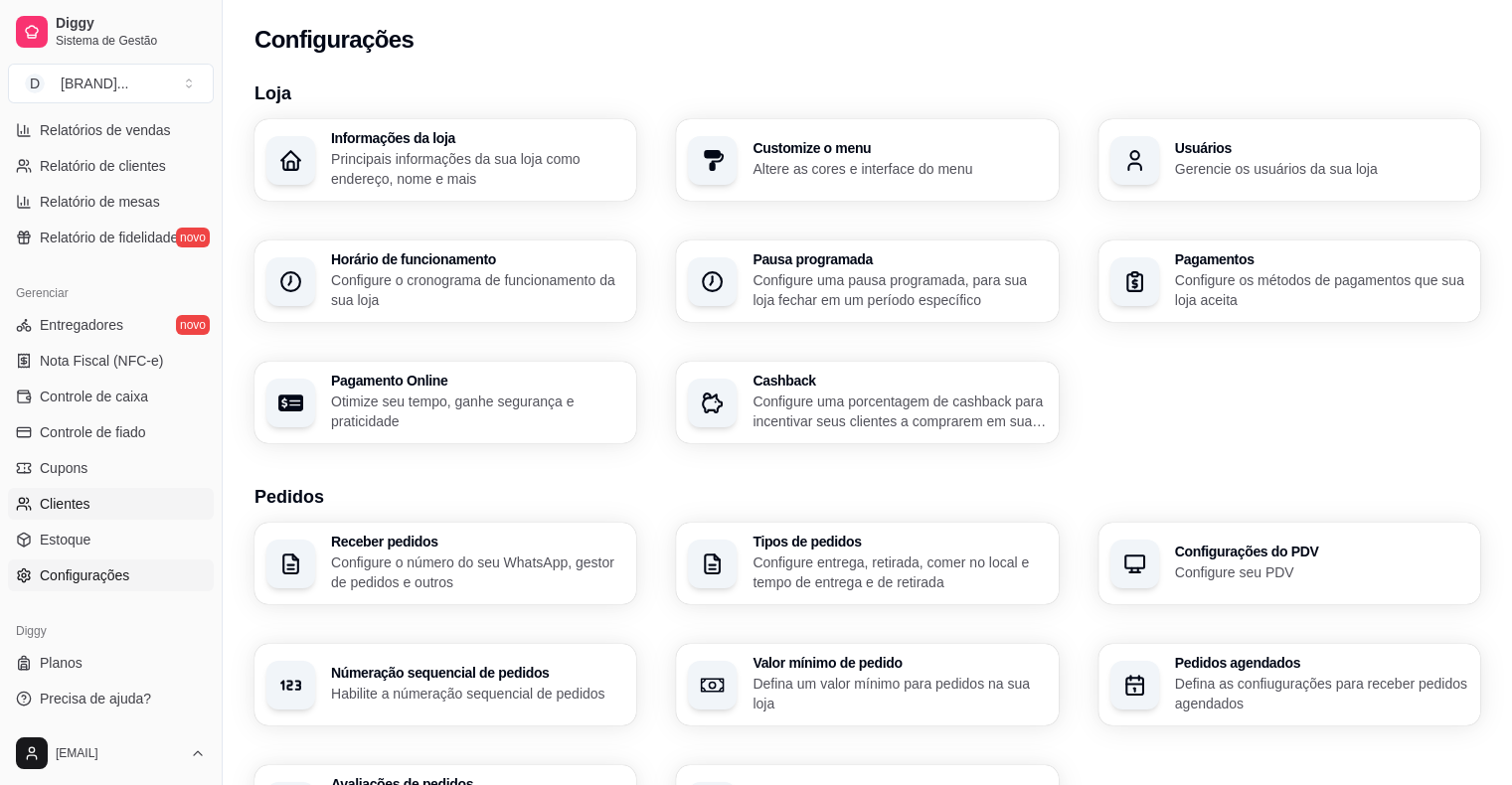 click on "Clientes" at bounding box center (110, 504) 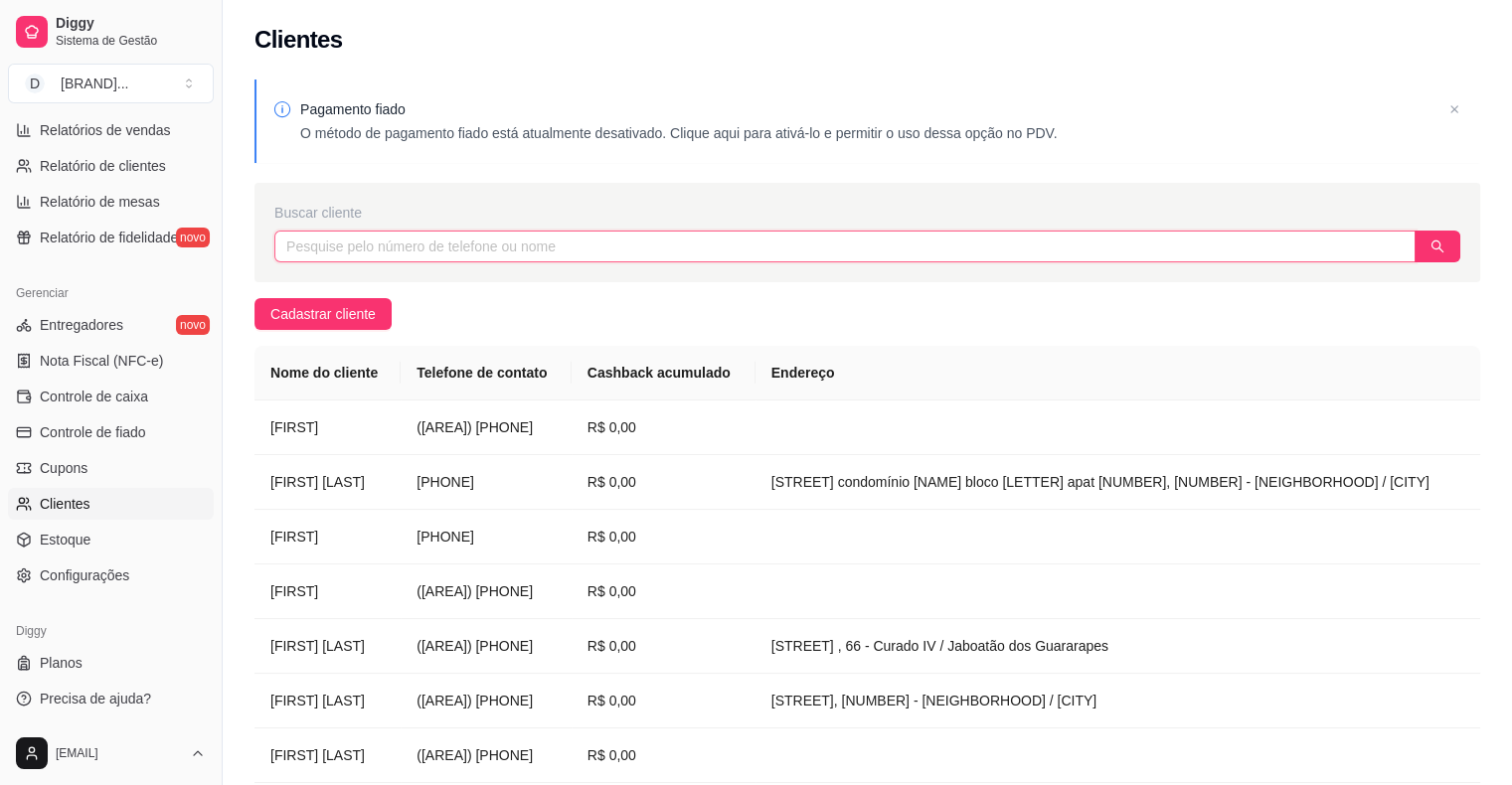 click at bounding box center [845, 246] 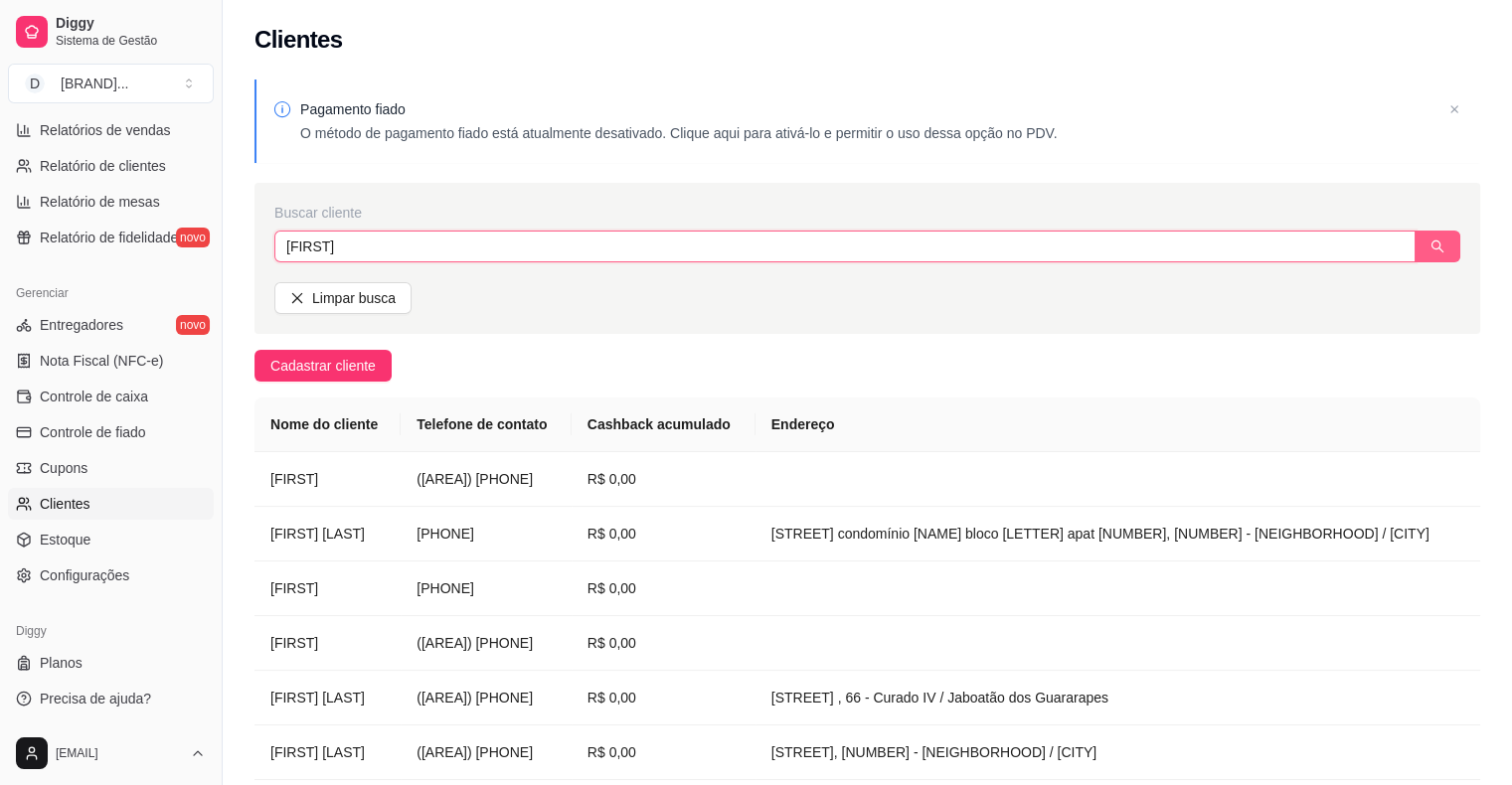 click 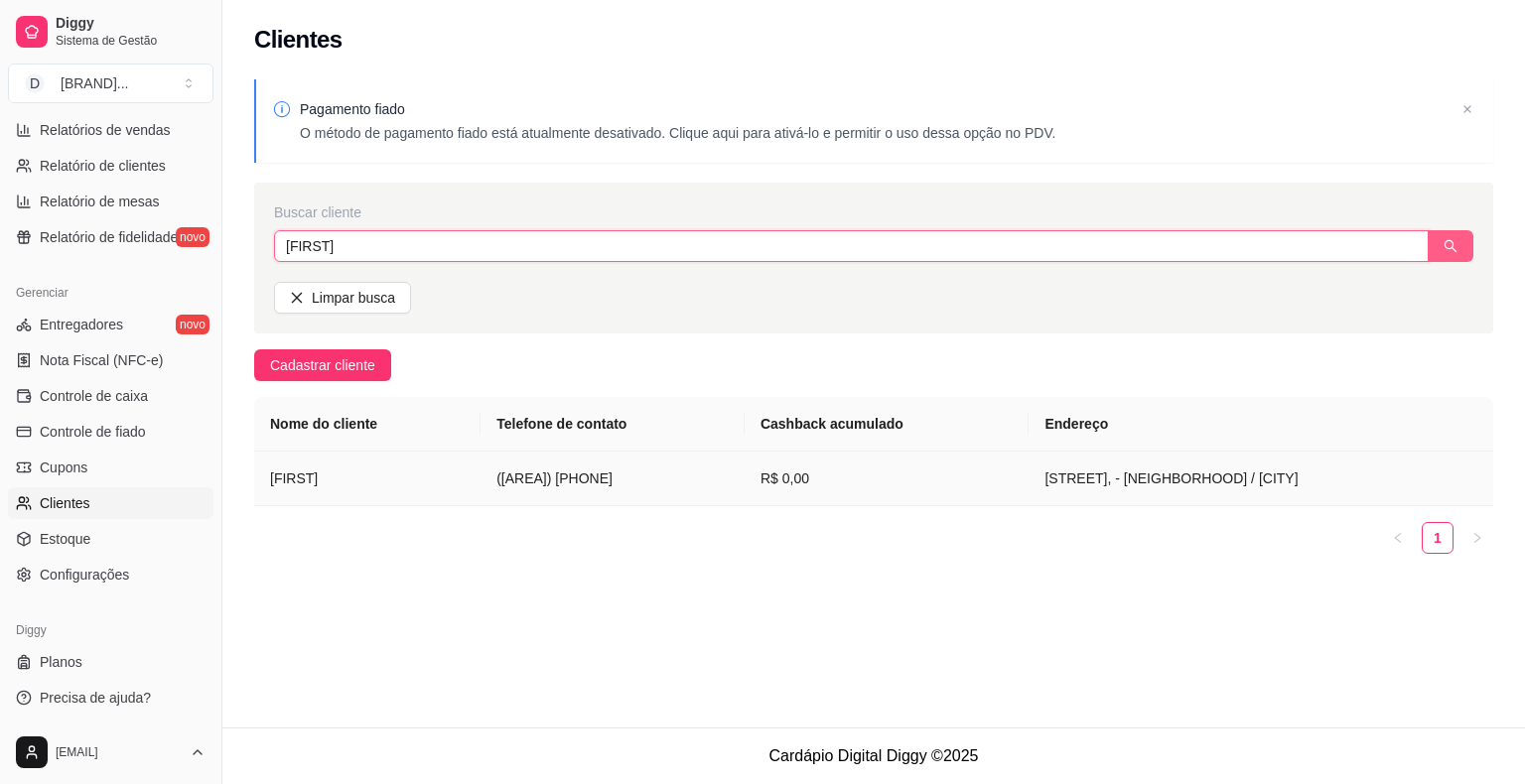 type on "[FIRST]" 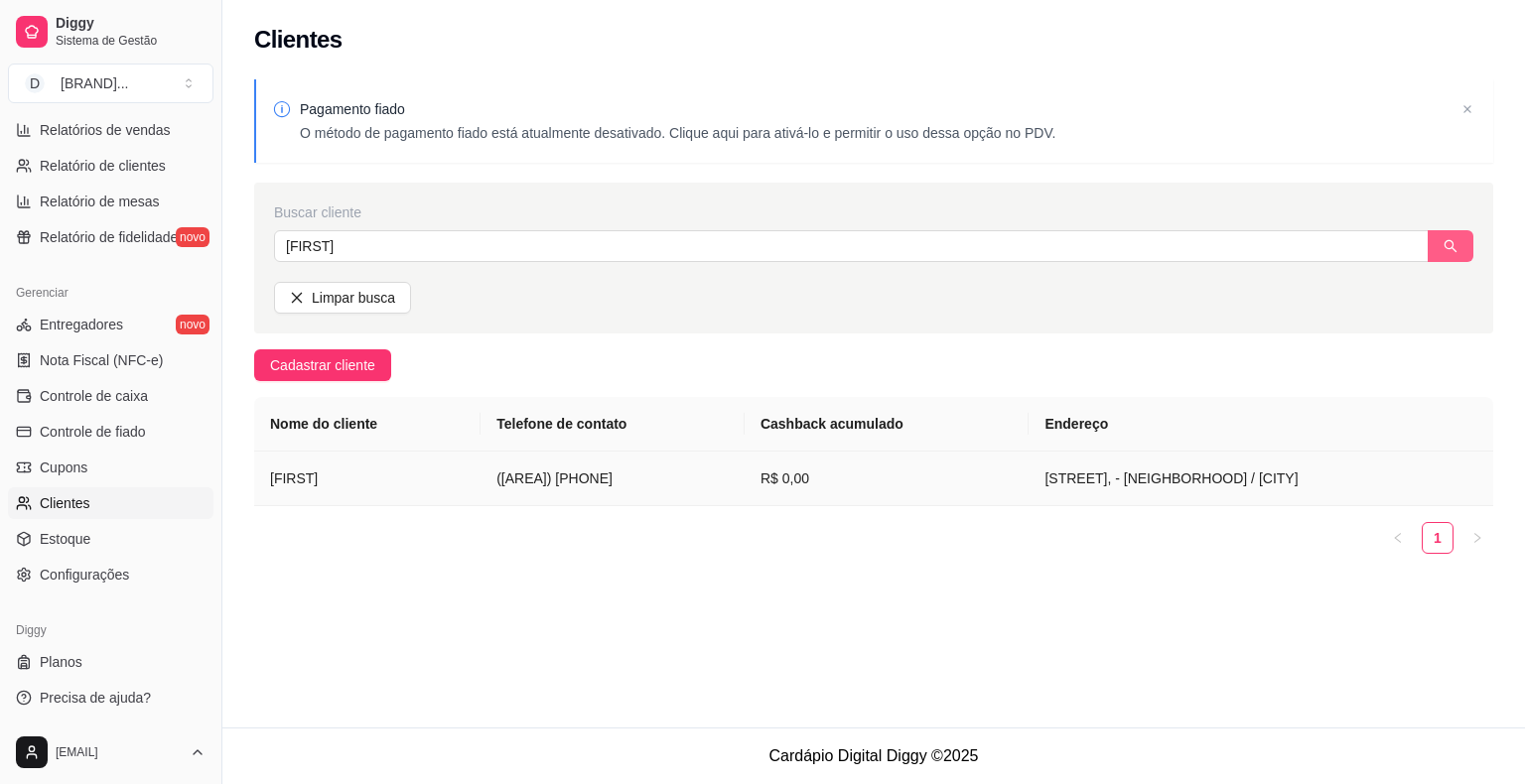 click on "R$ 0,00" at bounding box center [887, 478] 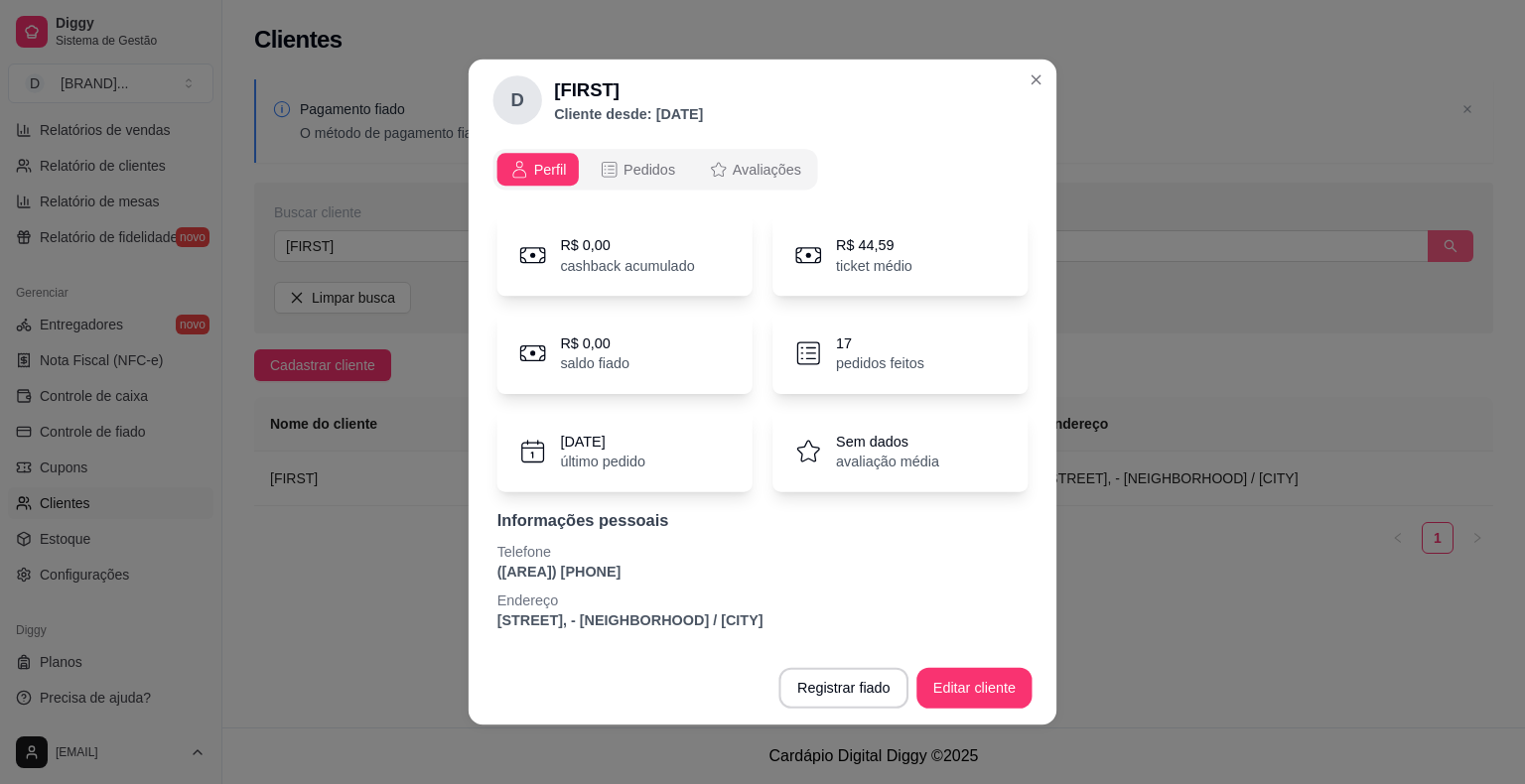 click on "[DATE] último pedido" at bounding box center (624, 452) 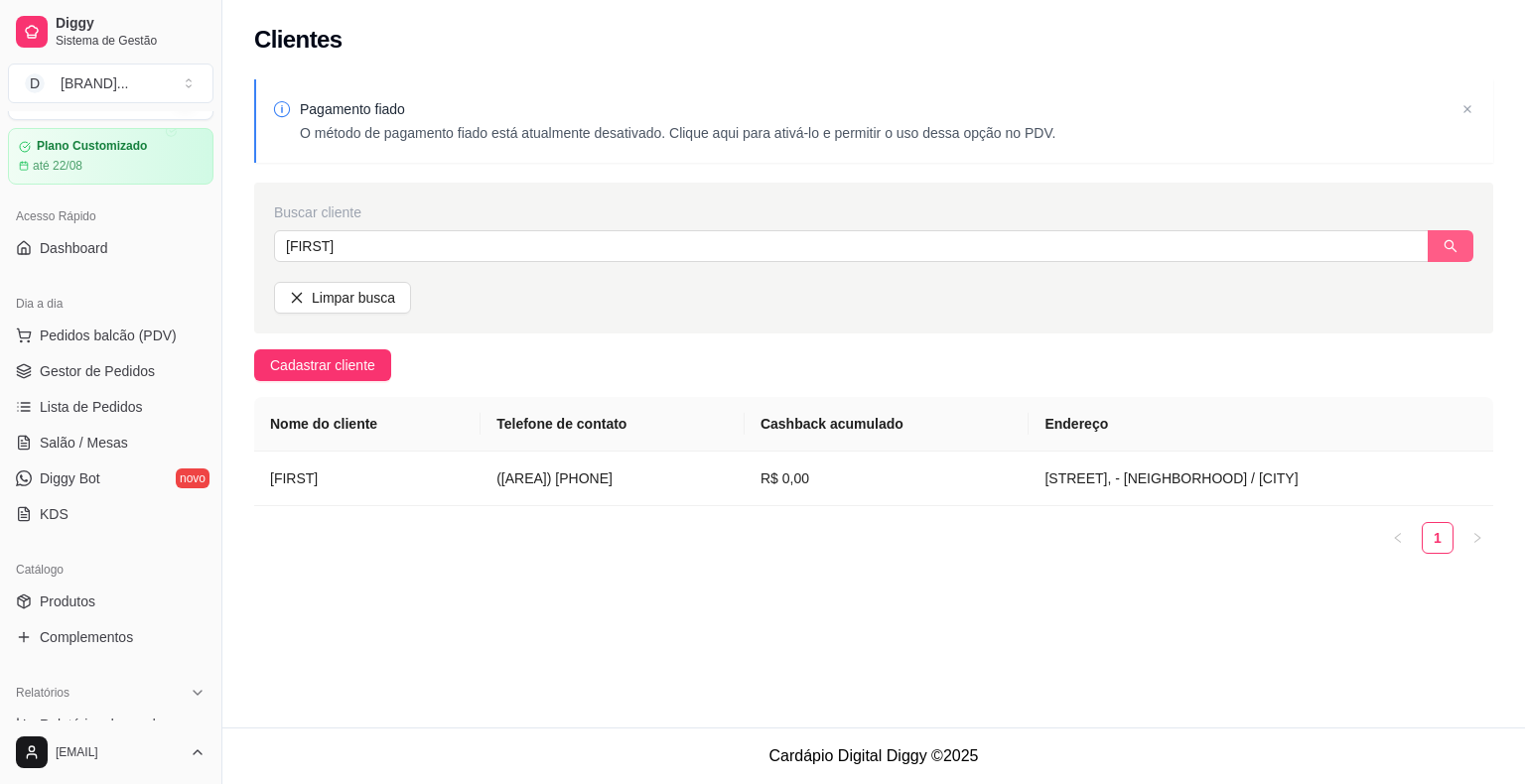 scroll, scrollTop: 0, scrollLeft: 0, axis: both 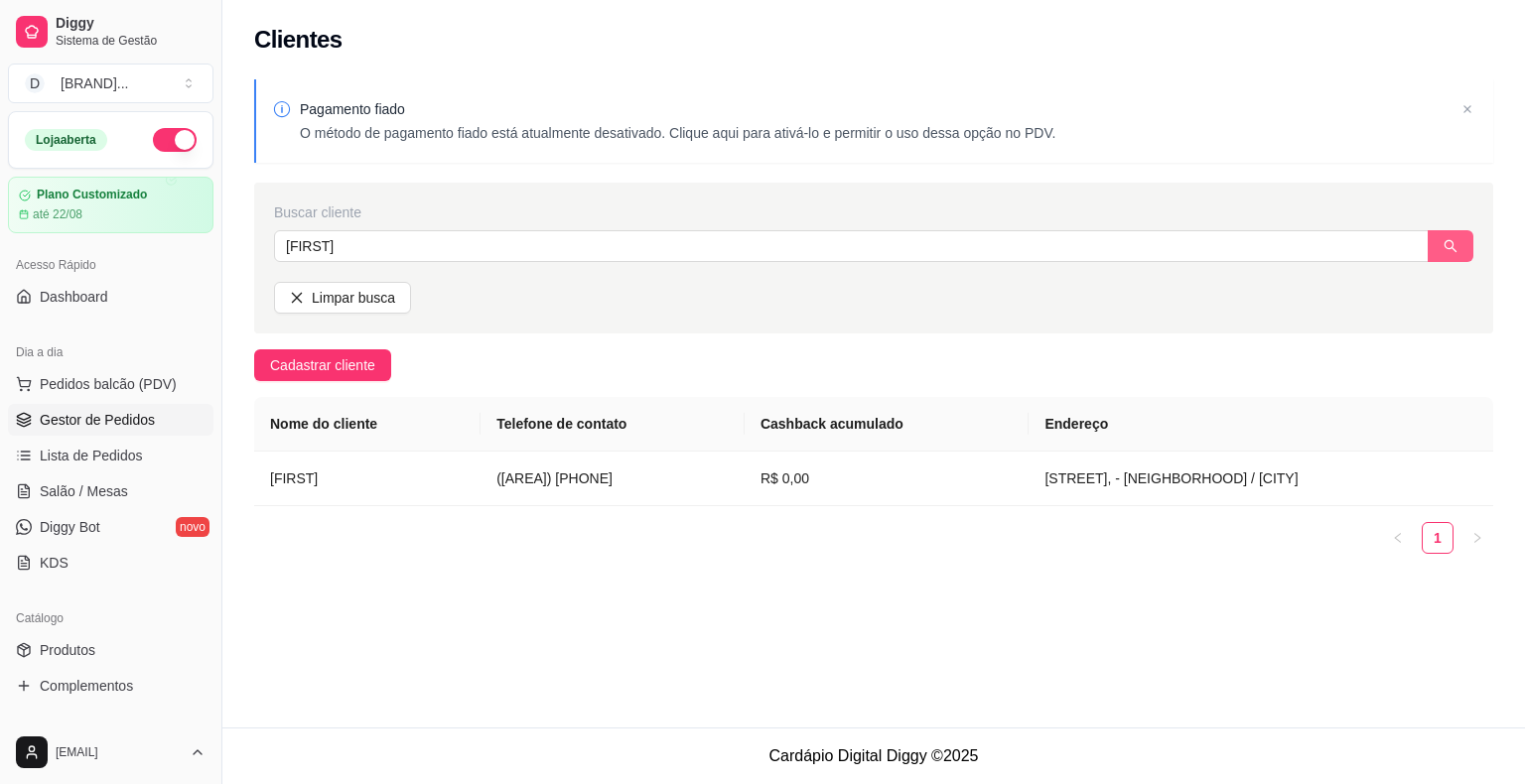 click on "Gestor de Pedidos" at bounding box center (97, 420) 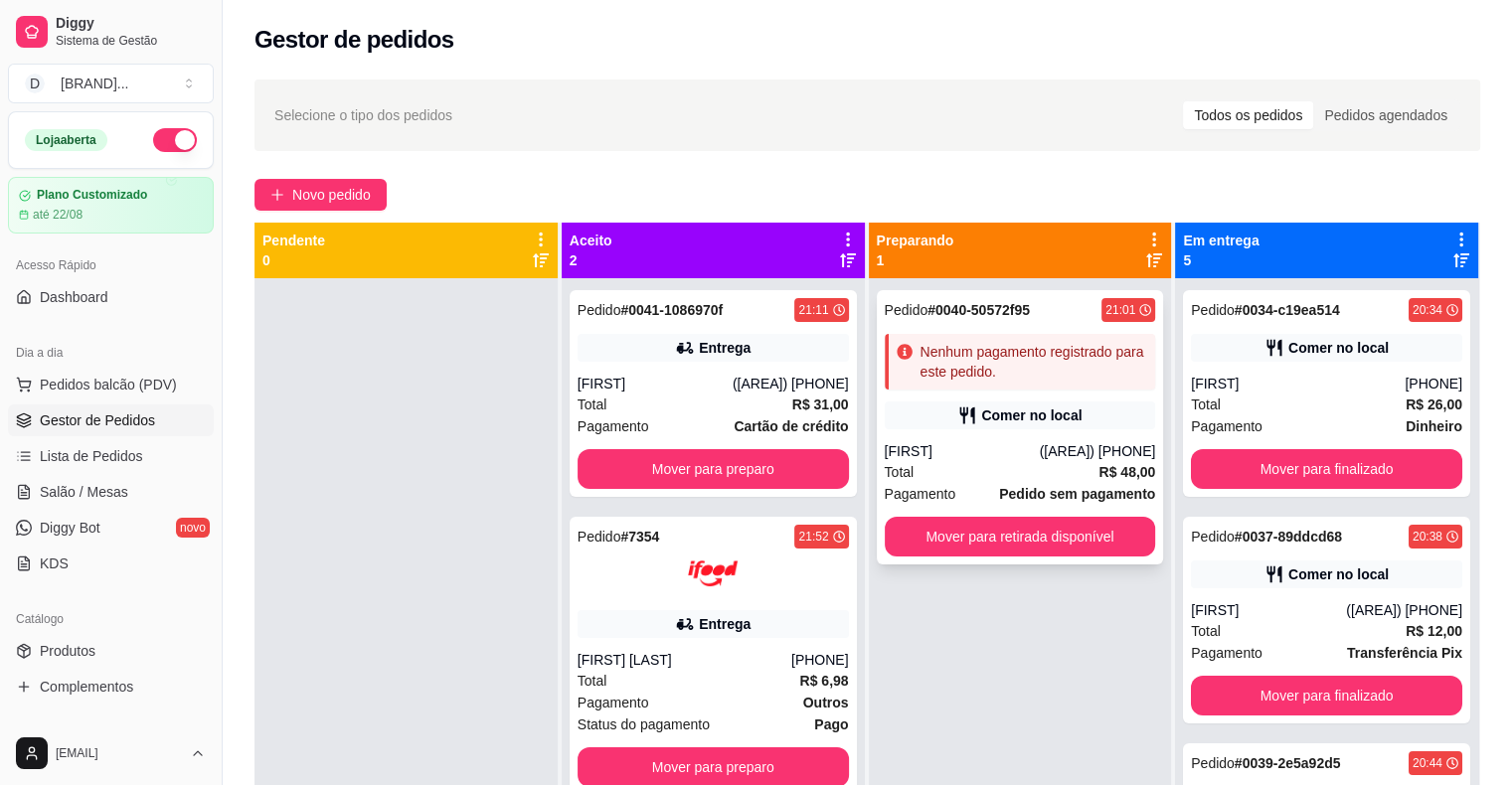 click on "Comer no local" at bounding box center [1020, 415] 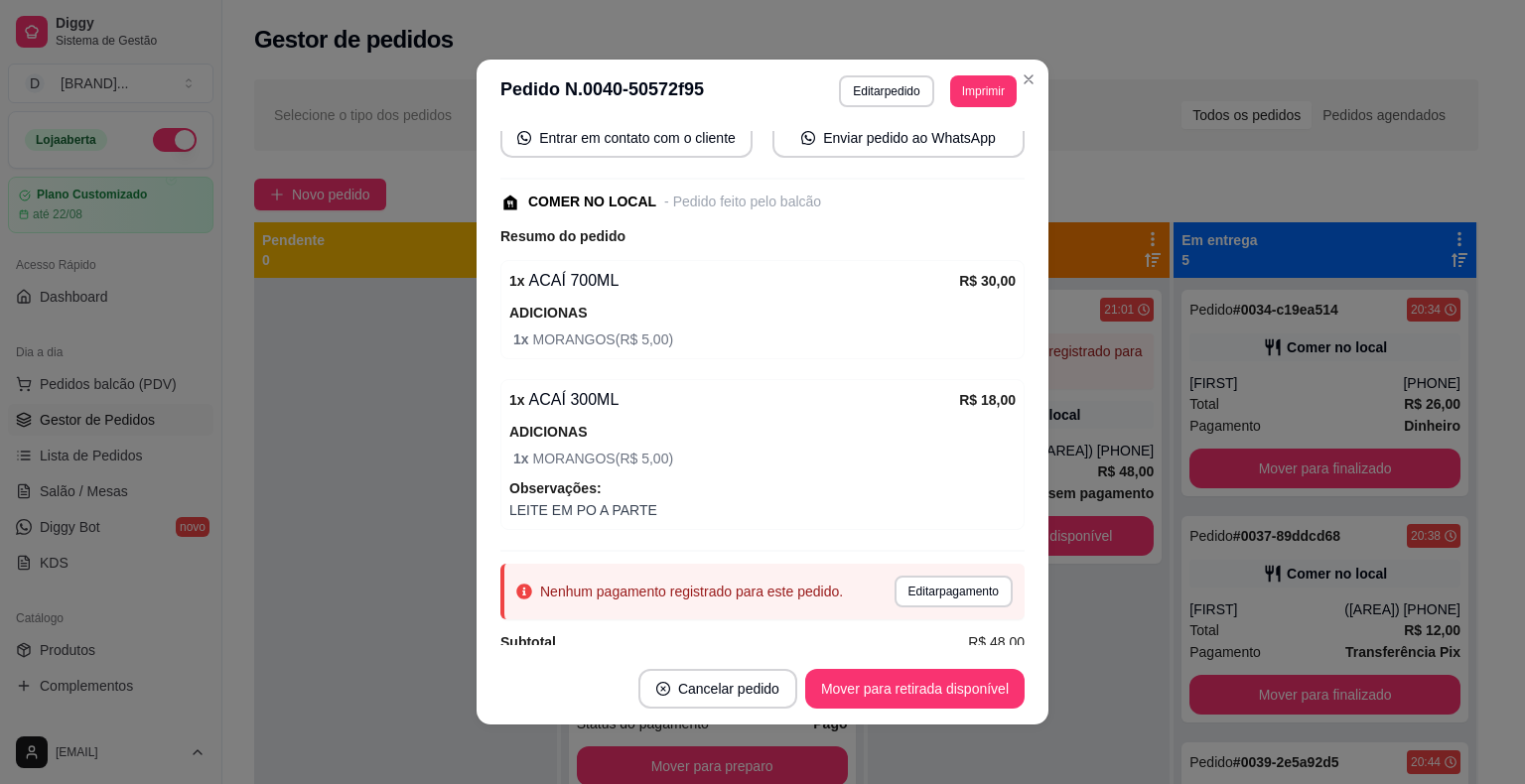 scroll, scrollTop: 268, scrollLeft: 0, axis: vertical 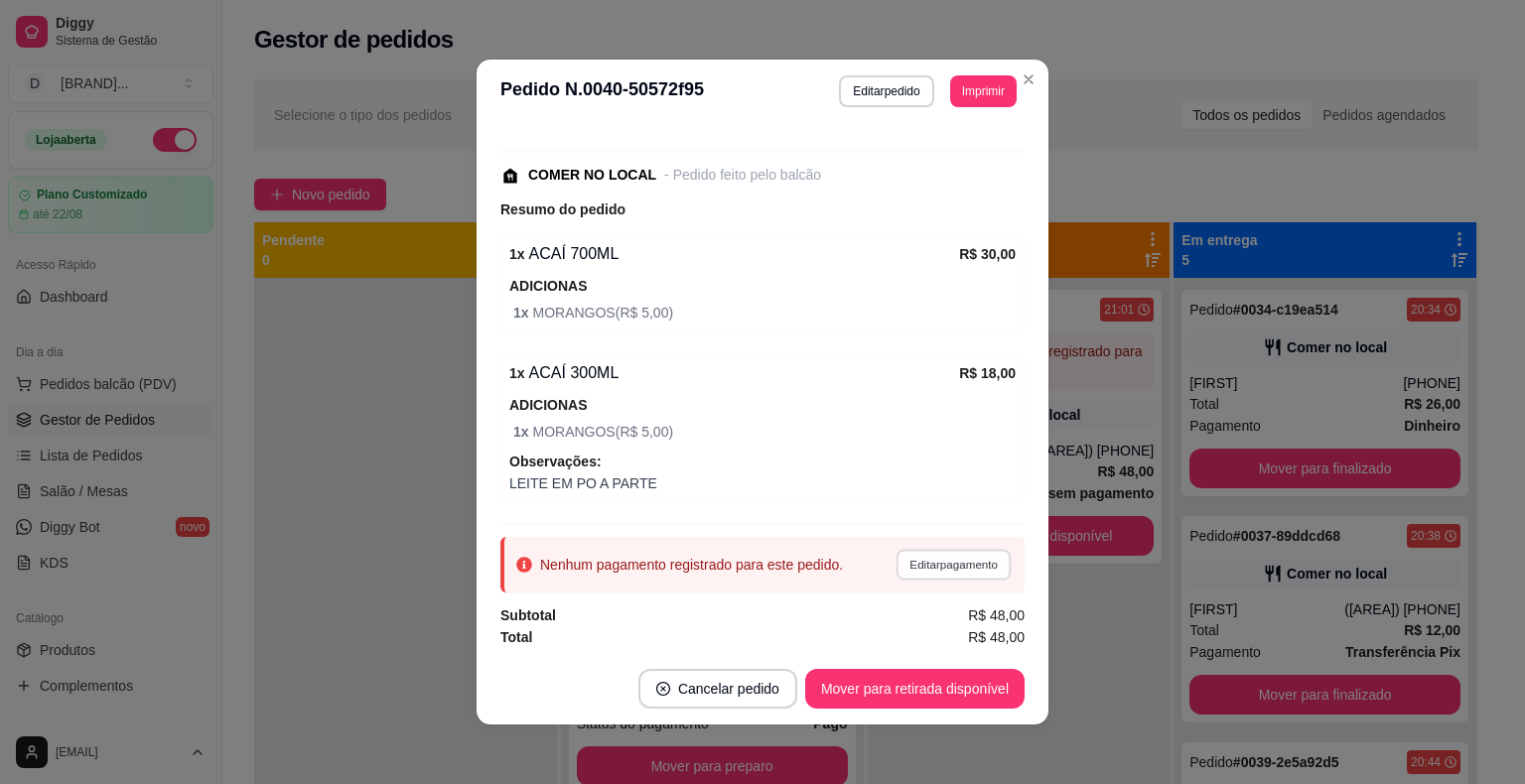click on "Editar  pagamento" at bounding box center [953, 564] 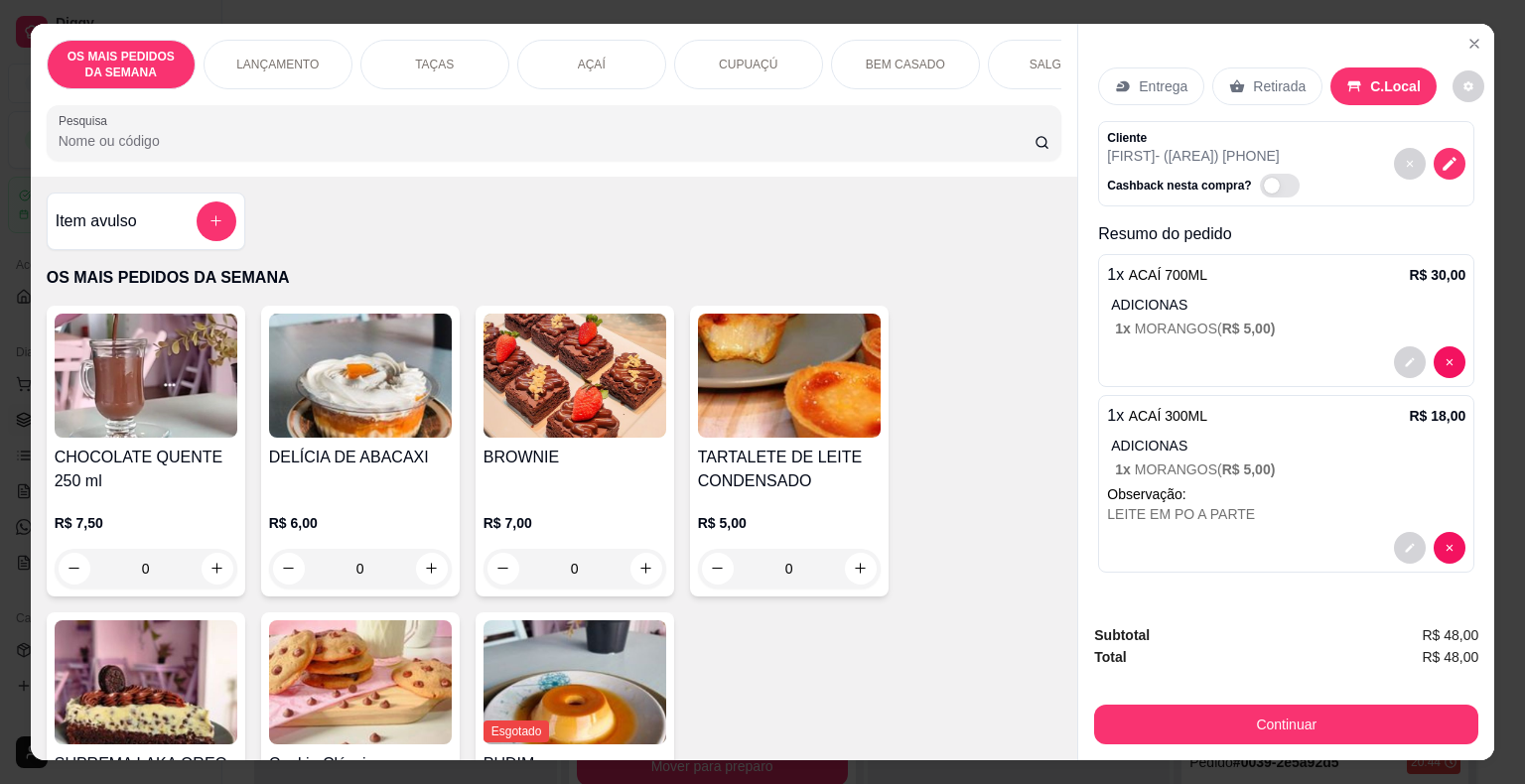 click on "Pesquisa" at bounding box center [546, 141] 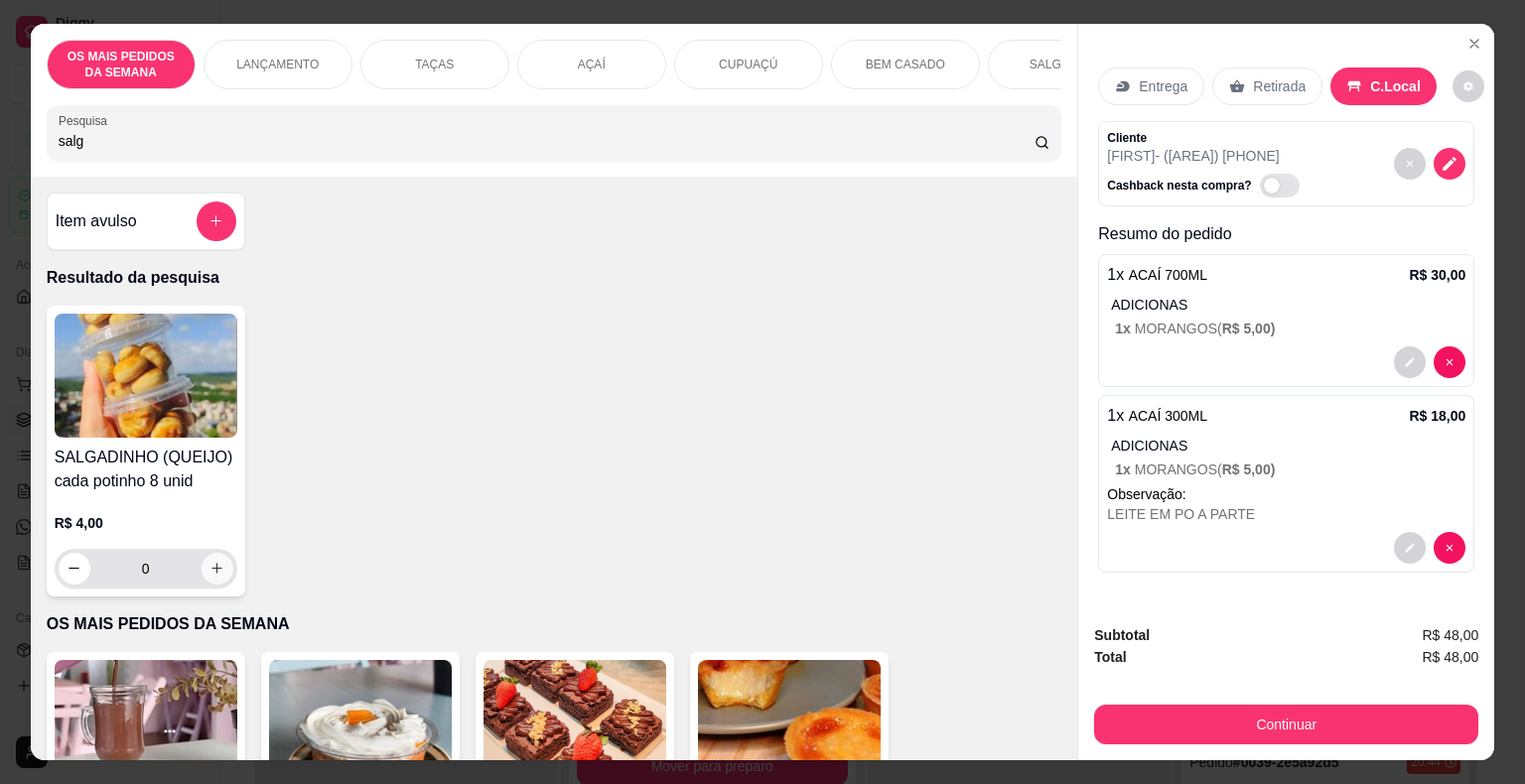 type on "salg" 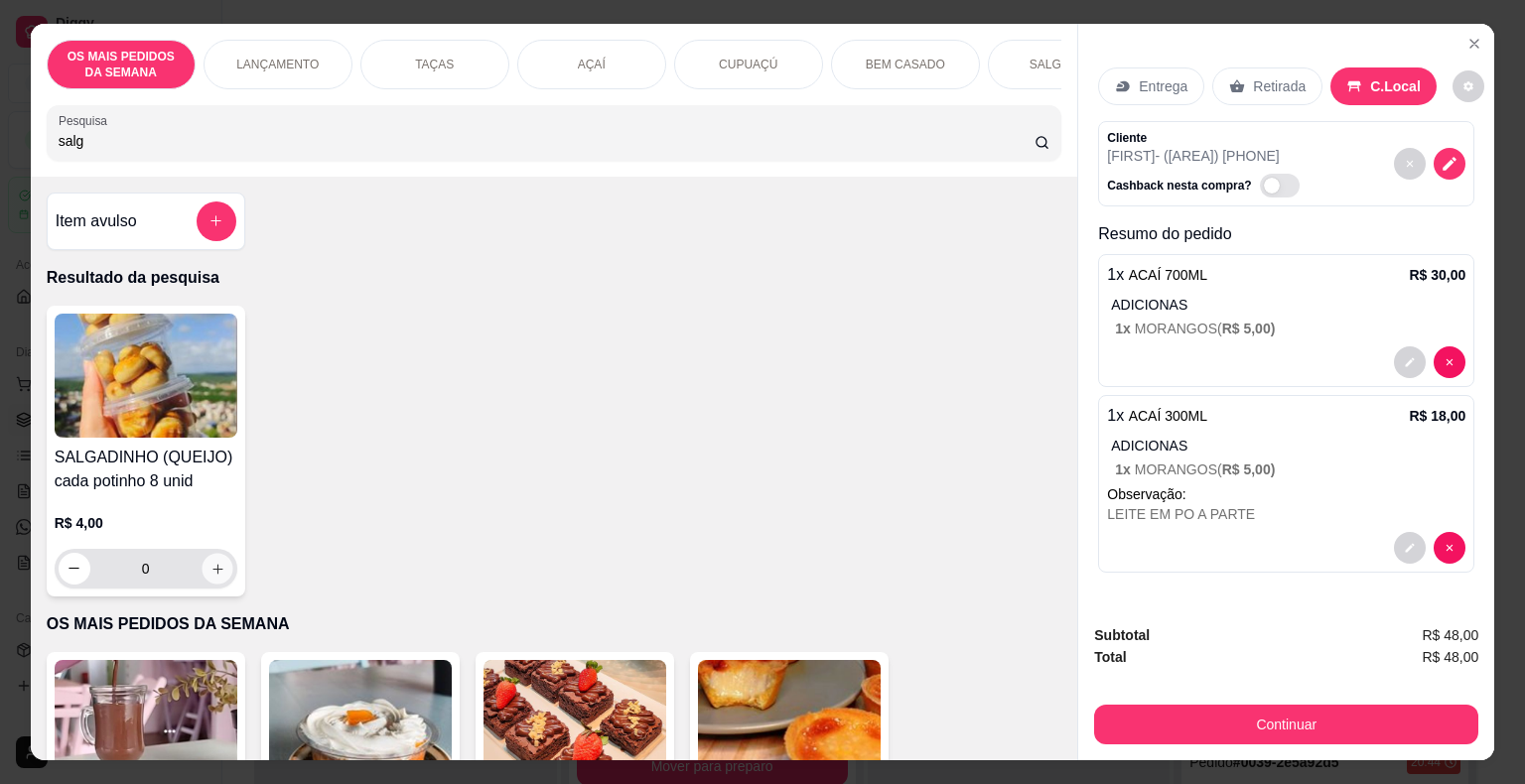 click 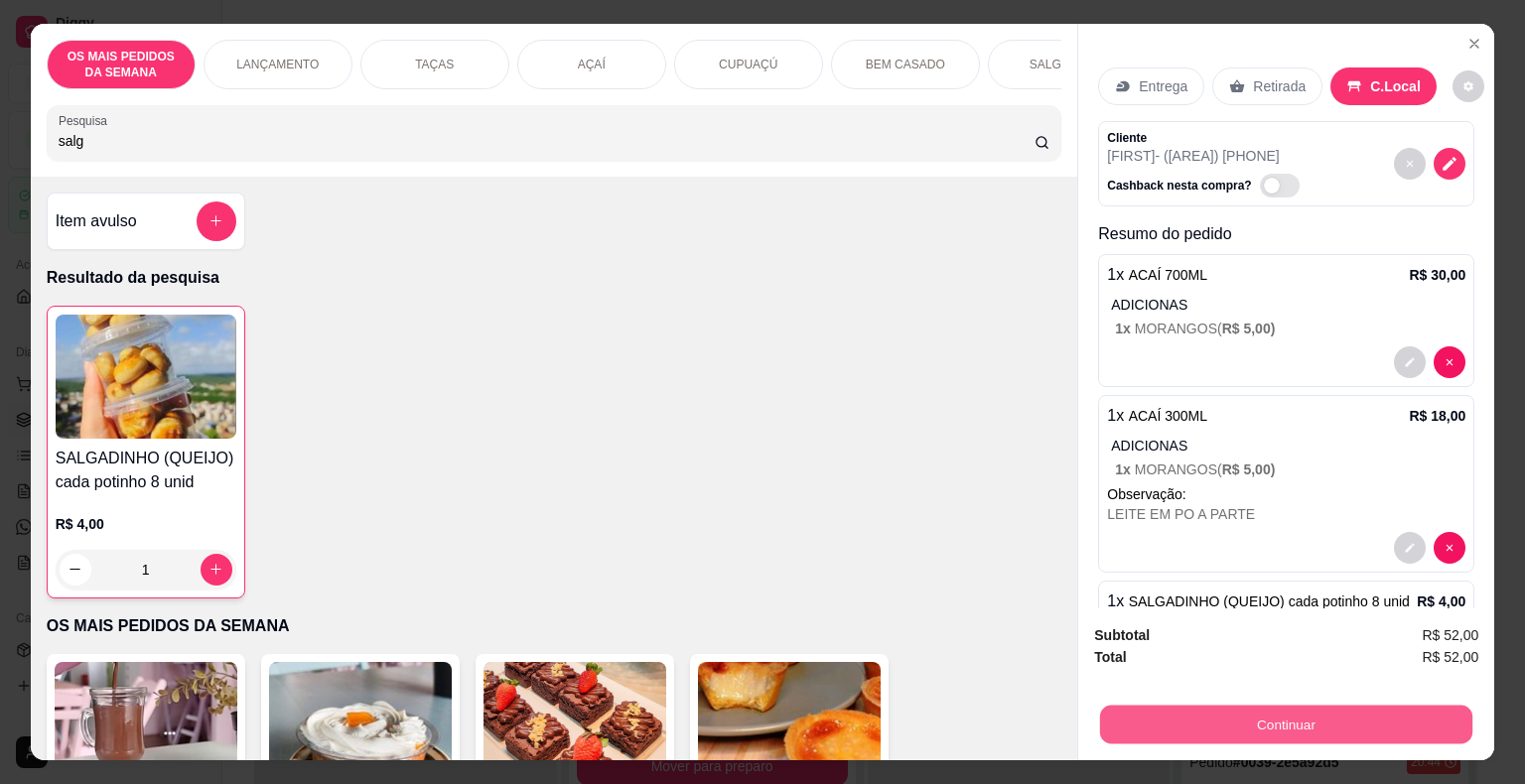 click on "Continuar" at bounding box center (1286, 724) 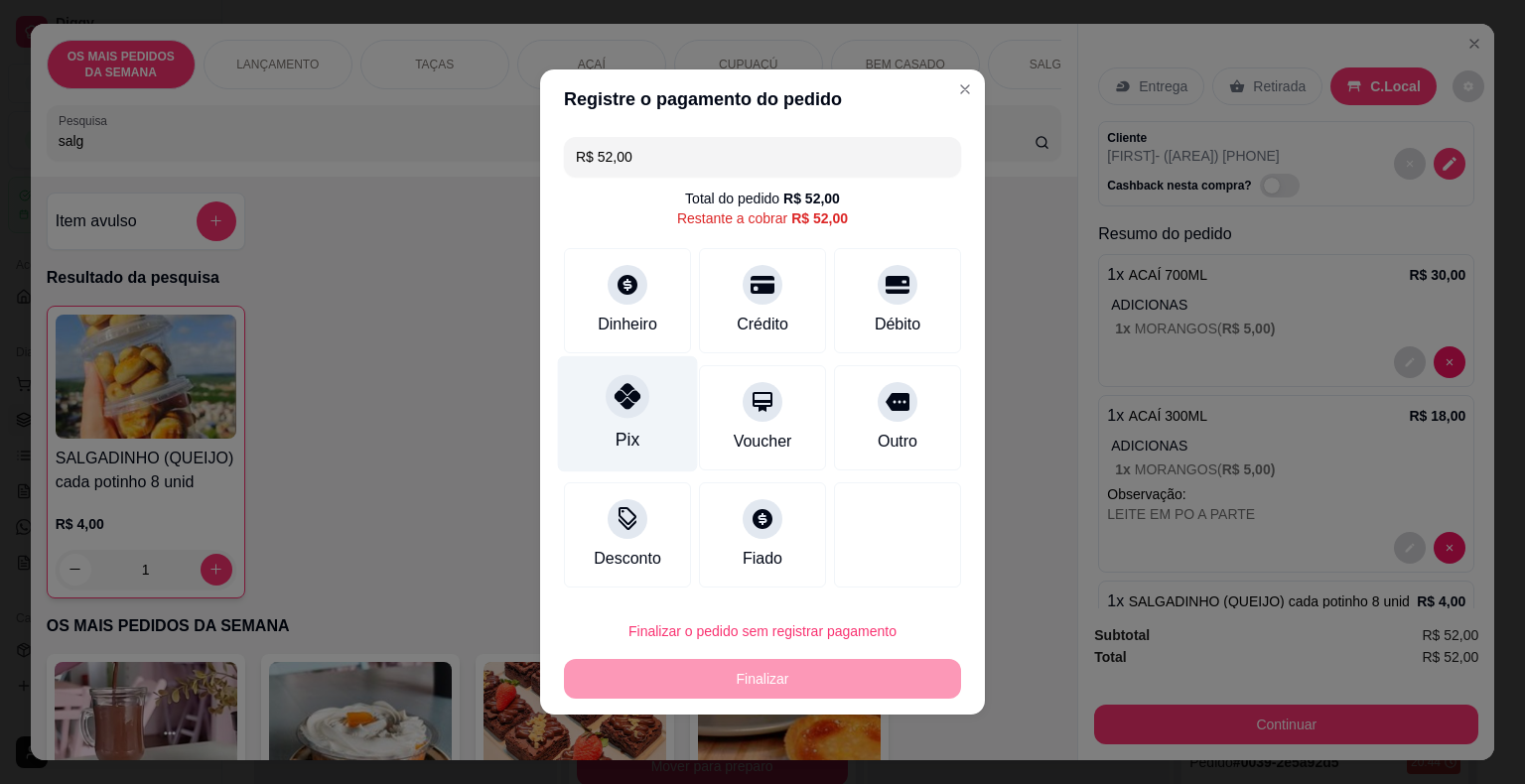 click on "Pix" at bounding box center [627, 414] 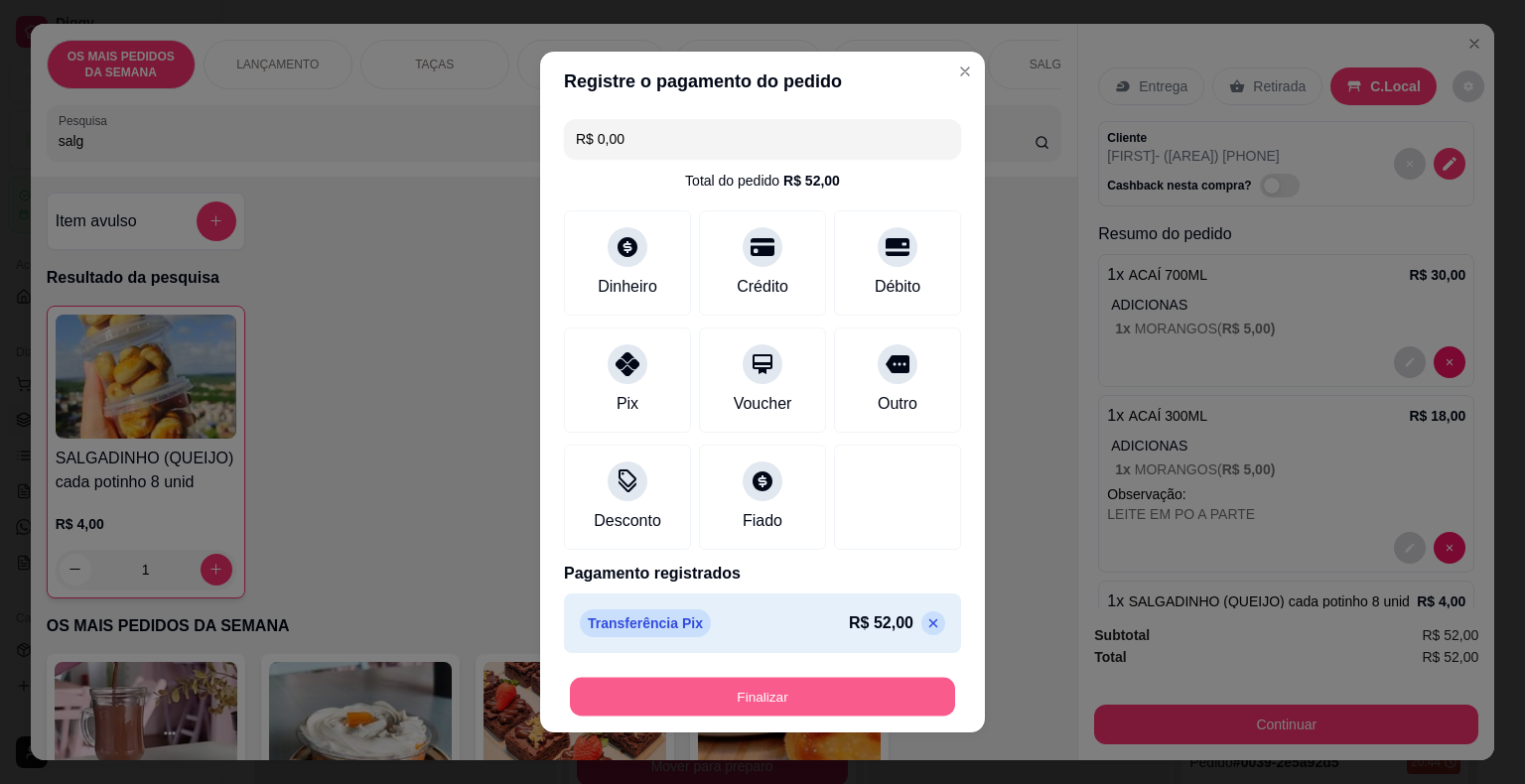 click on "Finalizar" at bounding box center [762, 697] 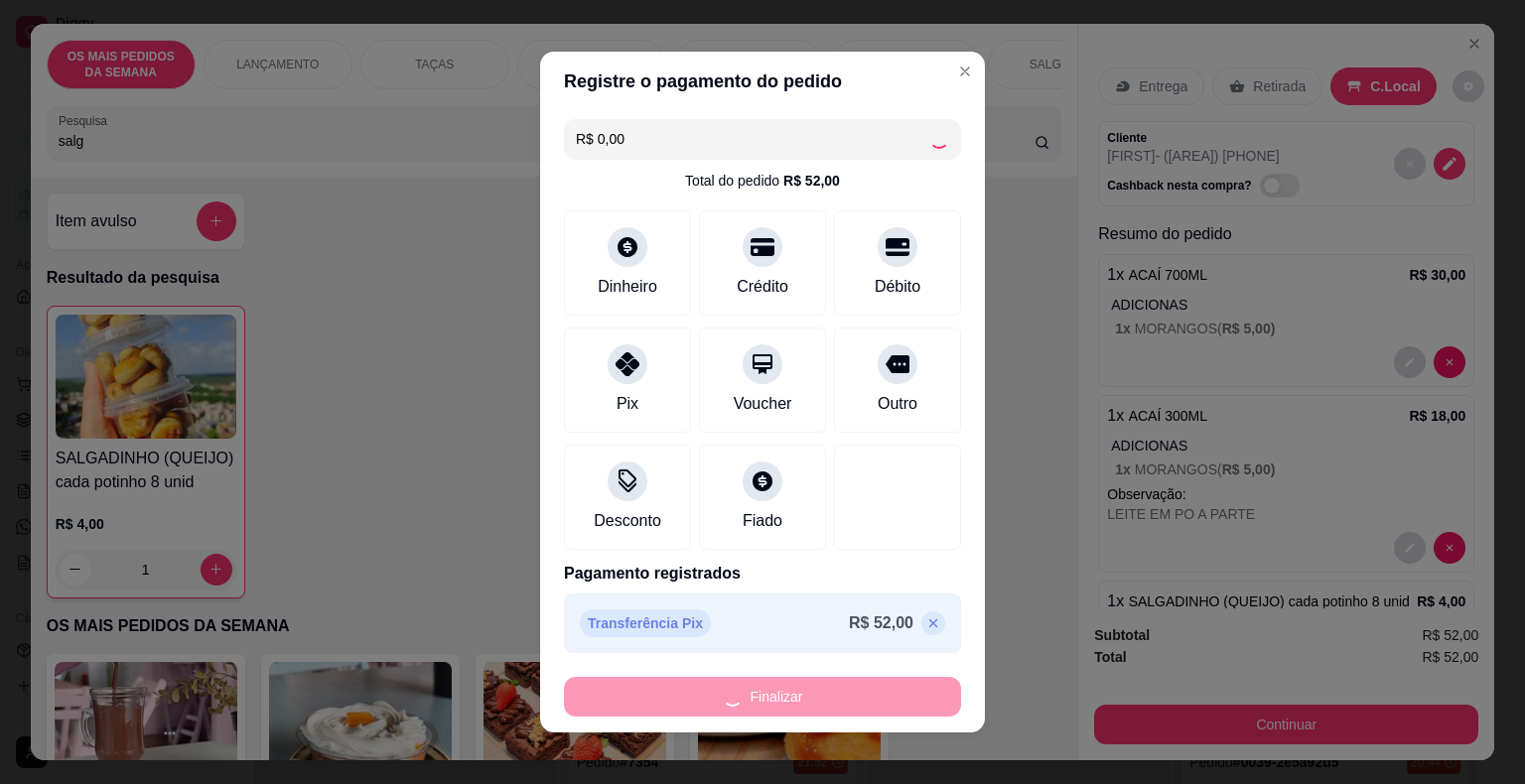 type on "0" 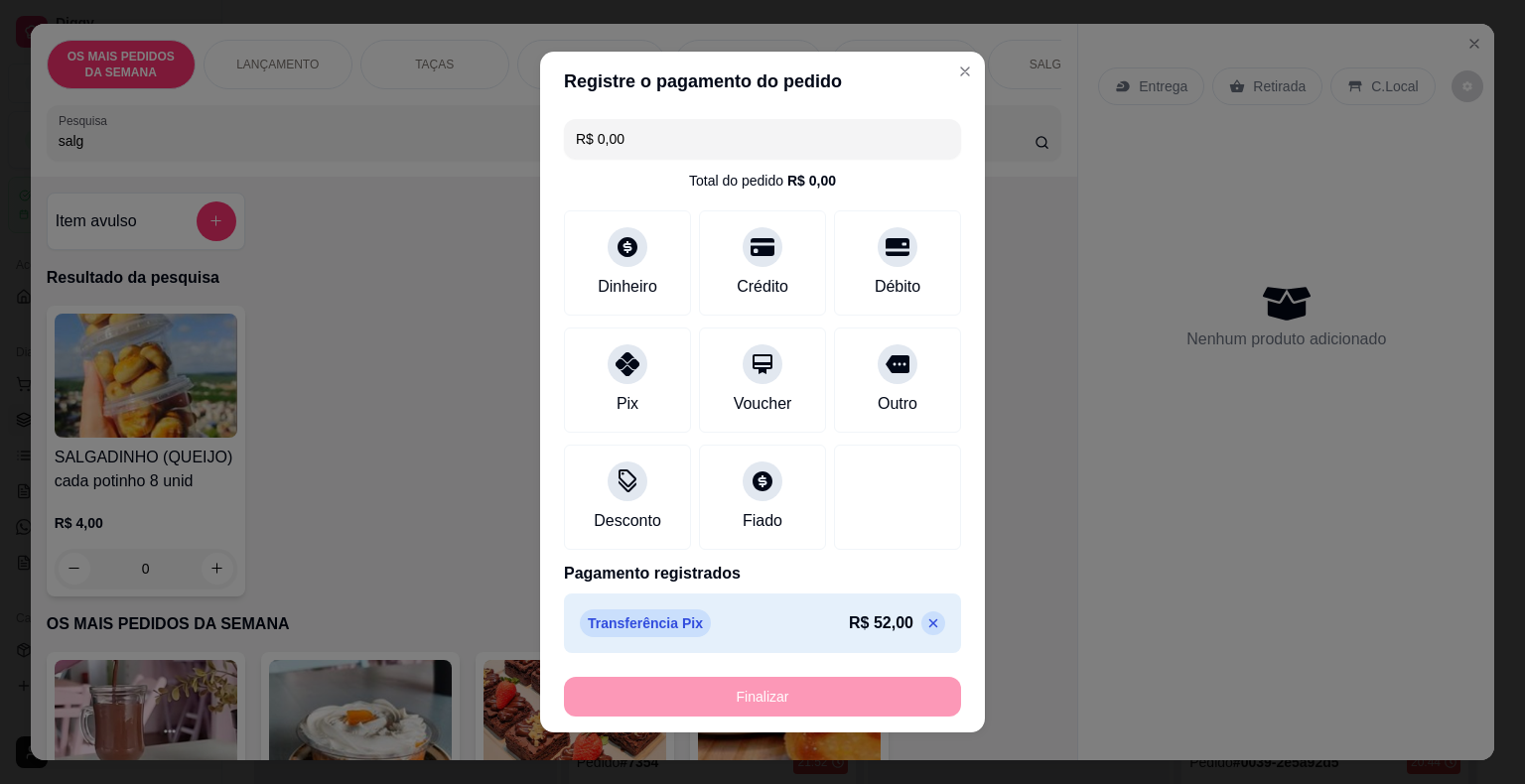 type on "-R$ 52,00" 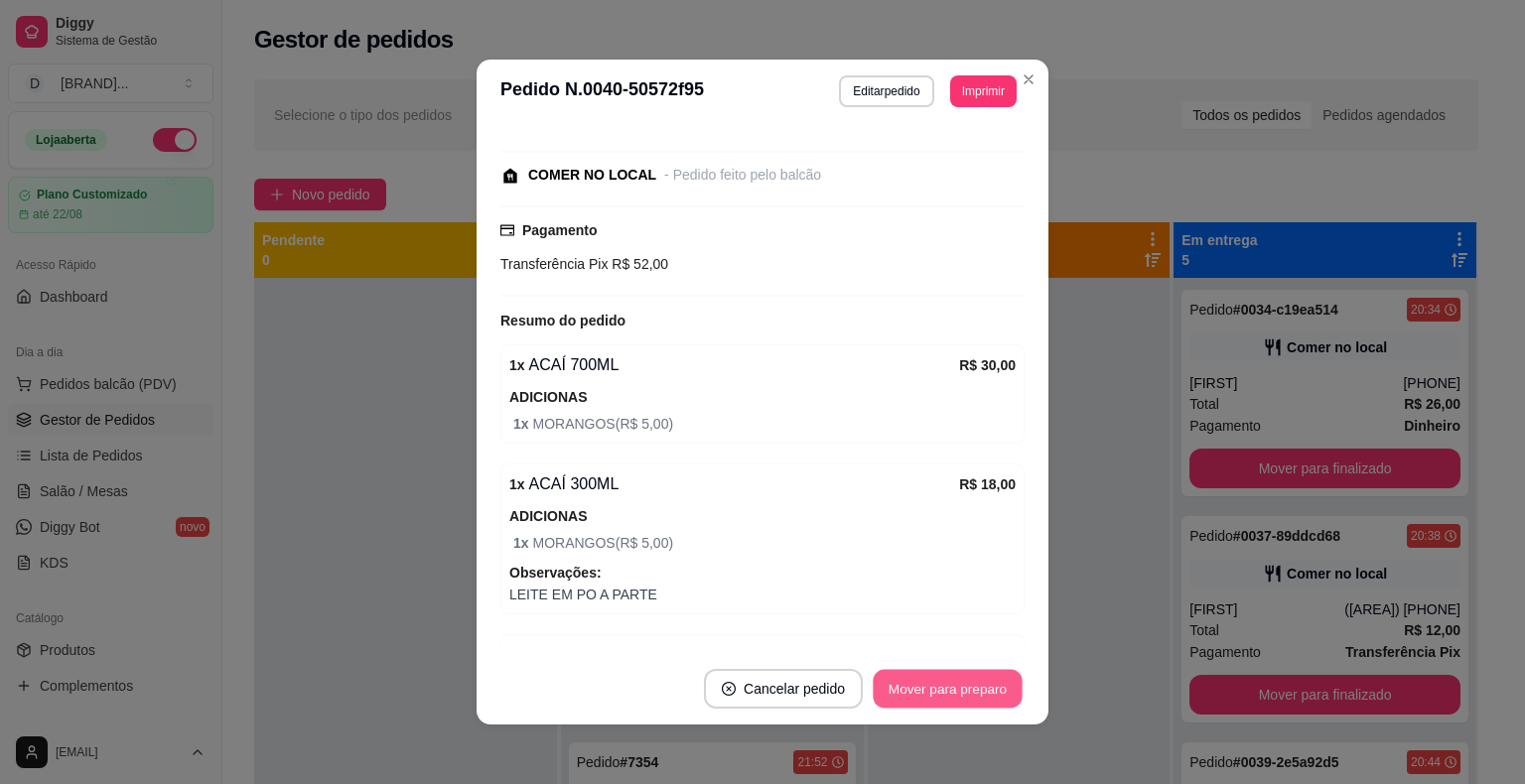 click on "Mover para preparo" at bounding box center [947, 689] 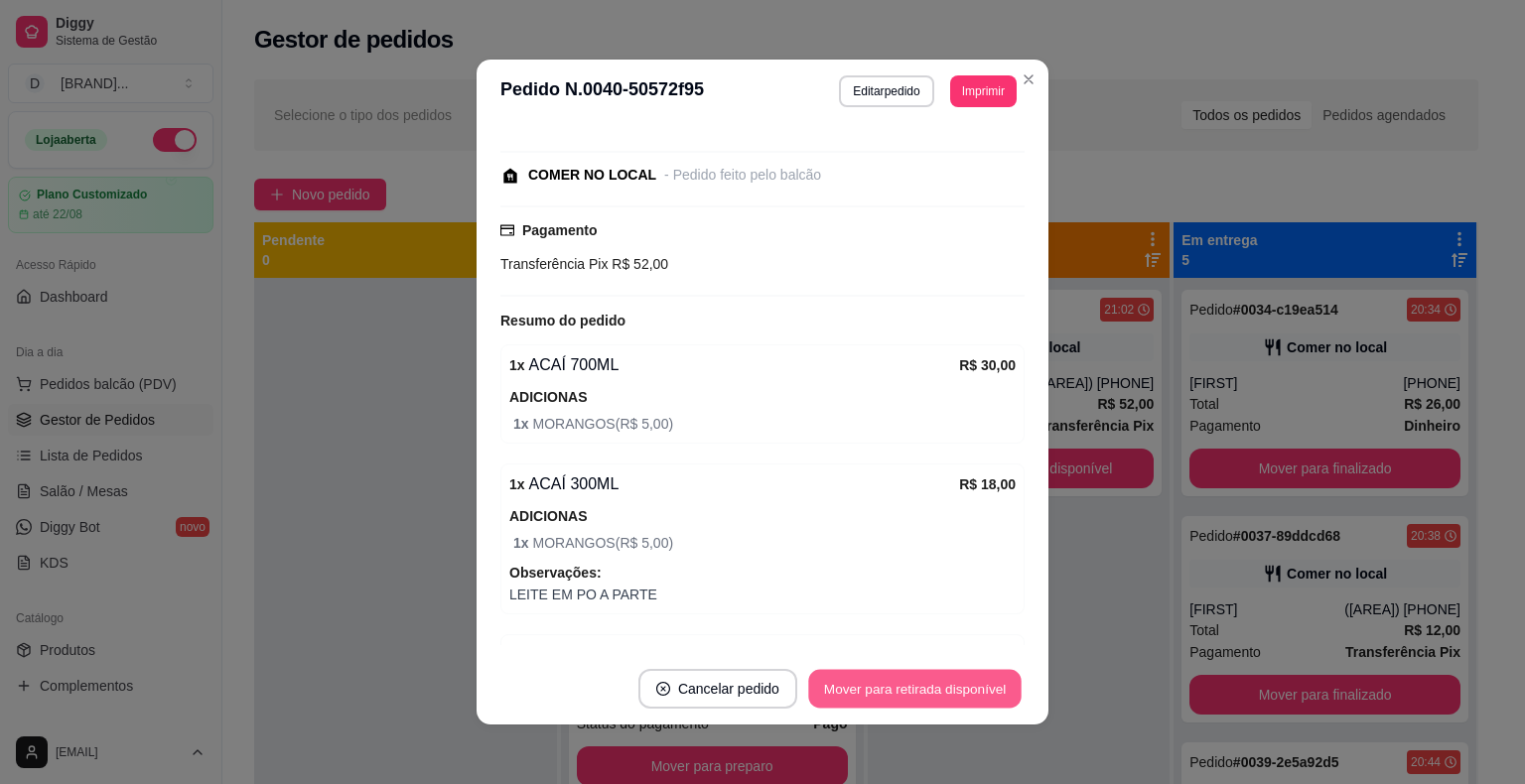 click on "Mover para retirada disponível" at bounding box center [914, 689] 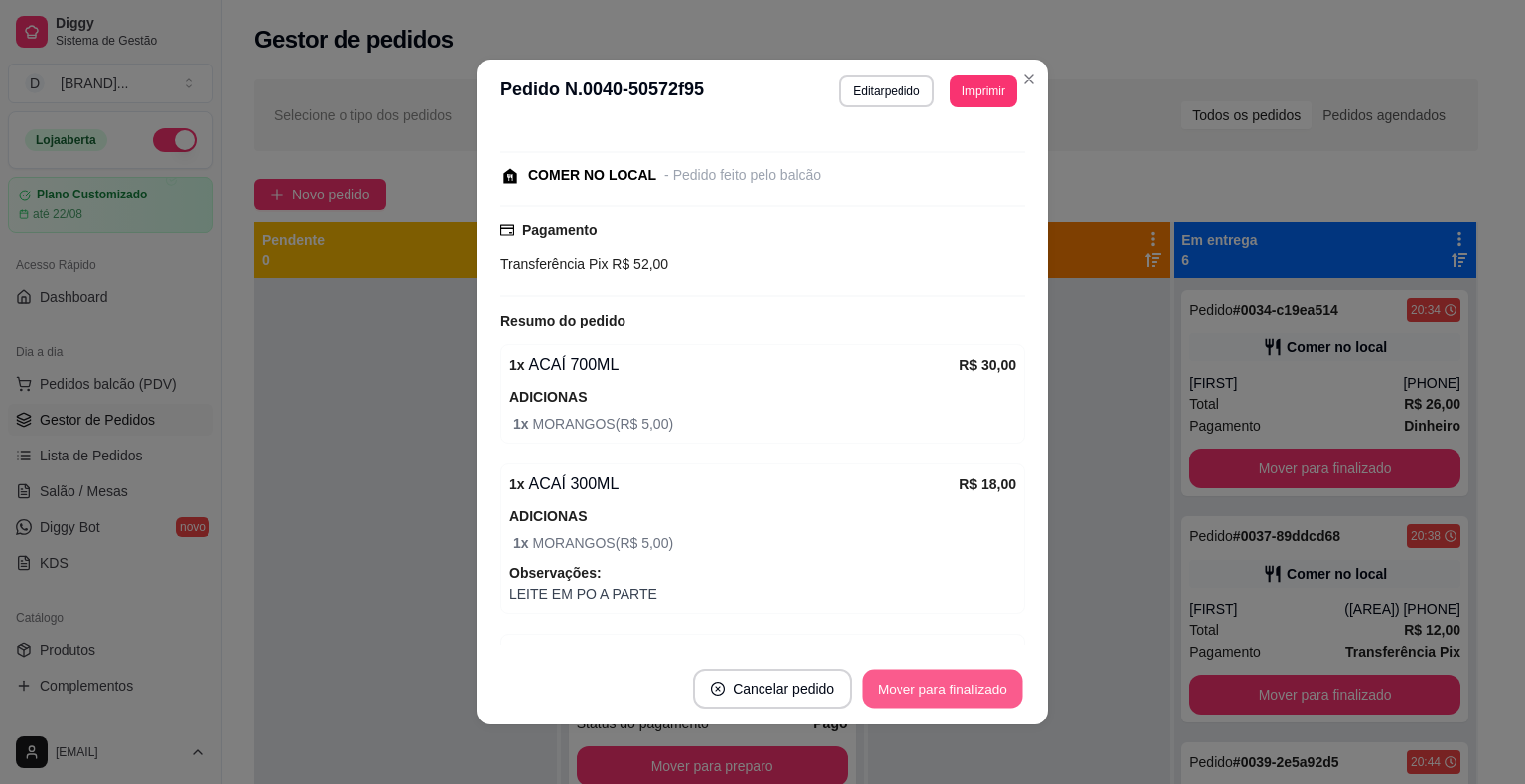 click on "Mover para finalizado" at bounding box center [942, 689] 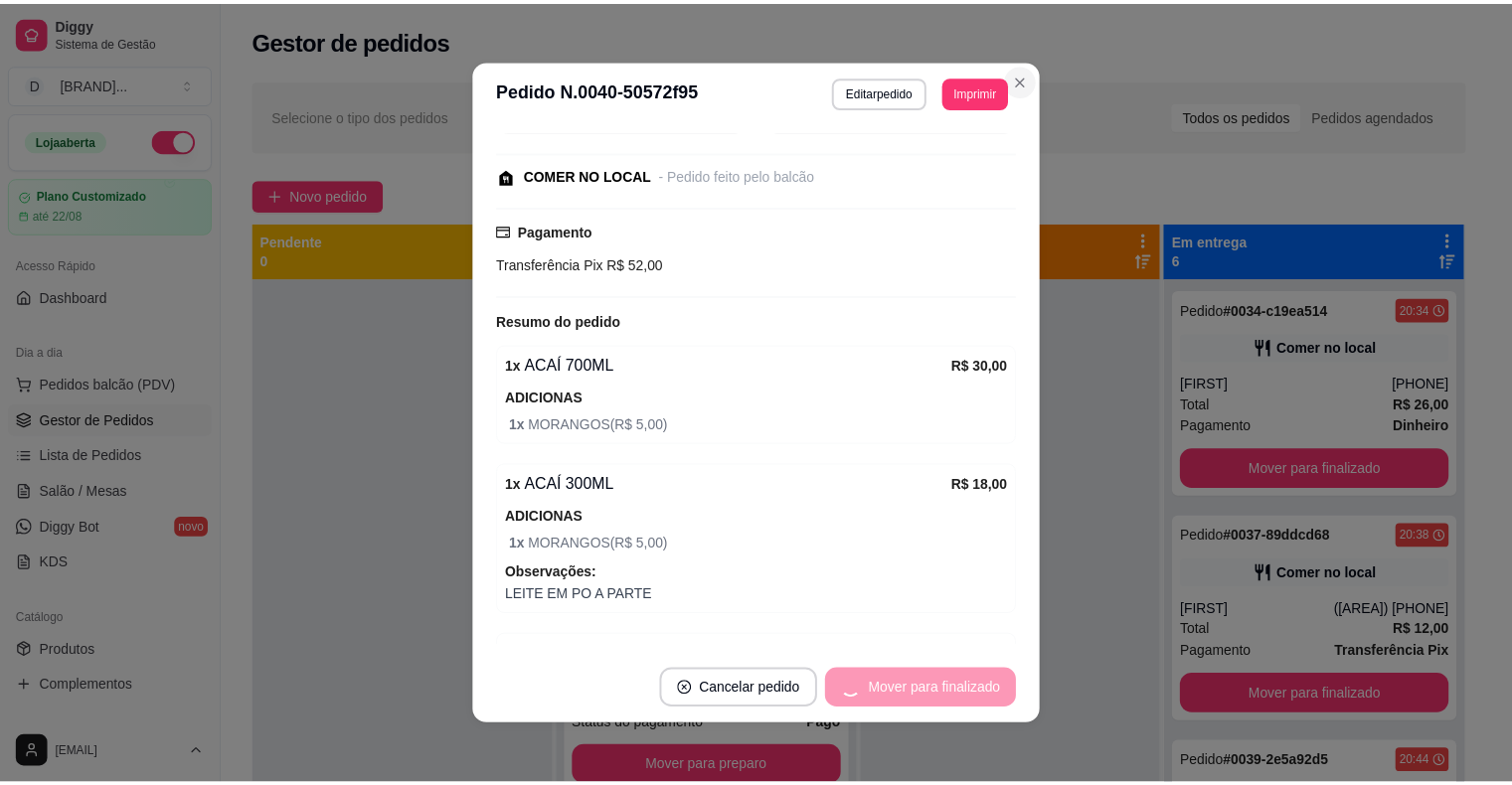 scroll, scrollTop: 203, scrollLeft: 0, axis: vertical 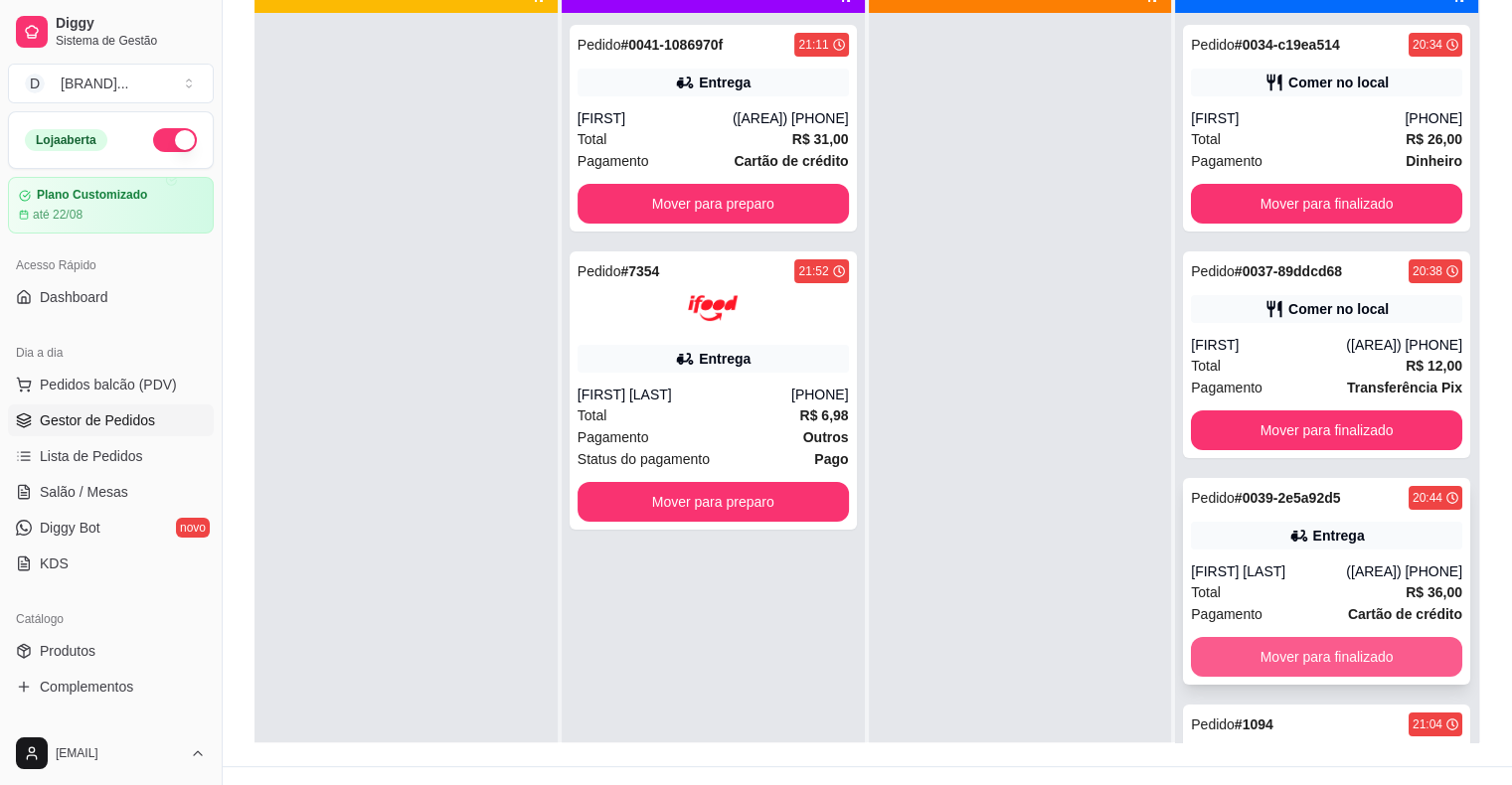 click on "Mover para finalizado" at bounding box center (1326, 657) 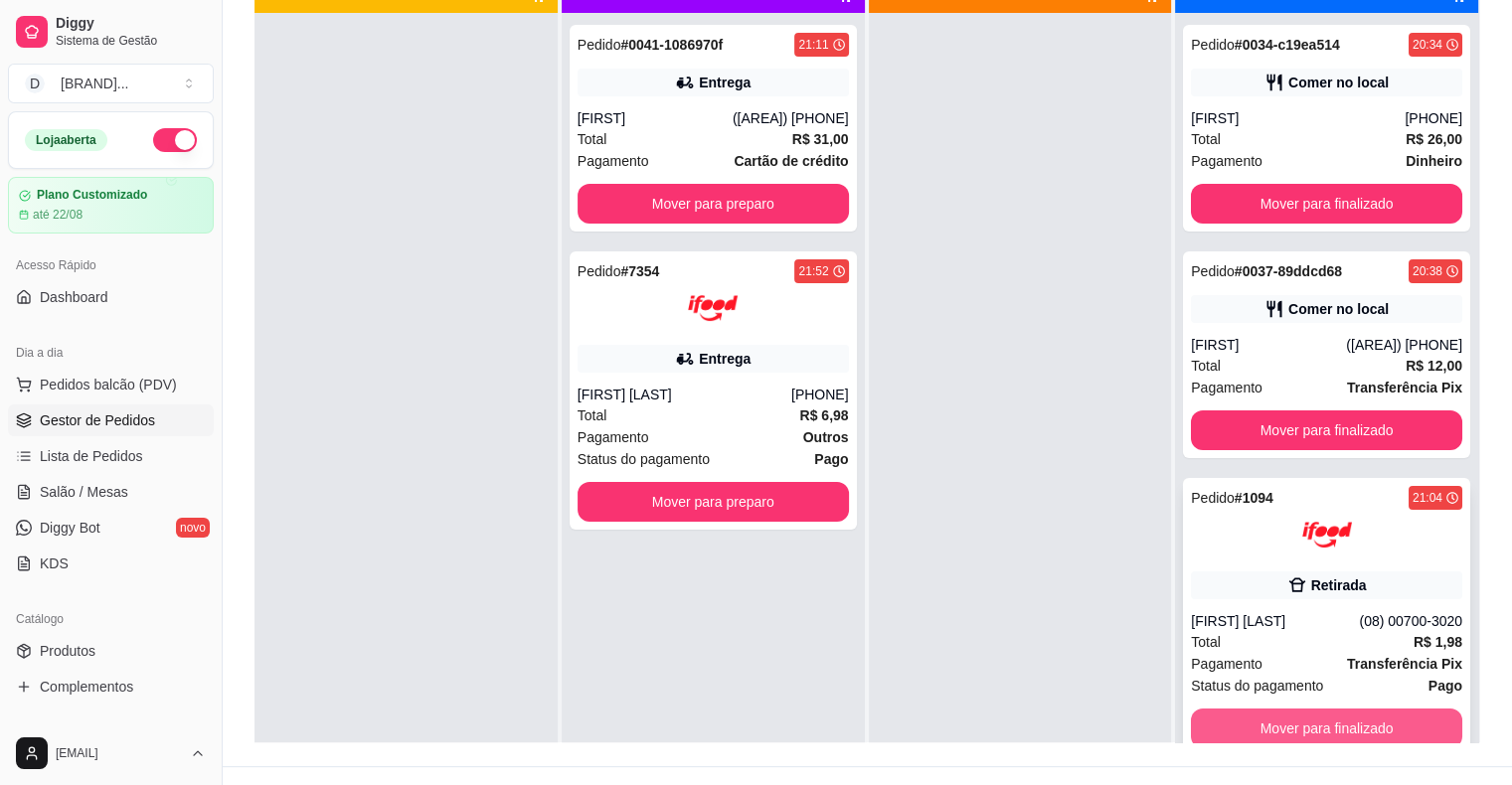 click on "Mover para finalizado" at bounding box center [1326, 728] 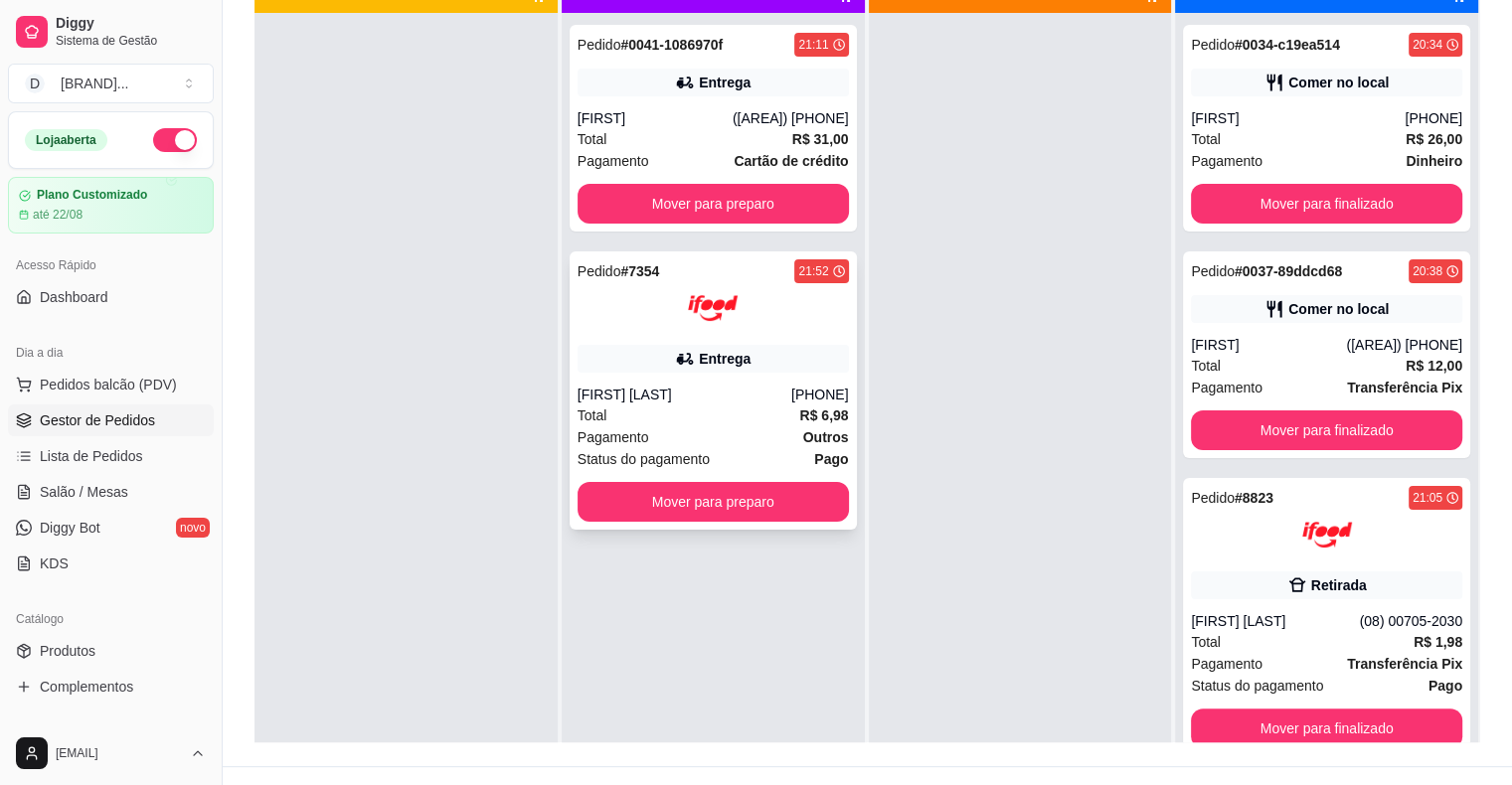 click at bounding box center [713, 308] 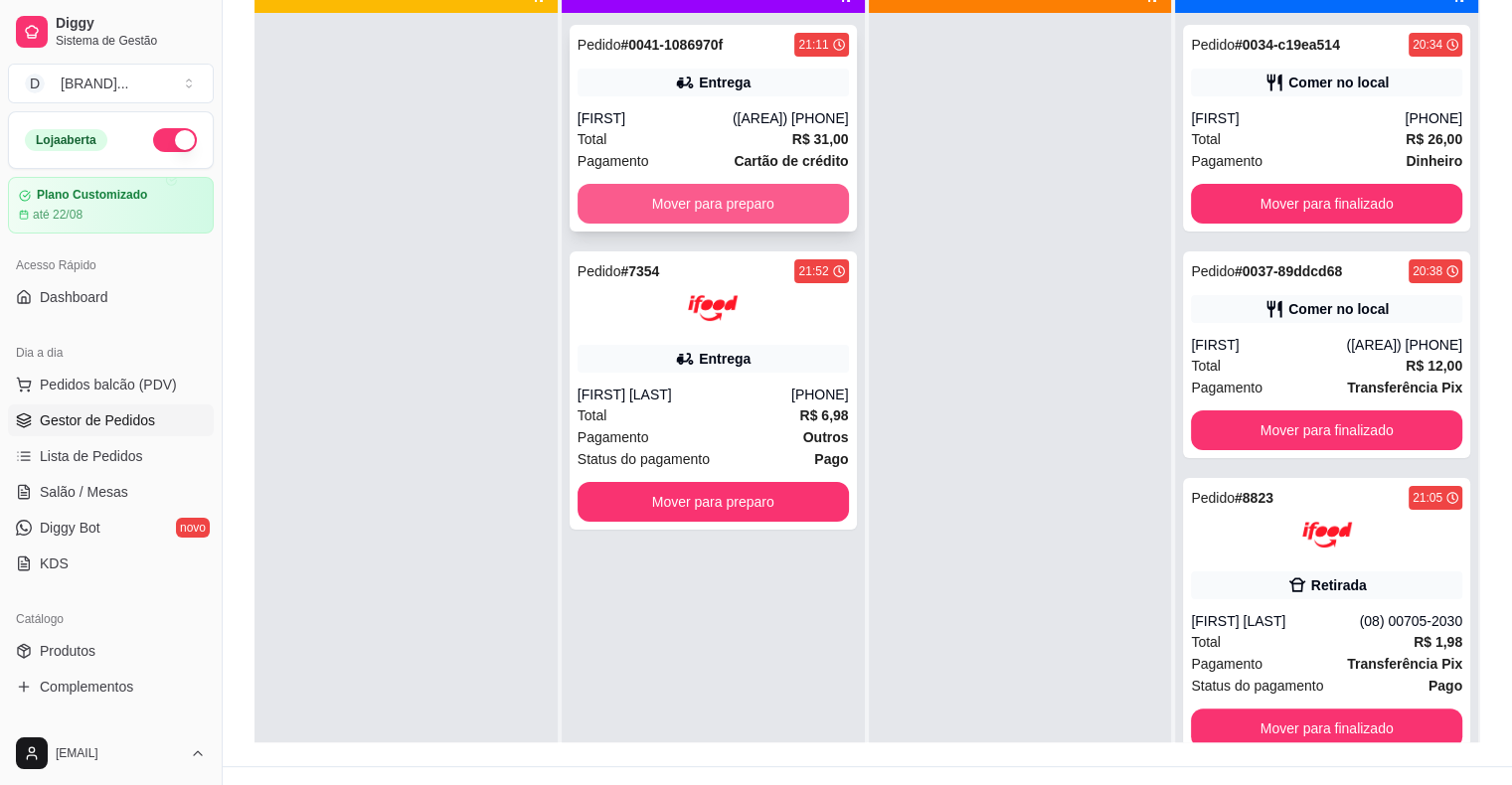 click on "Mover para preparo" at bounding box center (713, 204) 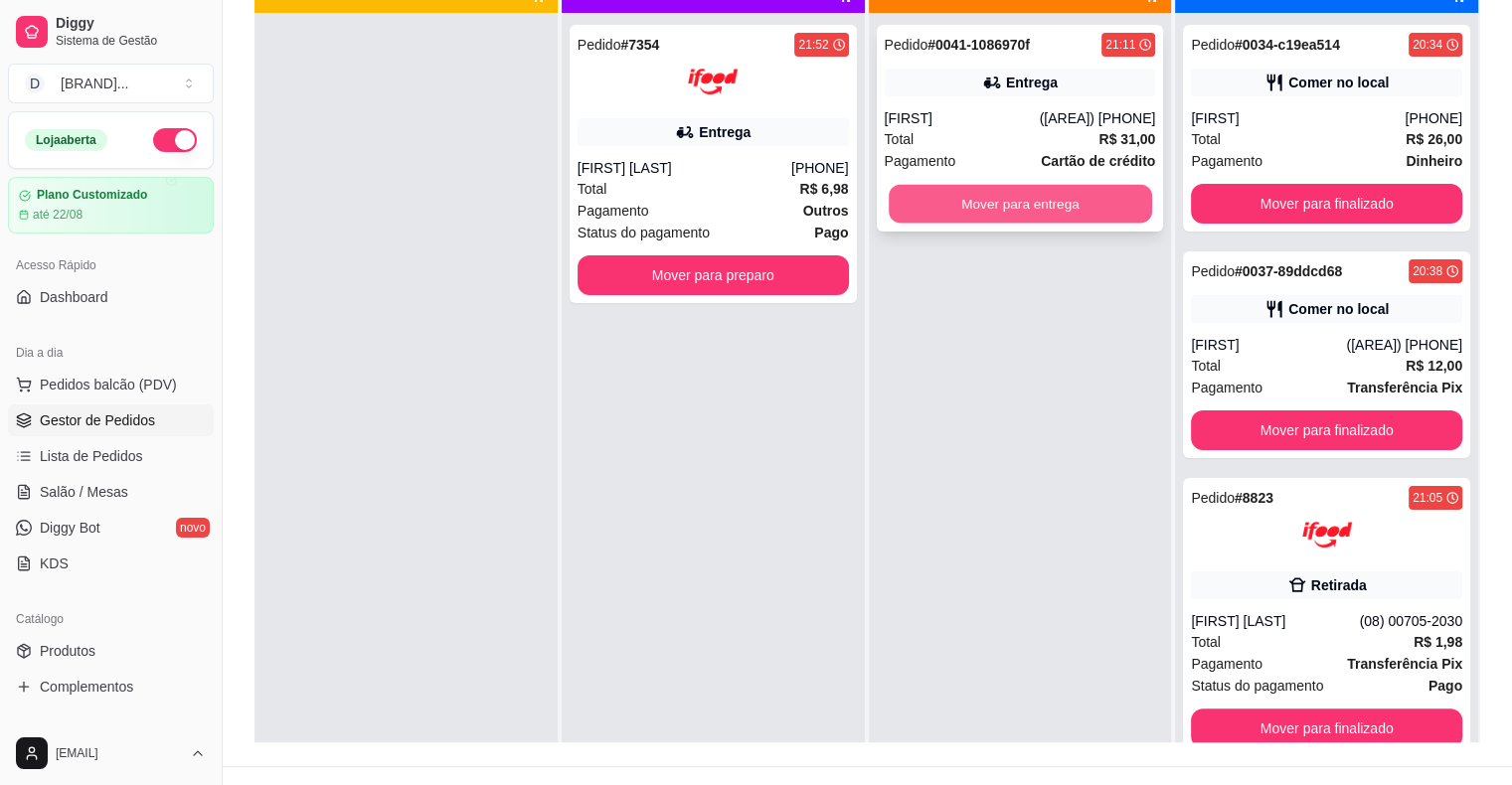 click on "Mover para entrega" at bounding box center [1020, 204] 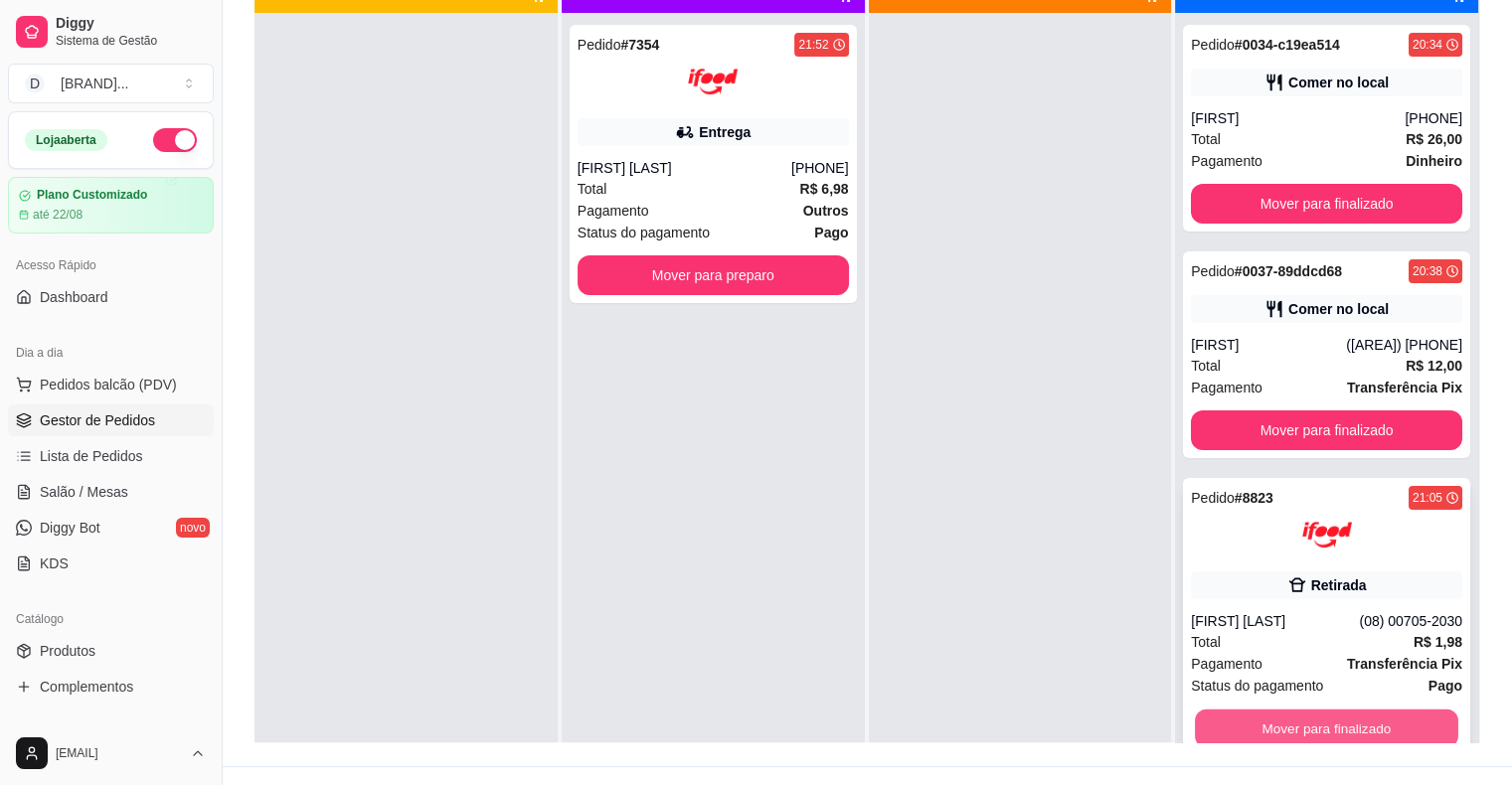 click on "Mover para finalizado" at bounding box center [1326, 728] 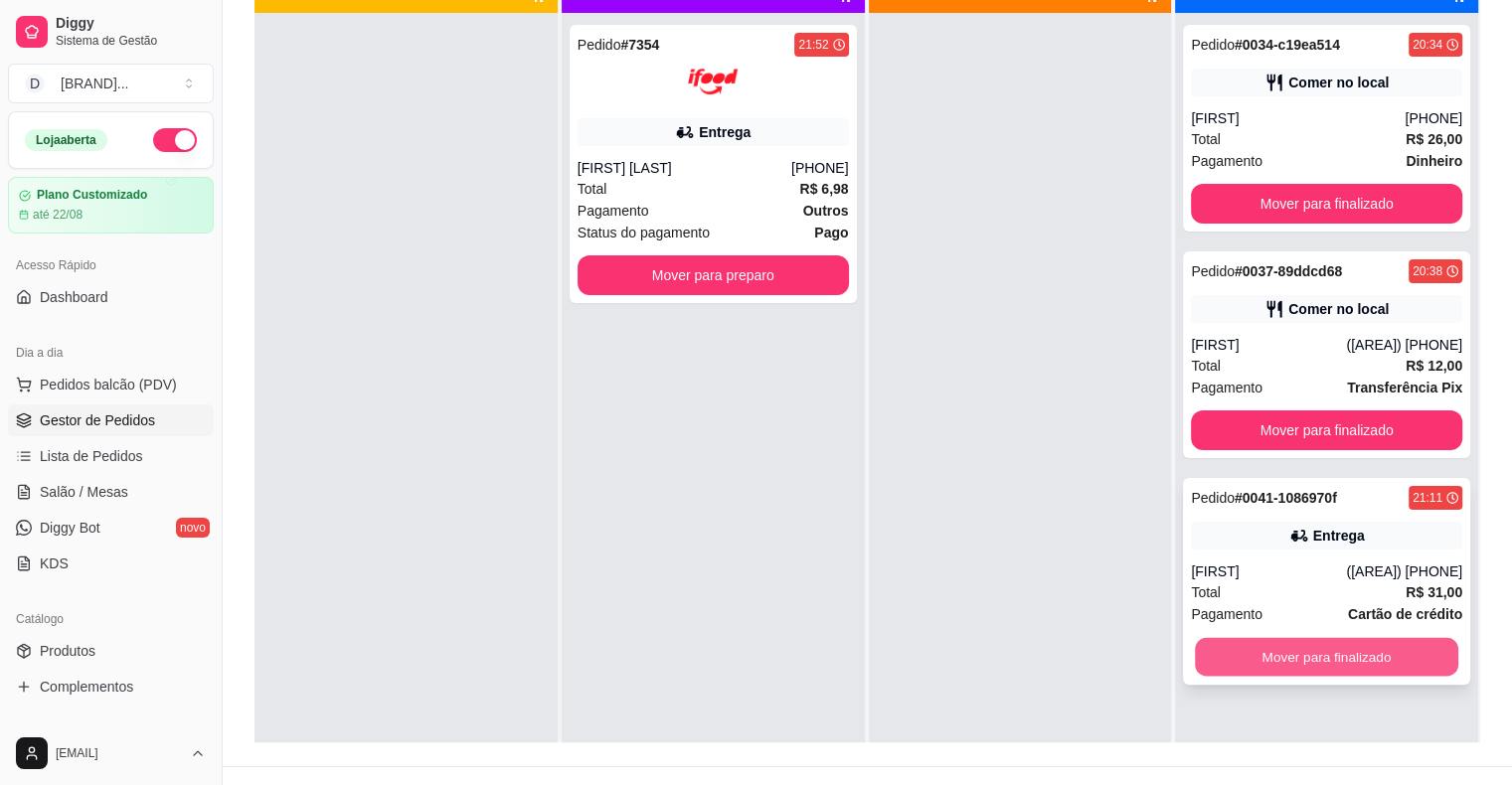 click on "Mover para finalizado" at bounding box center [1326, 657] 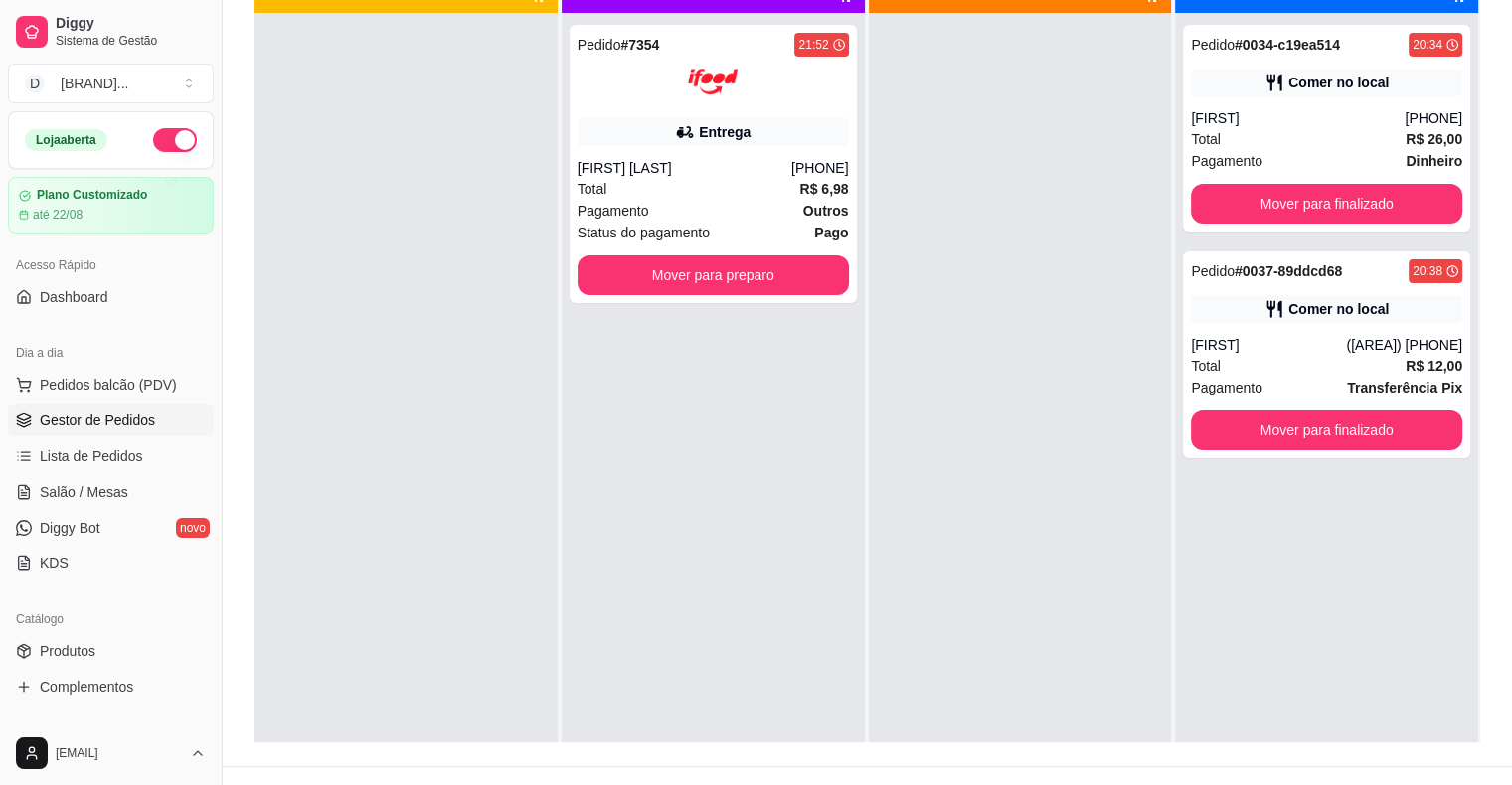 click at bounding box center (406, 405) 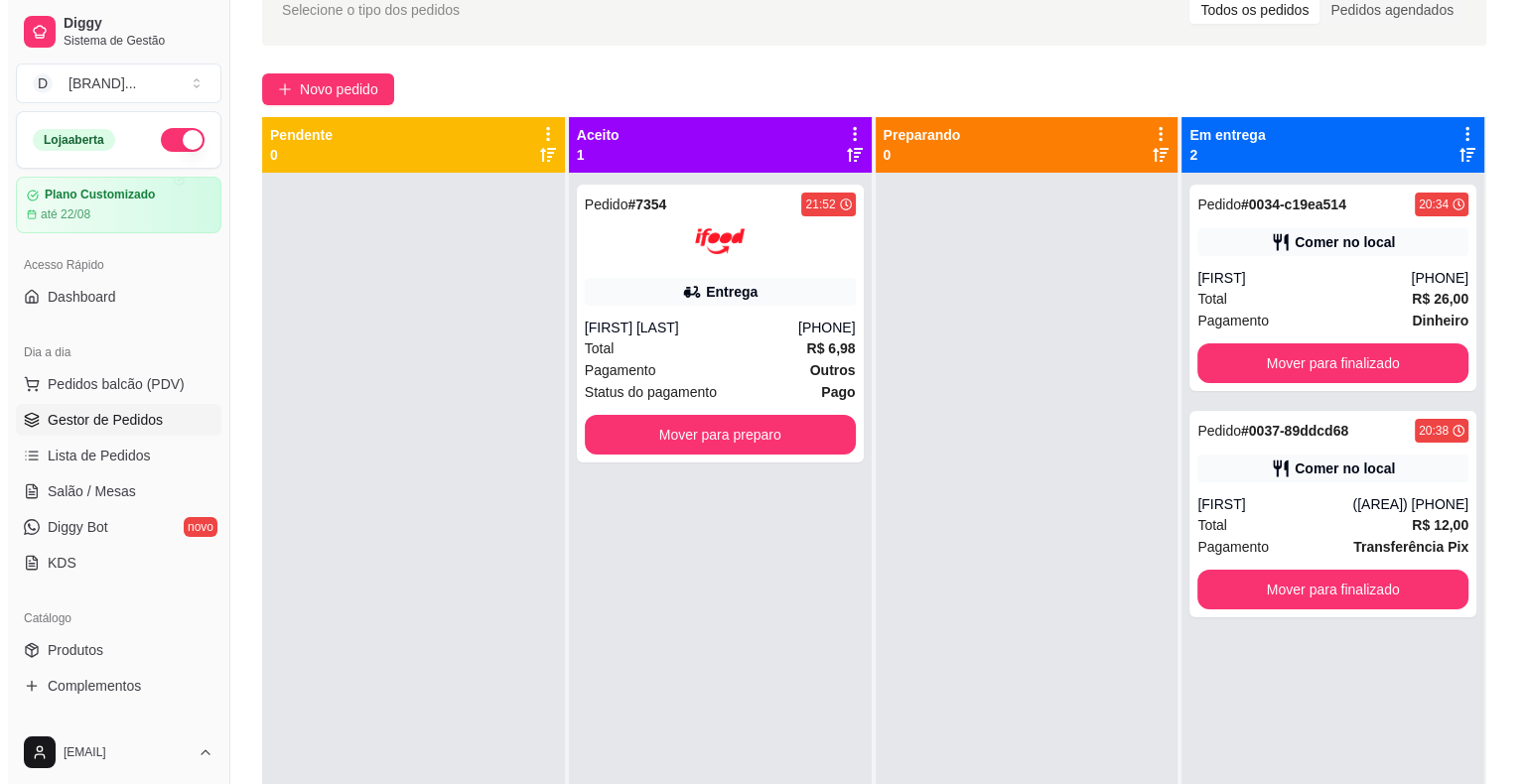 scroll, scrollTop: 102, scrollLeft: 0, axis: vertical 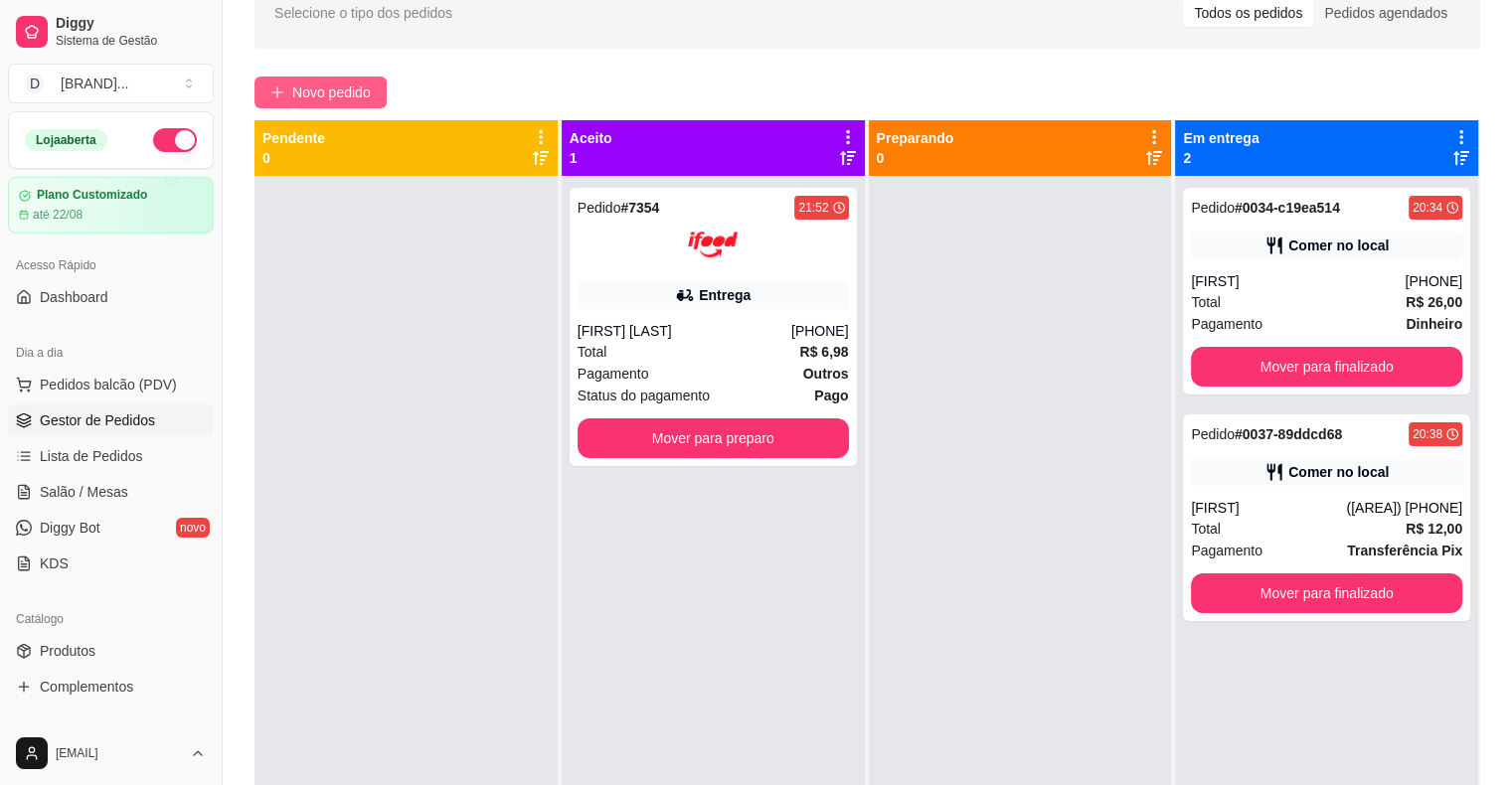 click on "Novo pedido" at bounding box center (331, 92) 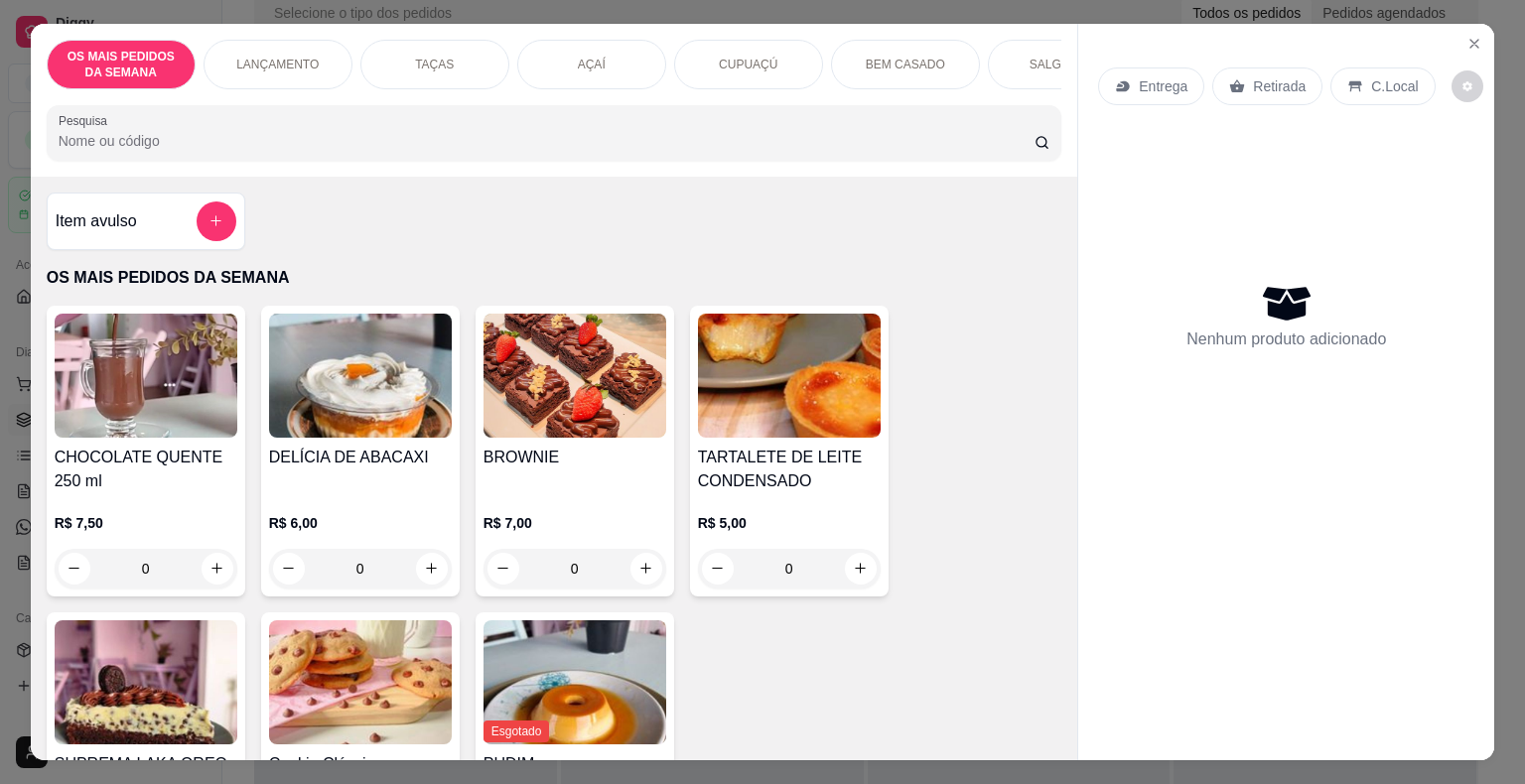 click on "TAÇAS" at bounding box center (435, 65) 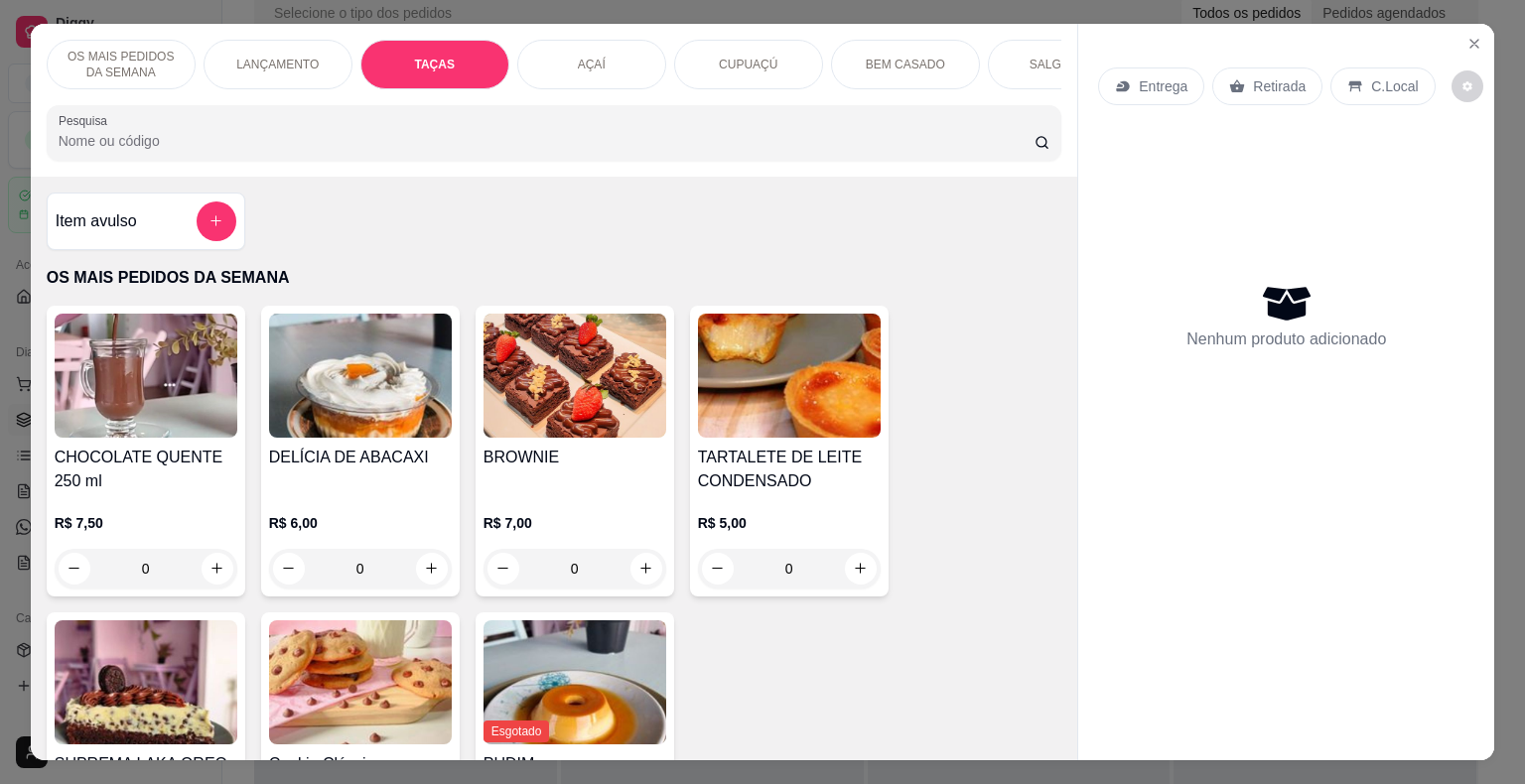 scroll, scrollTop: 1371, scrollLeft: 0, axis: vertical 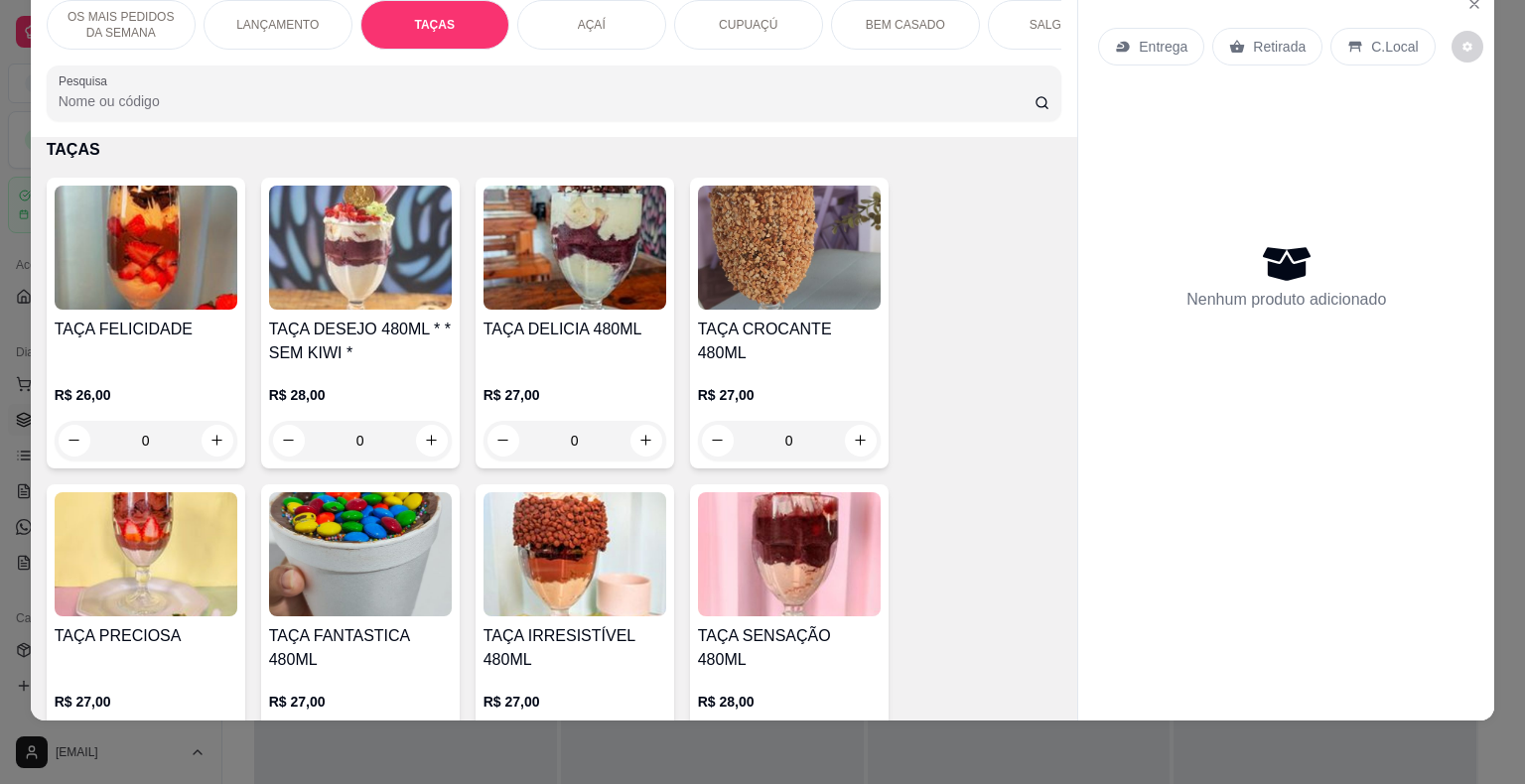 click on "Pesquisa" at bounding box center [546, 101] 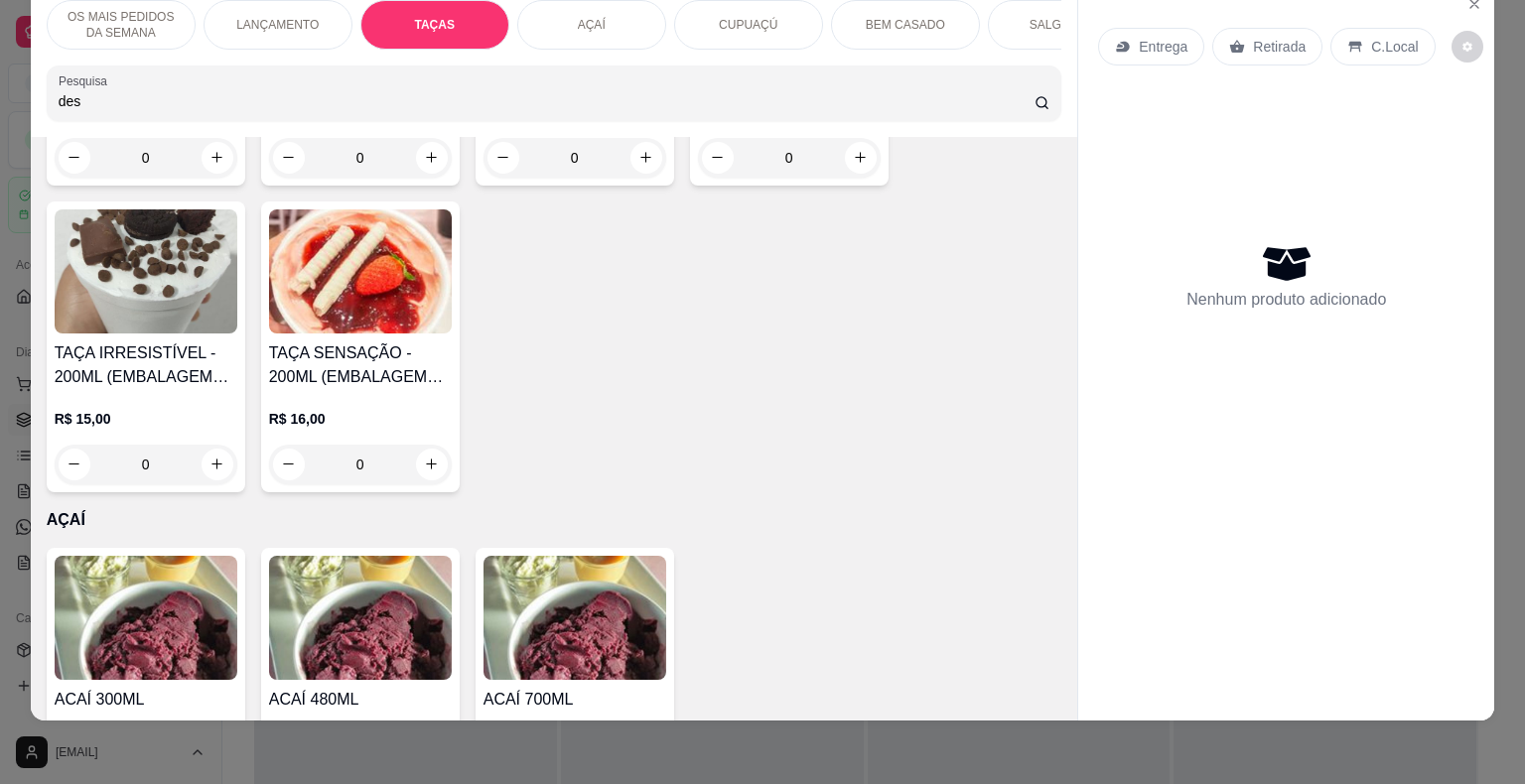 scroll, scrollTop: 1717, scrollLeft: 0, axis: vertical 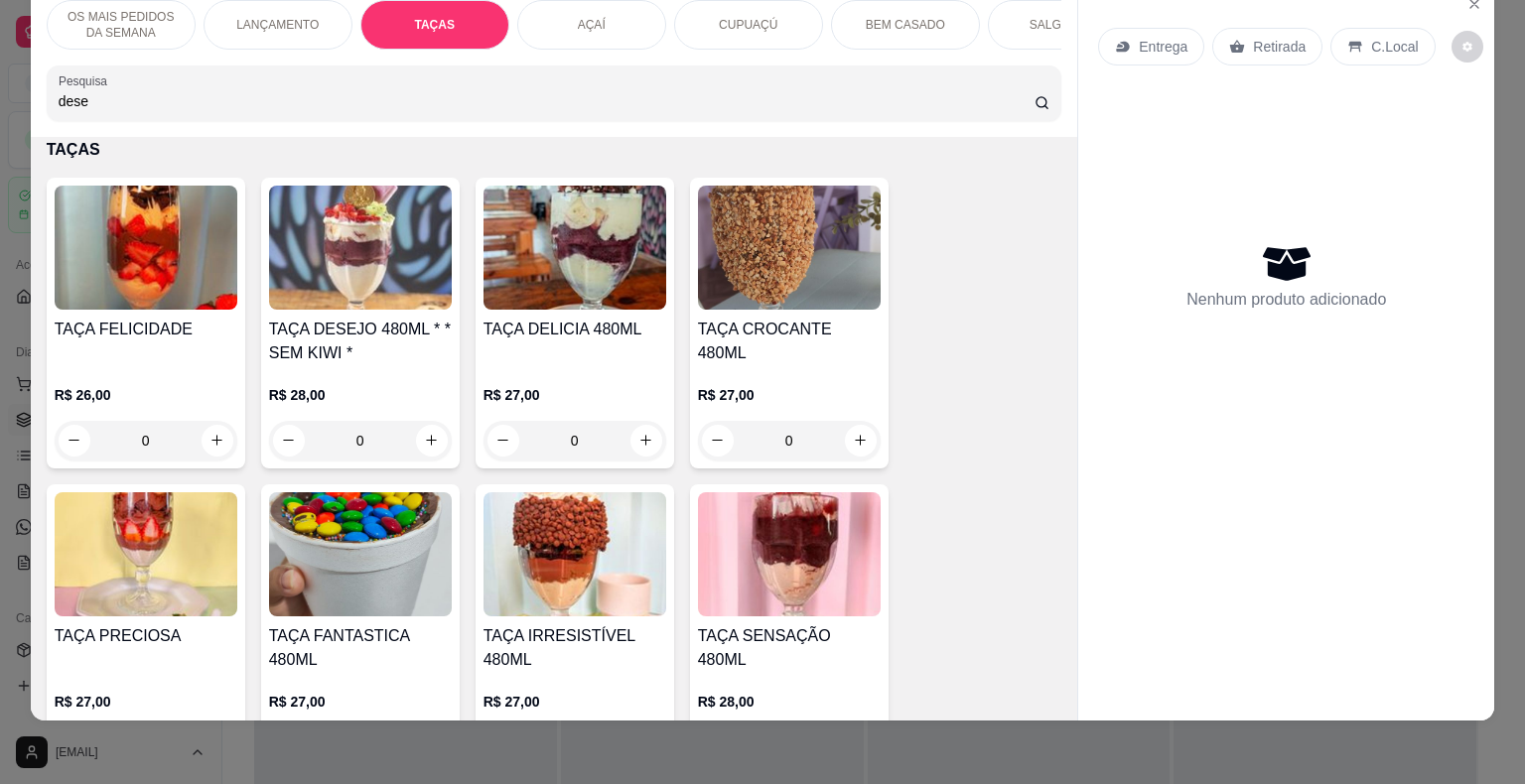 type on "dese" 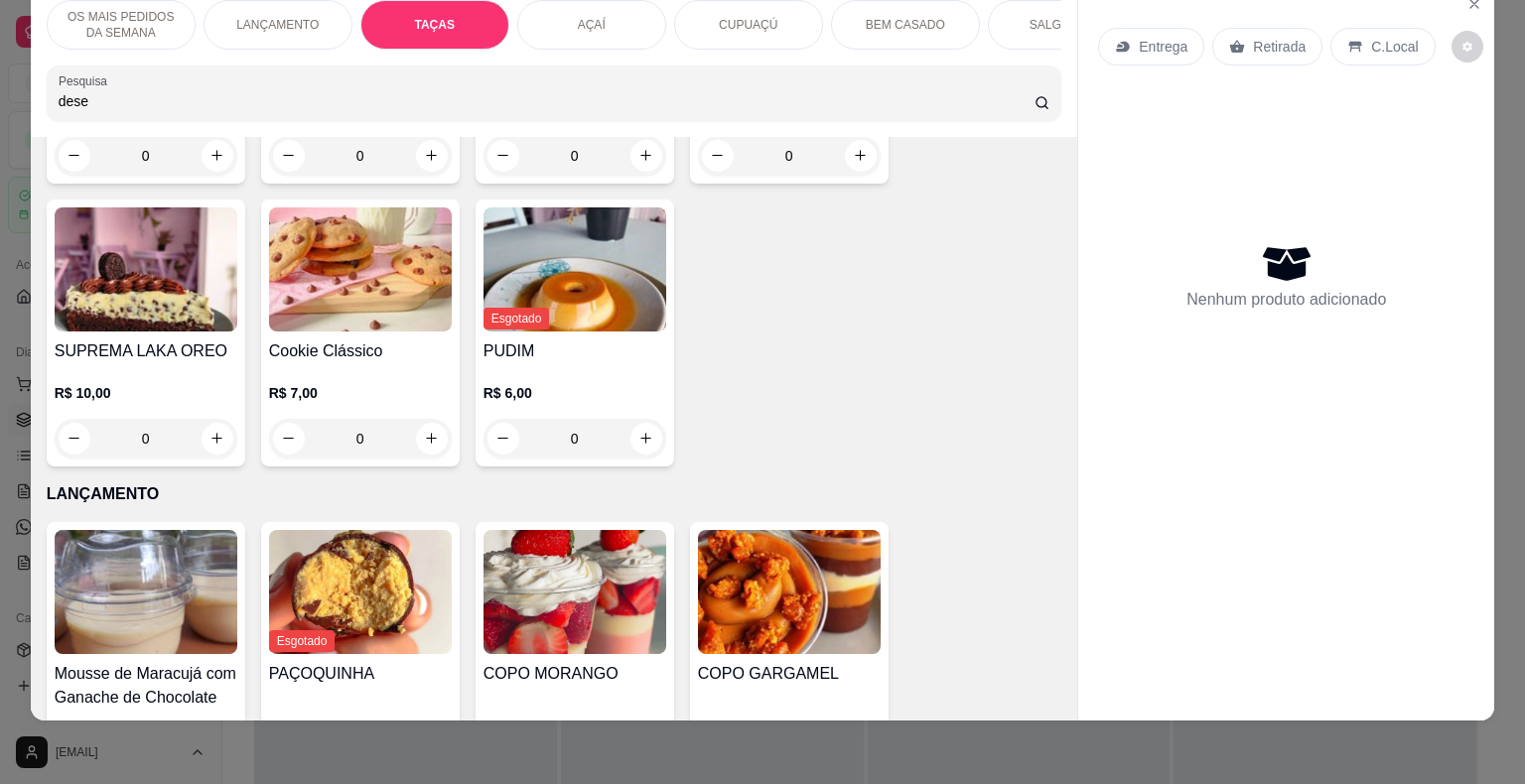 scroll, scrollTop: 214, scrollLeft: 0, axis: vertical 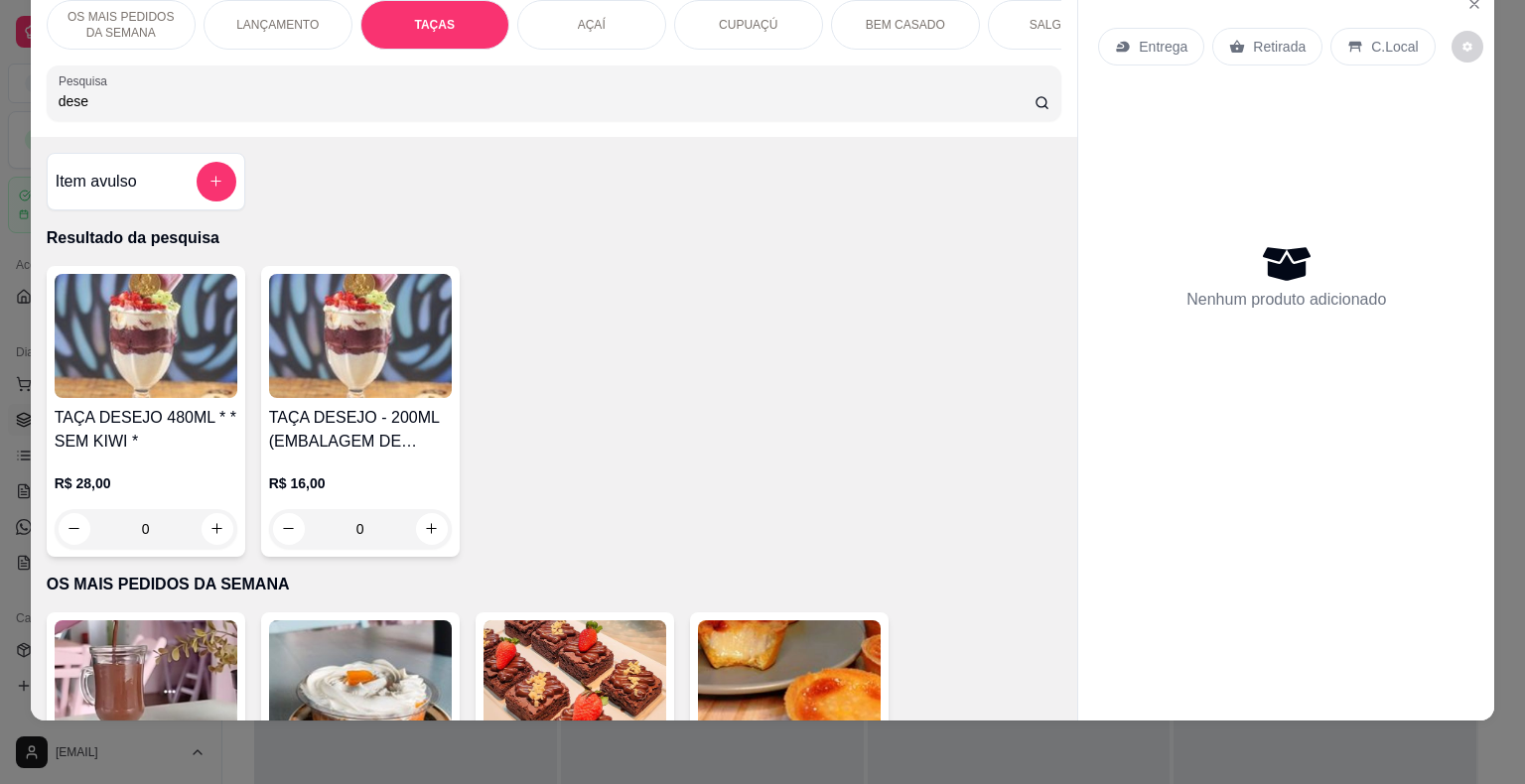 click on "0" at bounding box center [360, 529] 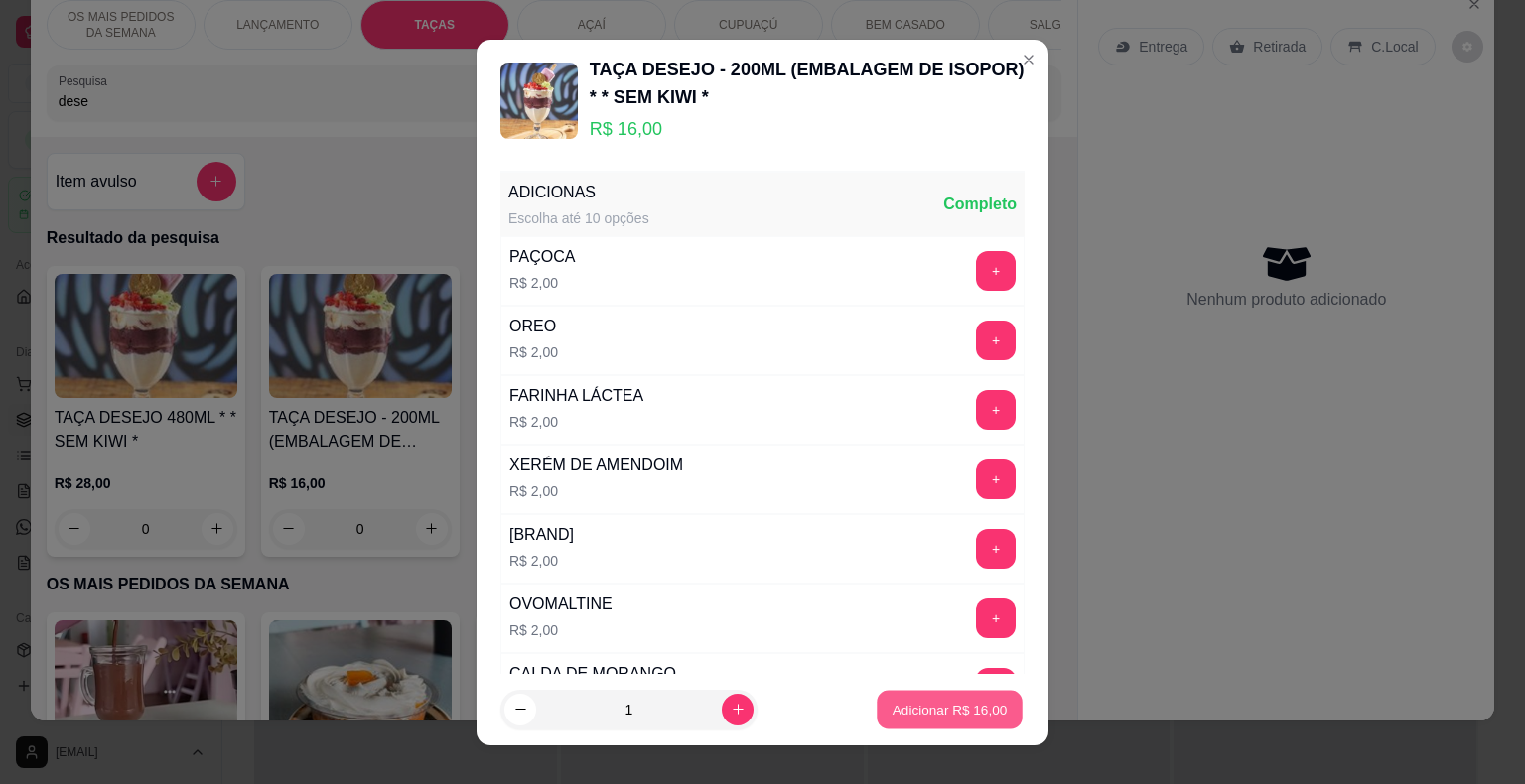 click on "Adicionar   R$ 16,00" at bounding box center [950, 709] 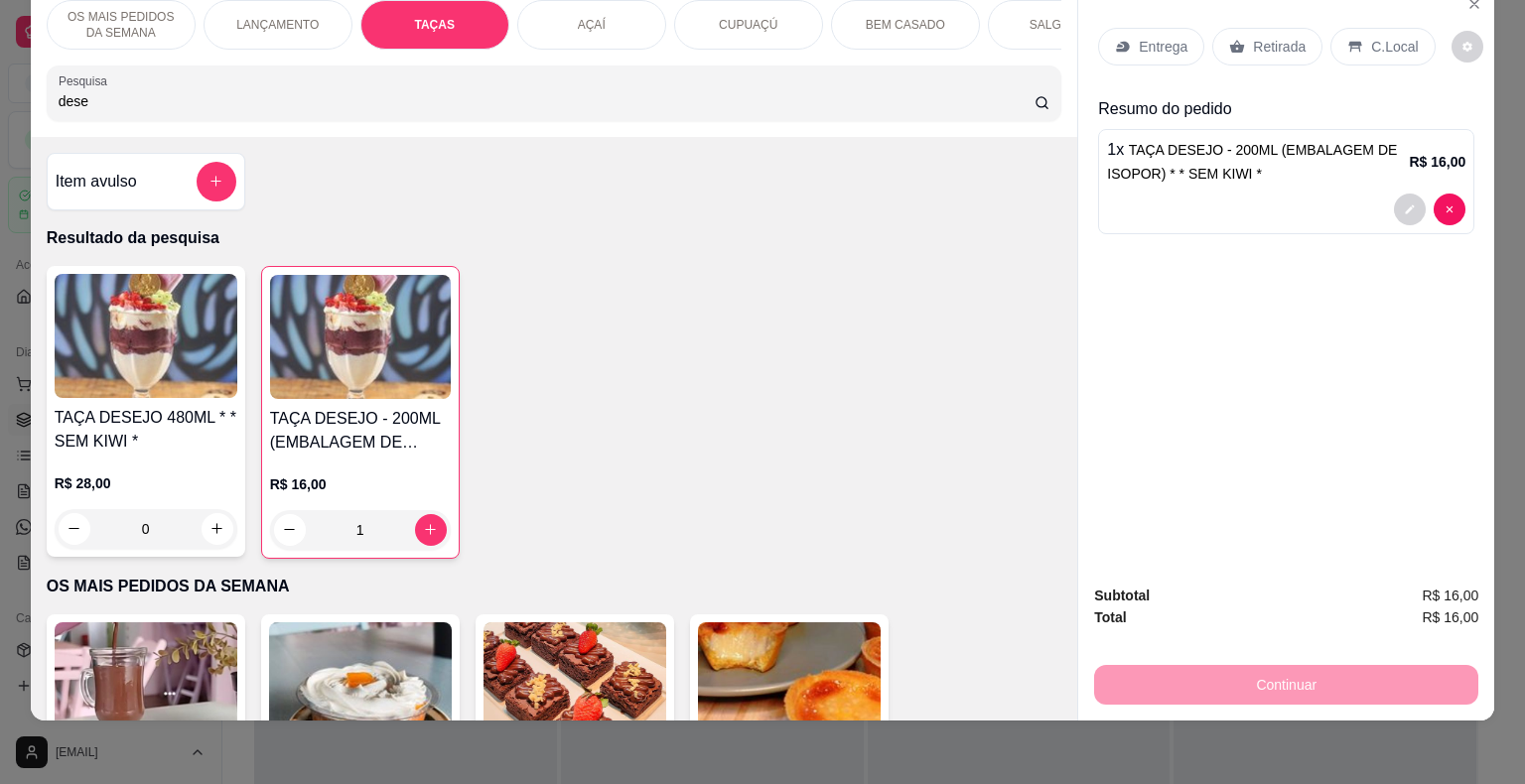 click on "Retirada" at bounding box center (1267, 47) 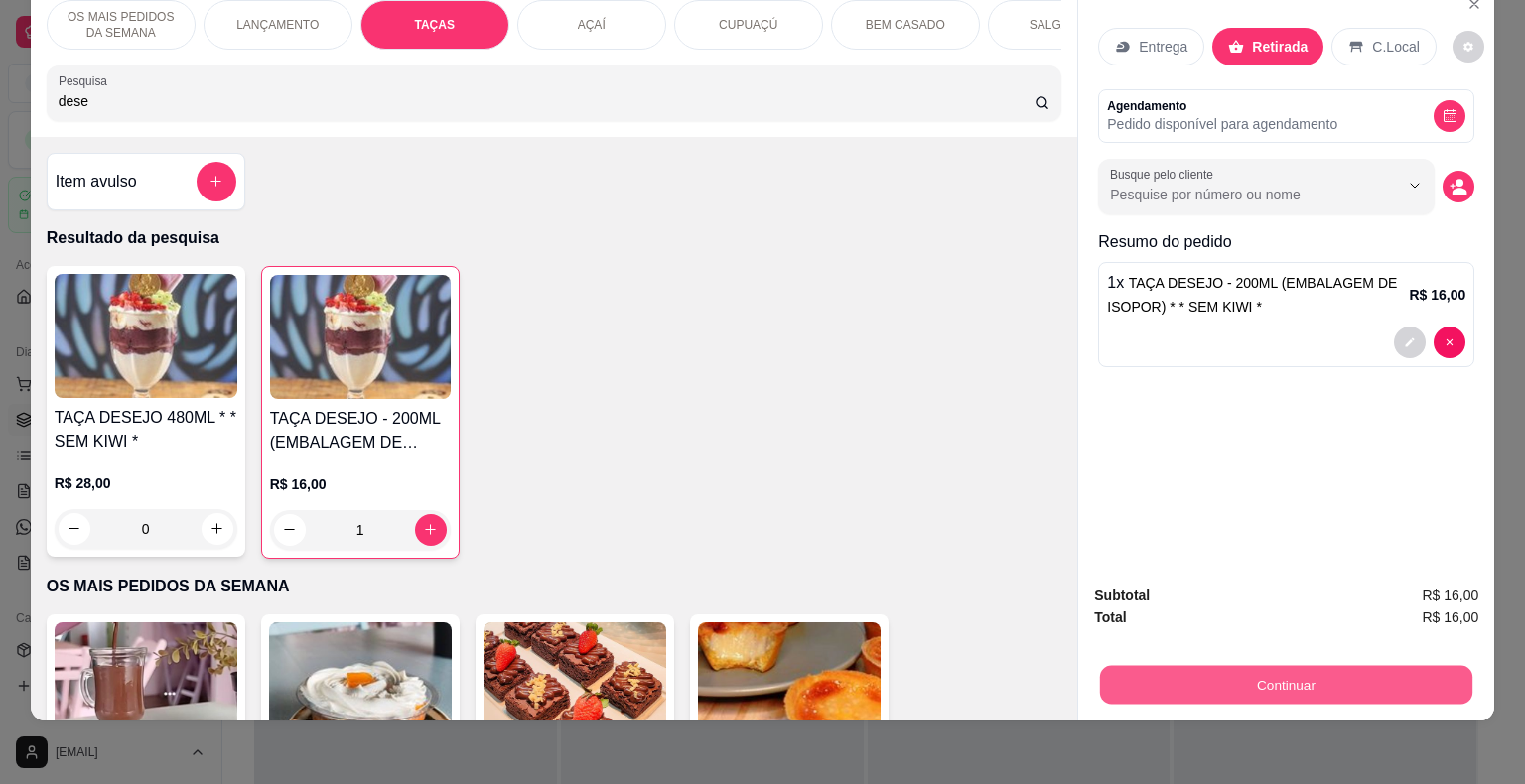 click on "Continuar" at bounding box center [1286, 685] 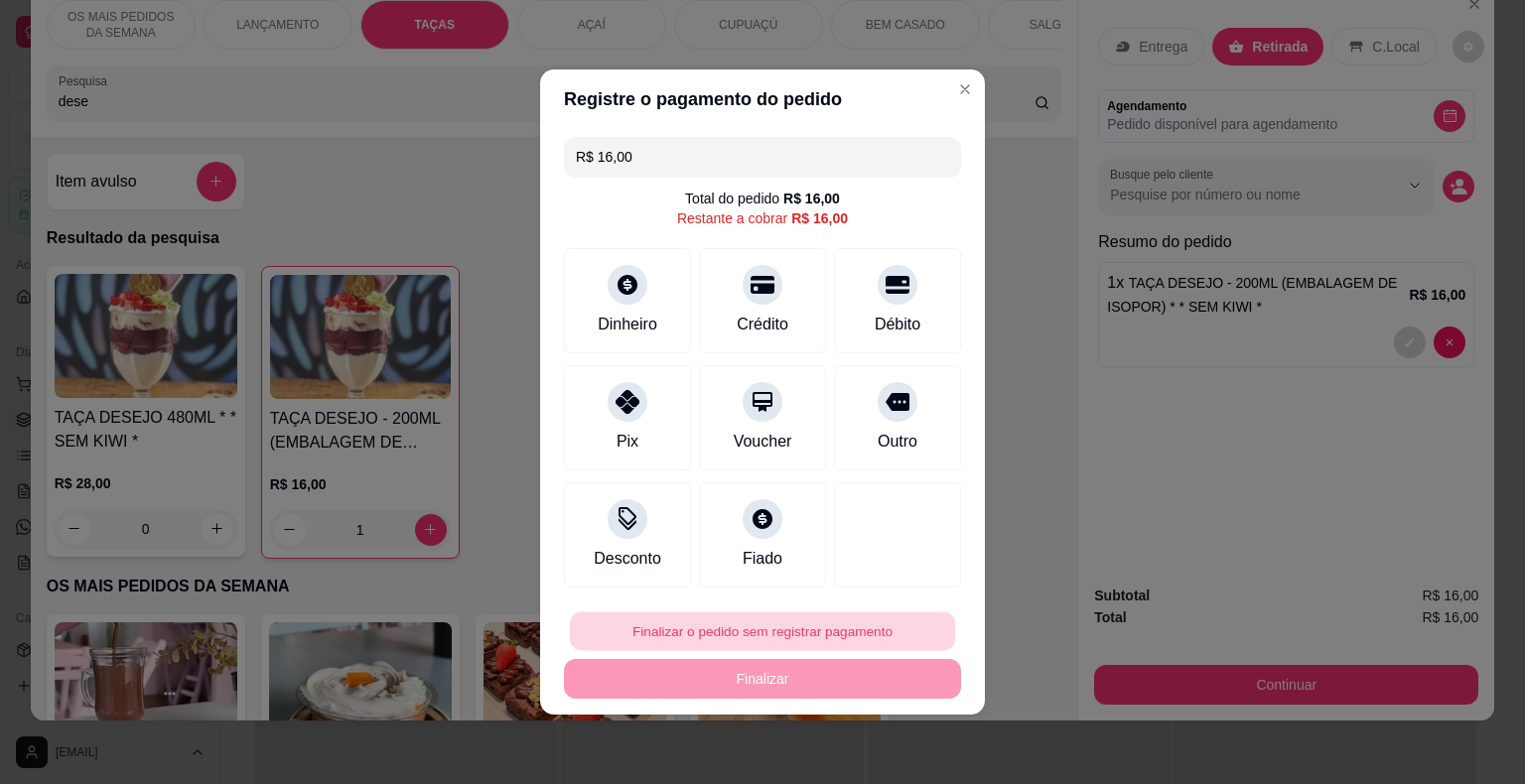 click on "Finalizar o pedido sem registrar pagamento" at bounding box center [762, 631] 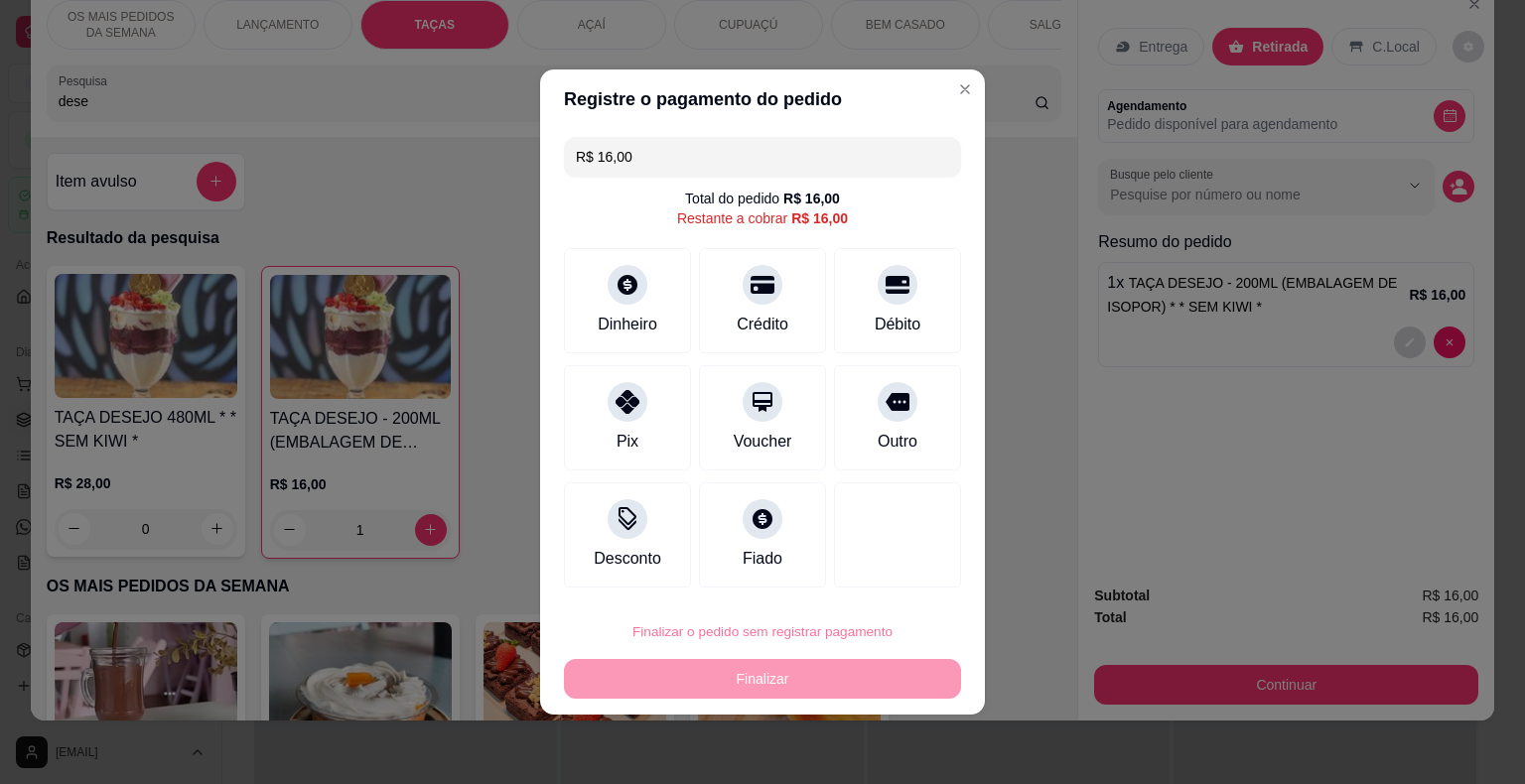 click on "Confirmar" at bounding box center [882, 575] 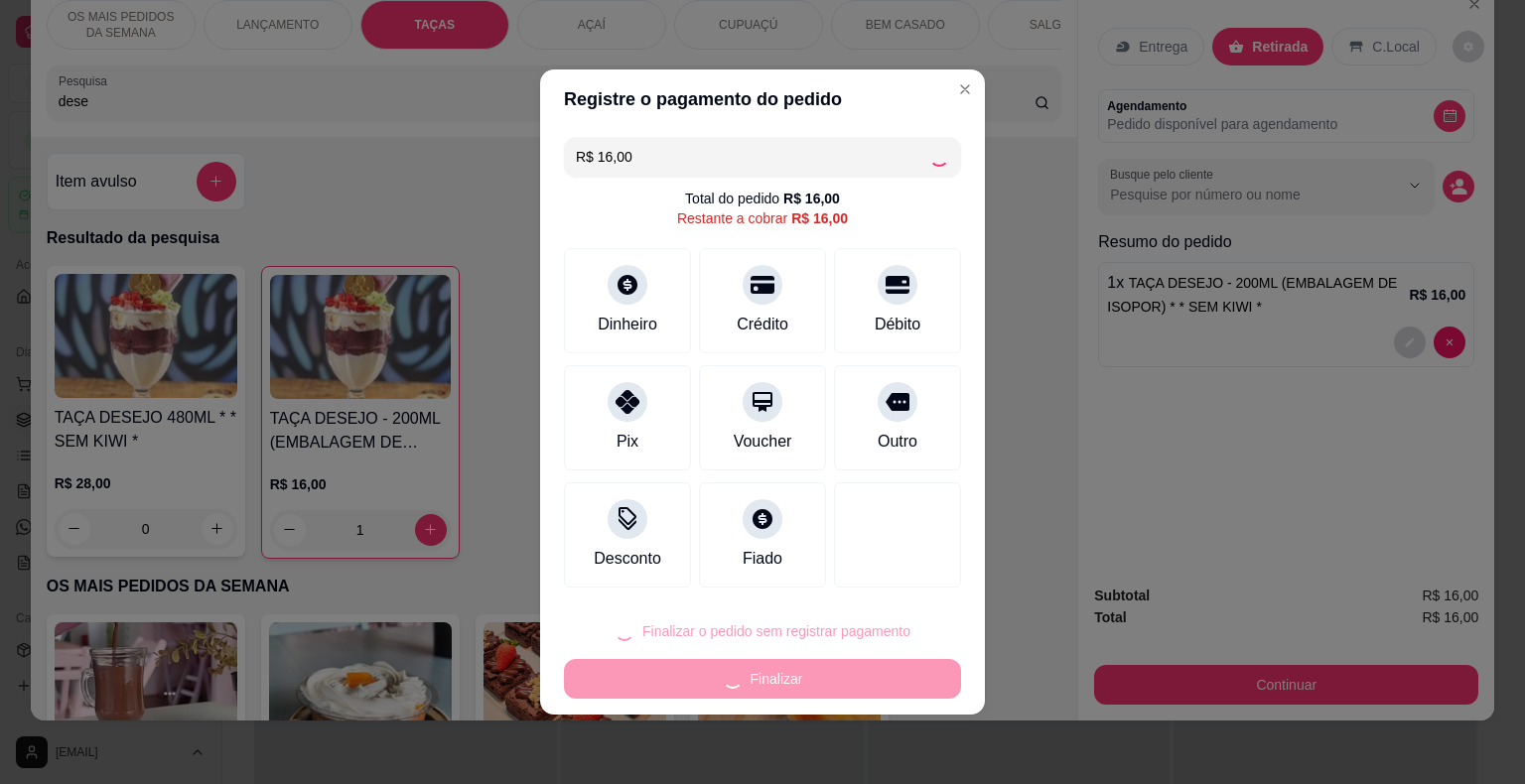 type on "0" 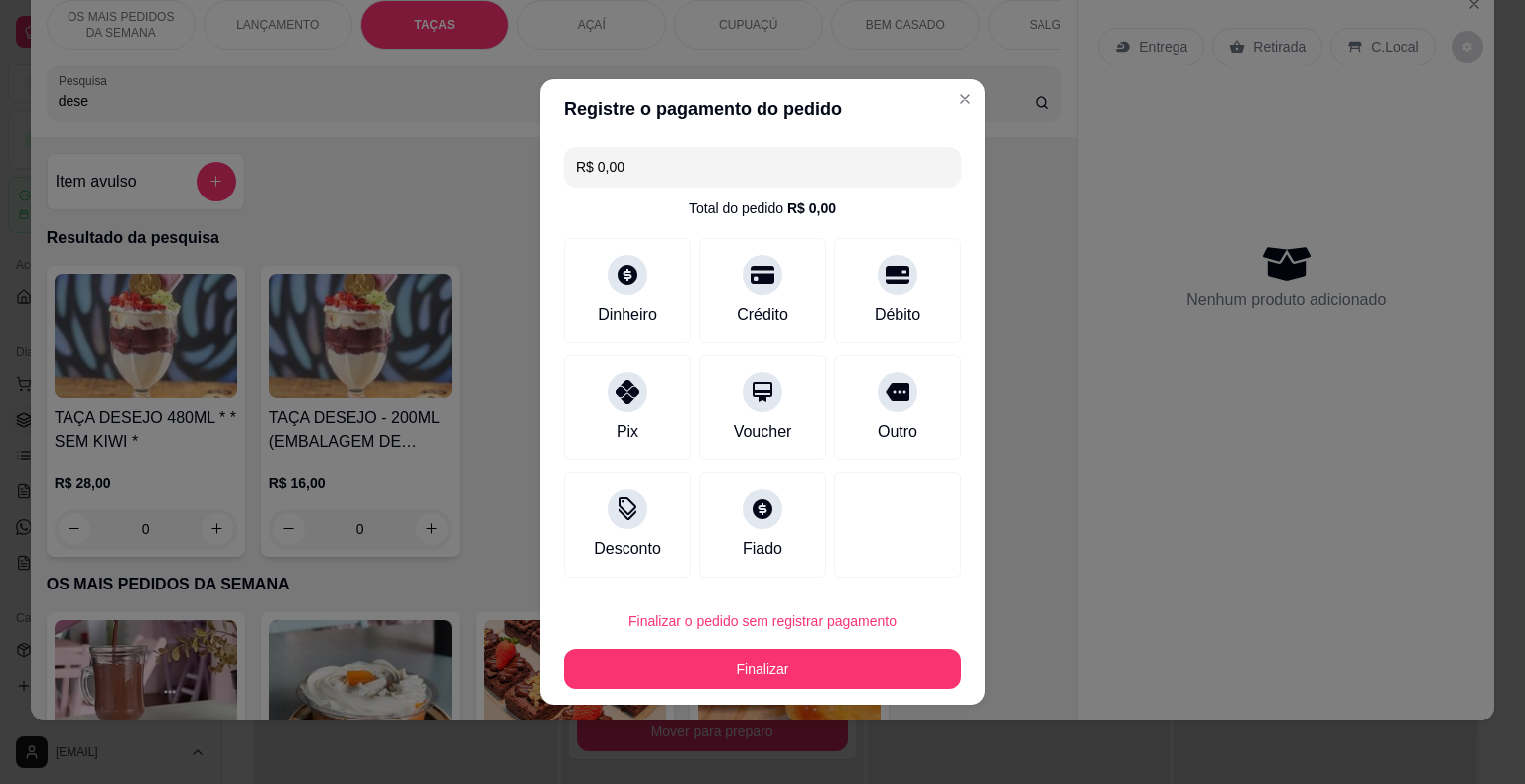 type on "R$ 0,00" 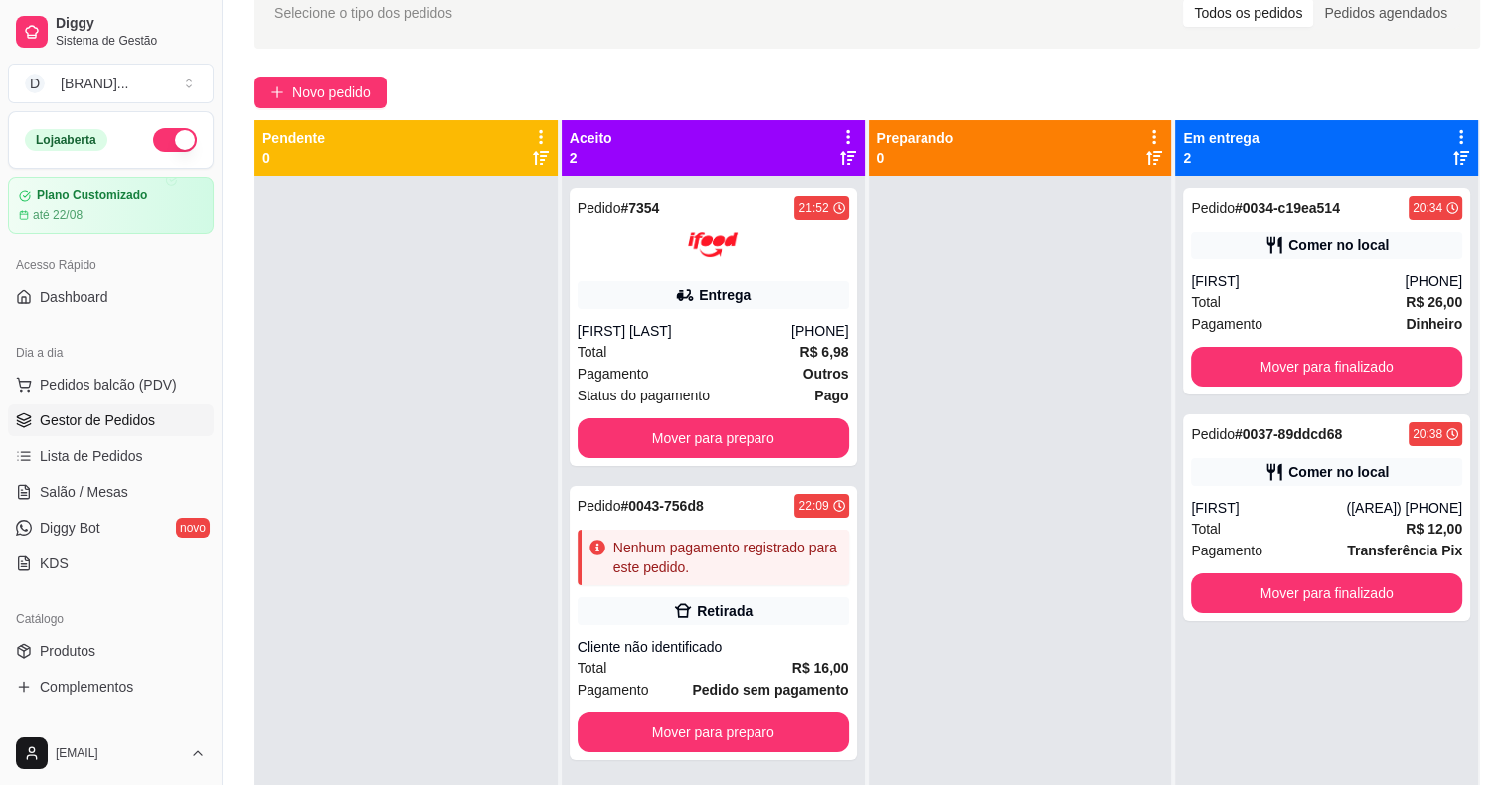click on "Pedido  # 7354 21:52 Entrega [FIRST]  [LAST]  [PHONE] Total R$ 6,98 Pagamento Outros Status do pagamento Pago Mover para preparo Pedido  # 0043-756d8 22:09 Nenhum pagamento registrado para este pedido. Retirada Cliente não identificado Total R$ 16,00 Pagamento Pedido sem pagamento Mover para preparo" at bounding box center (713, 568) 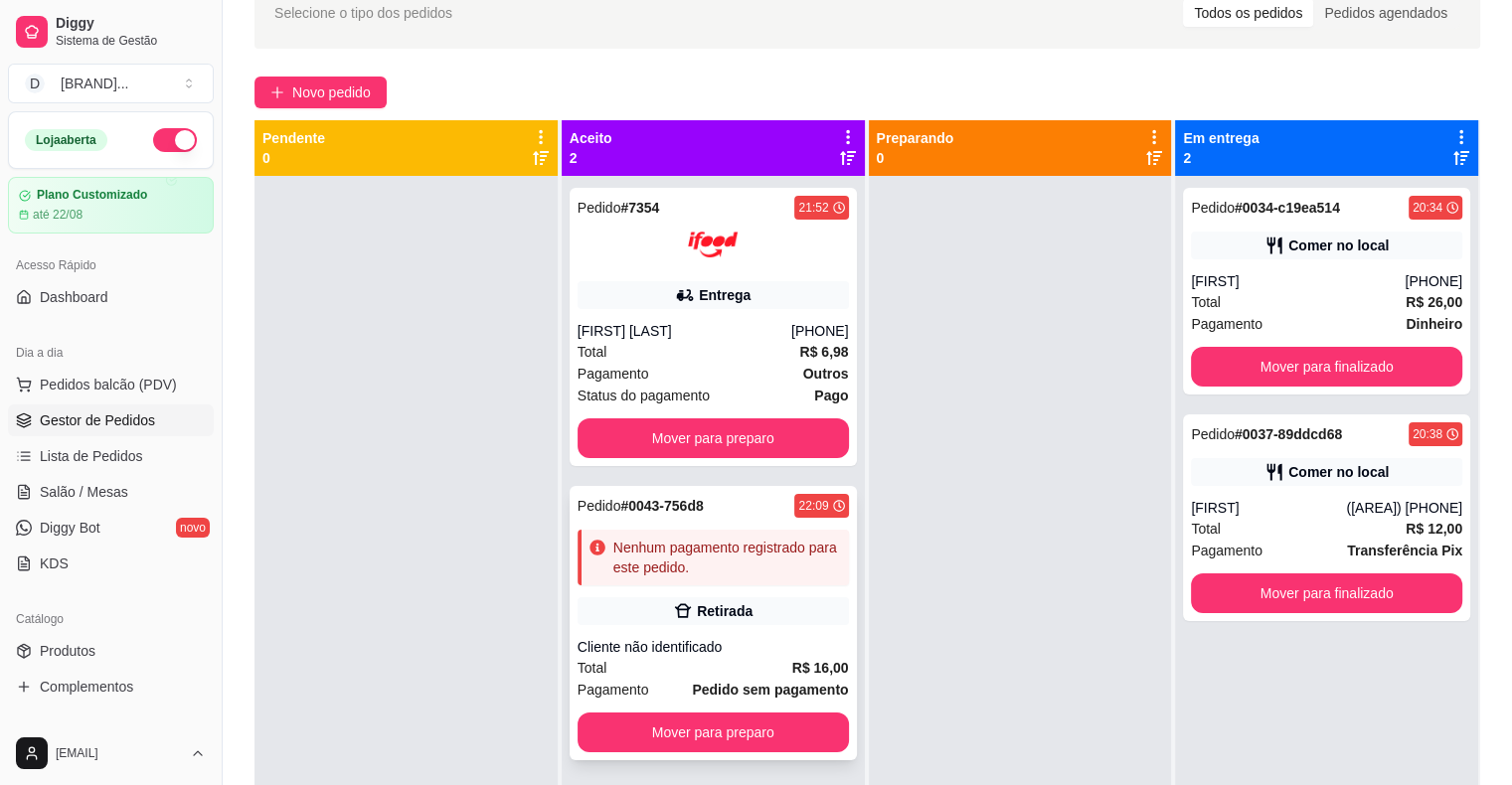 click on "Nenhum pagamento registrado para este pedido." at bounding box center (713, 557) 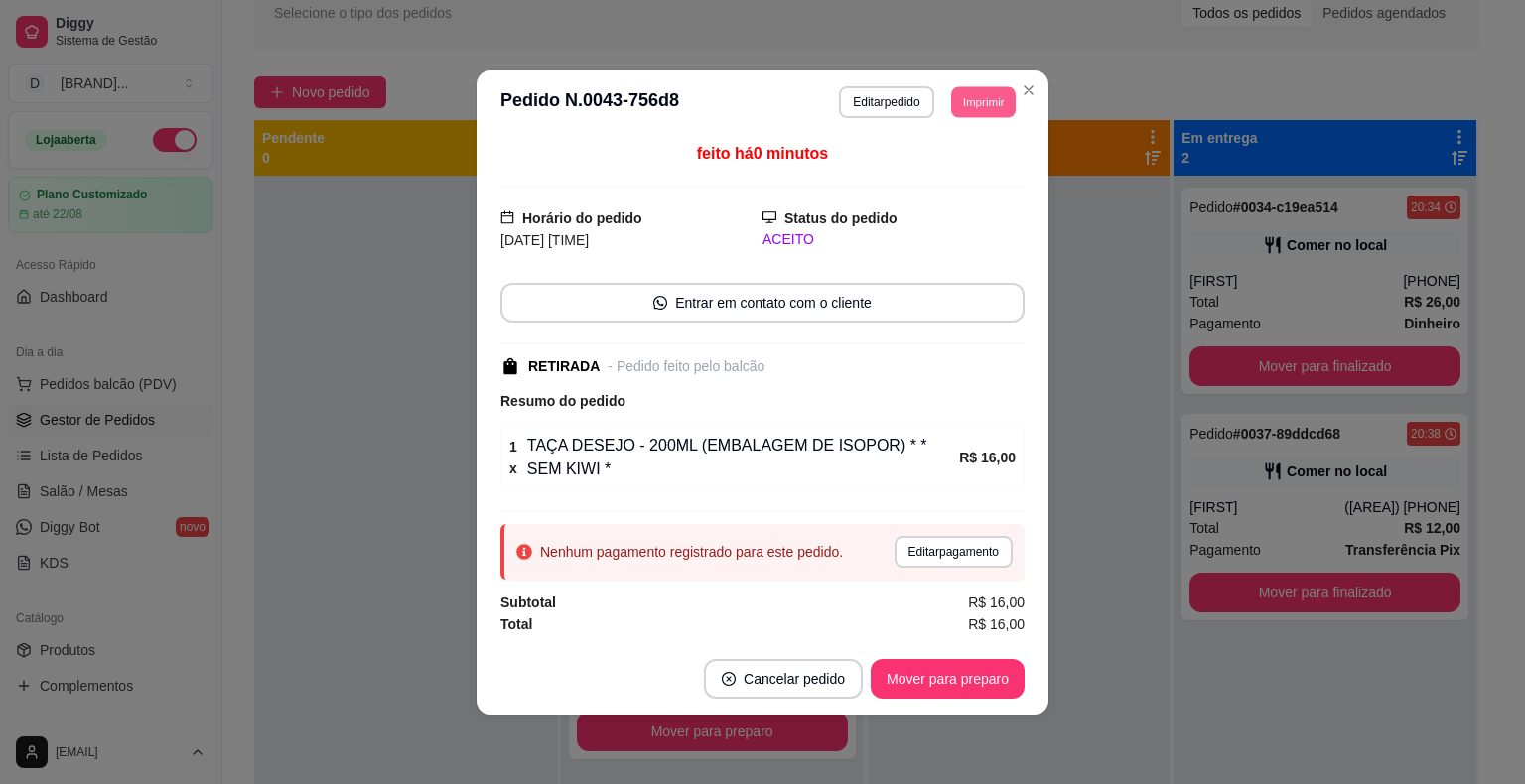 click on "Imprimir" at bounding box center [983, 101] 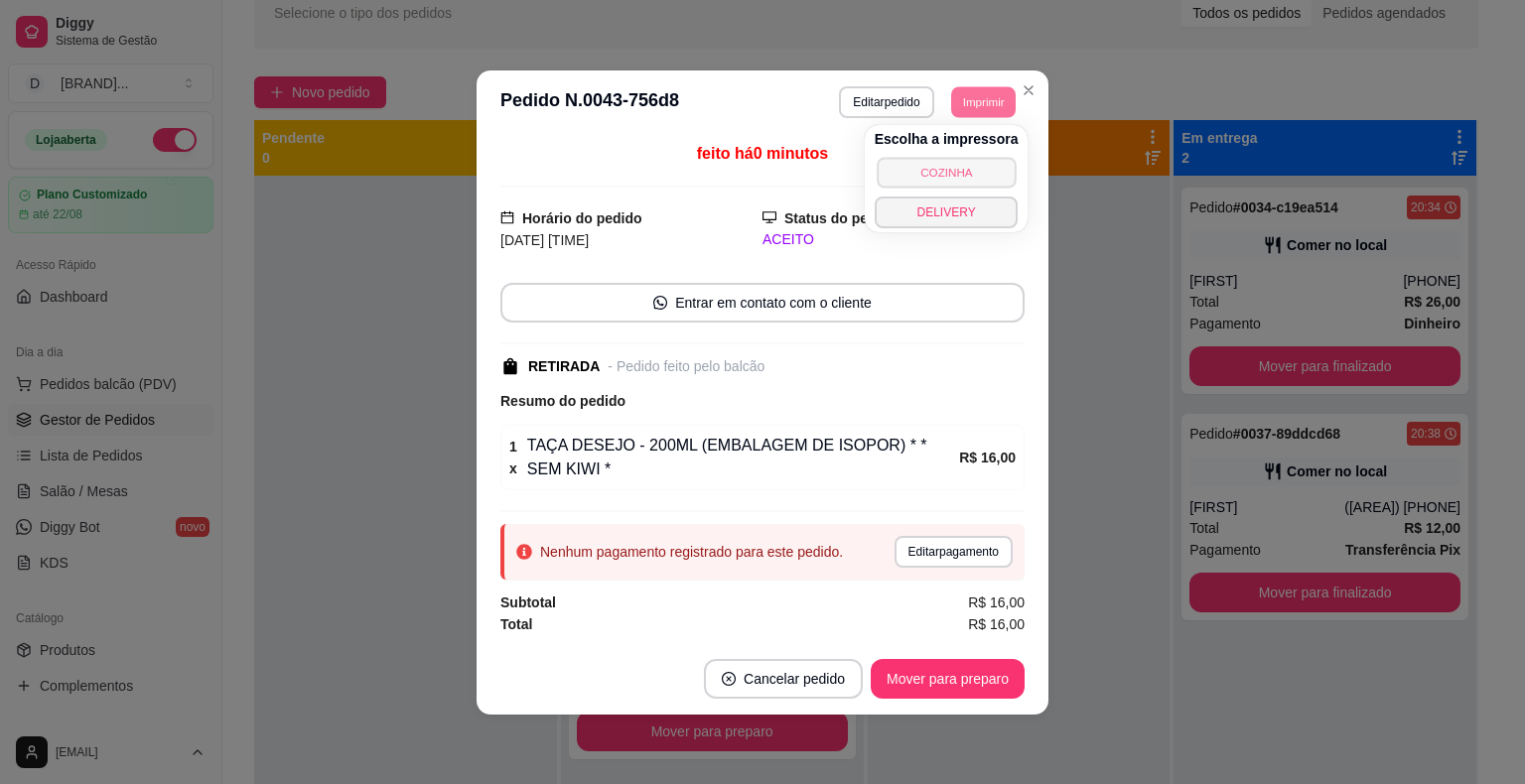 click on "COZINHA" at bounding box center (946, 172) 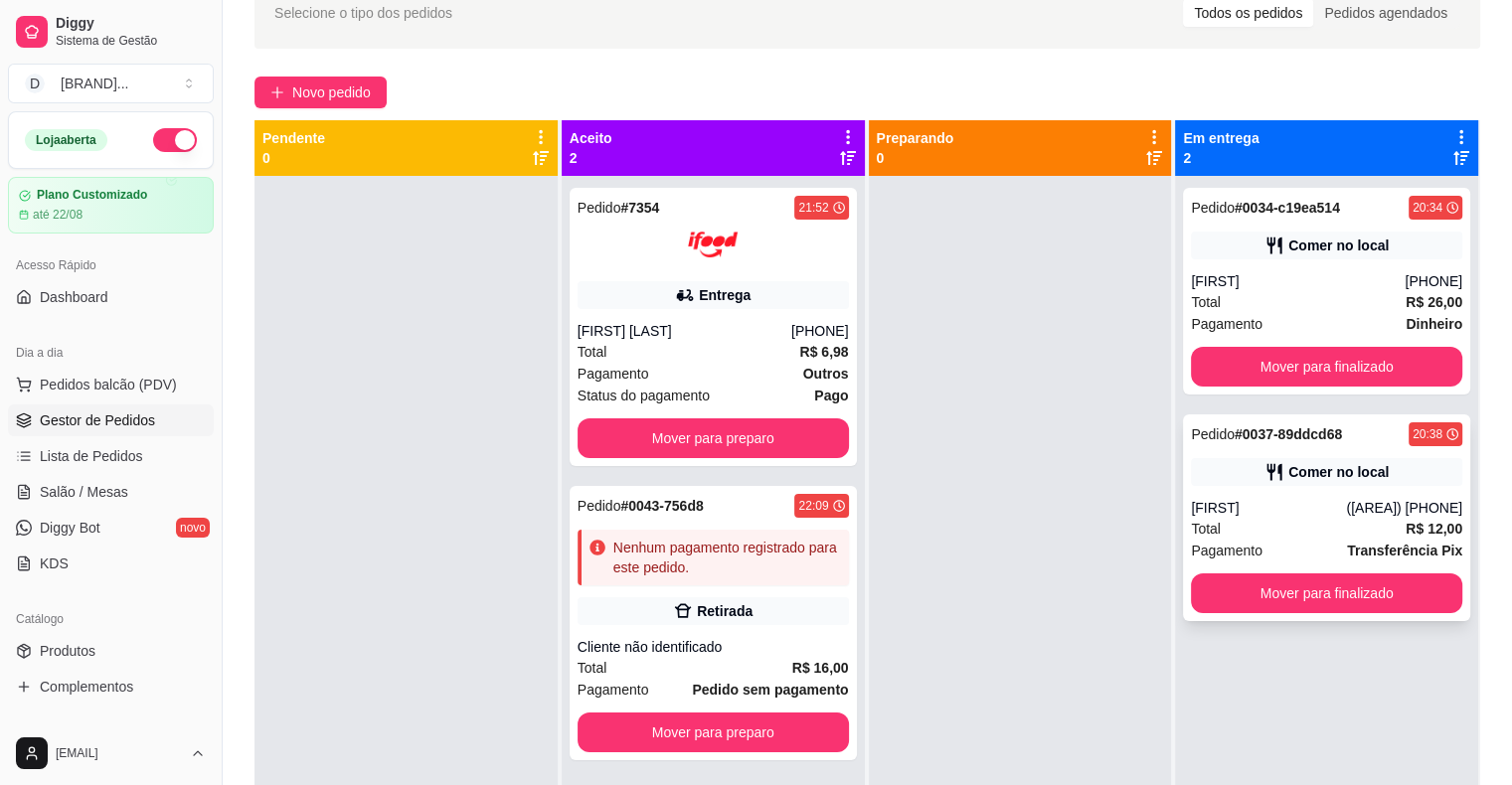 click on "Comer no local" at bounding box center (1338, 472) 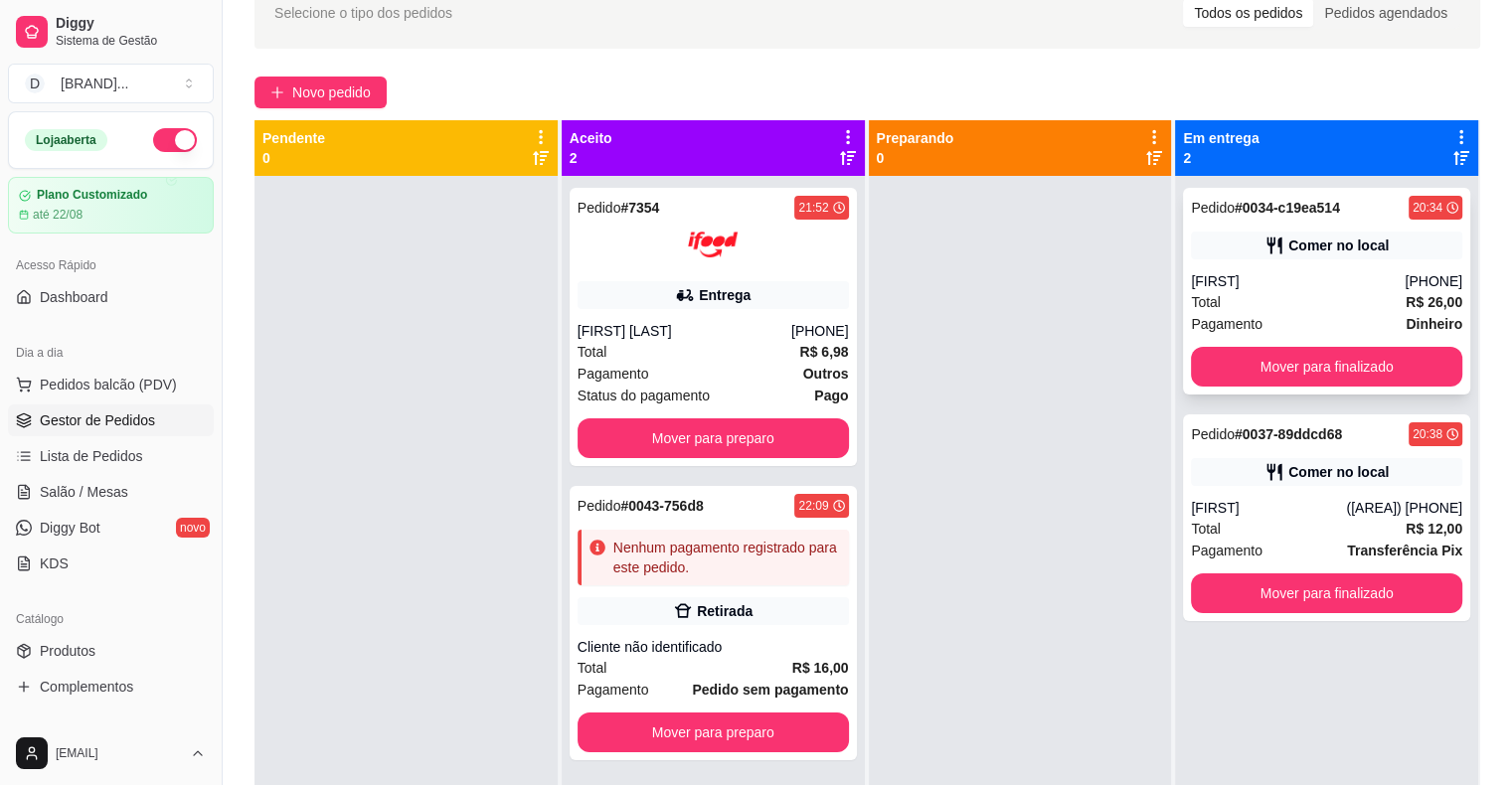 click on "[FIRST]" at bounding box center (1297, 281) 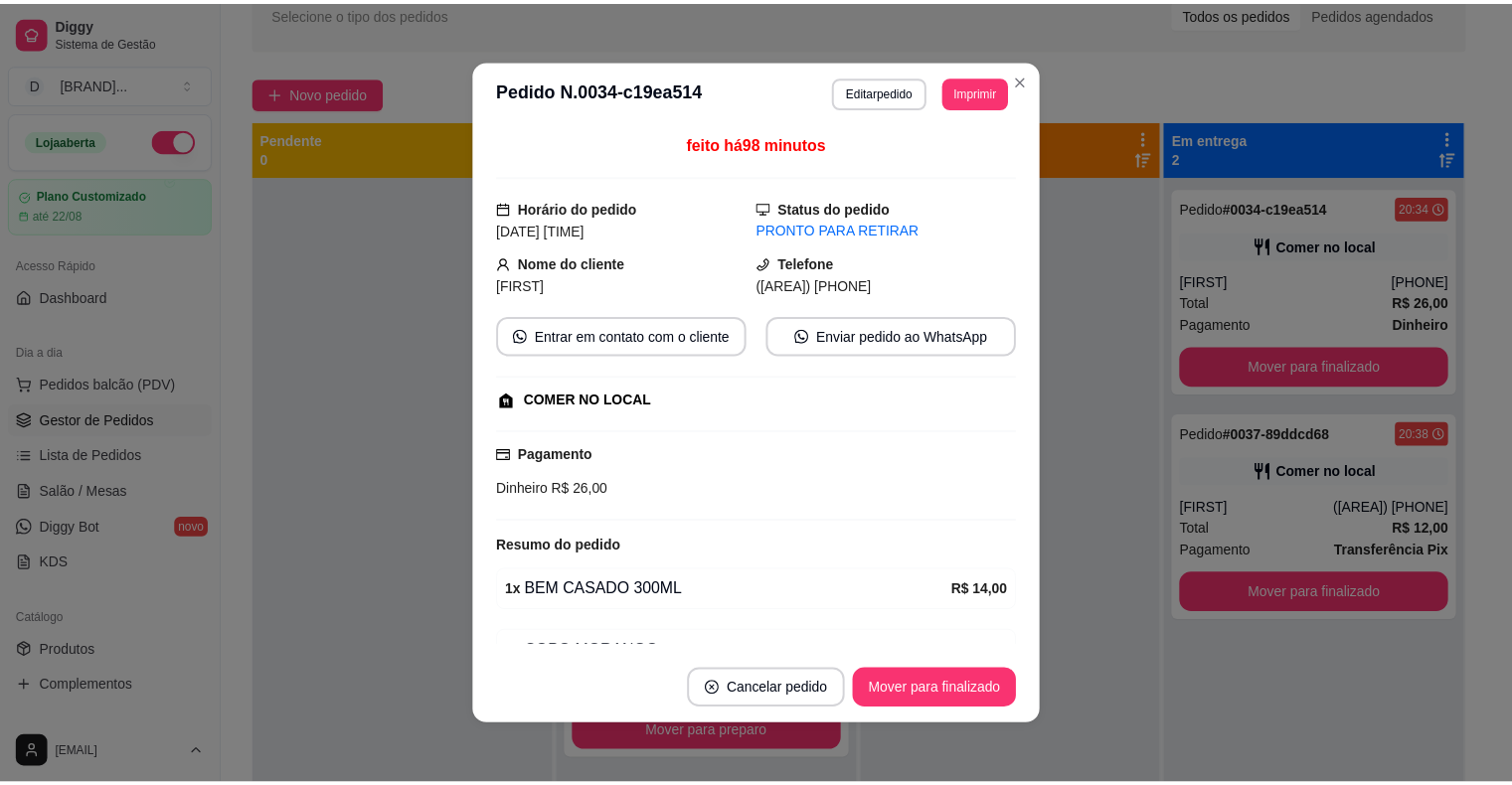 scroll, scrollTop: 100, scrollLeft: 0, axis: vertical 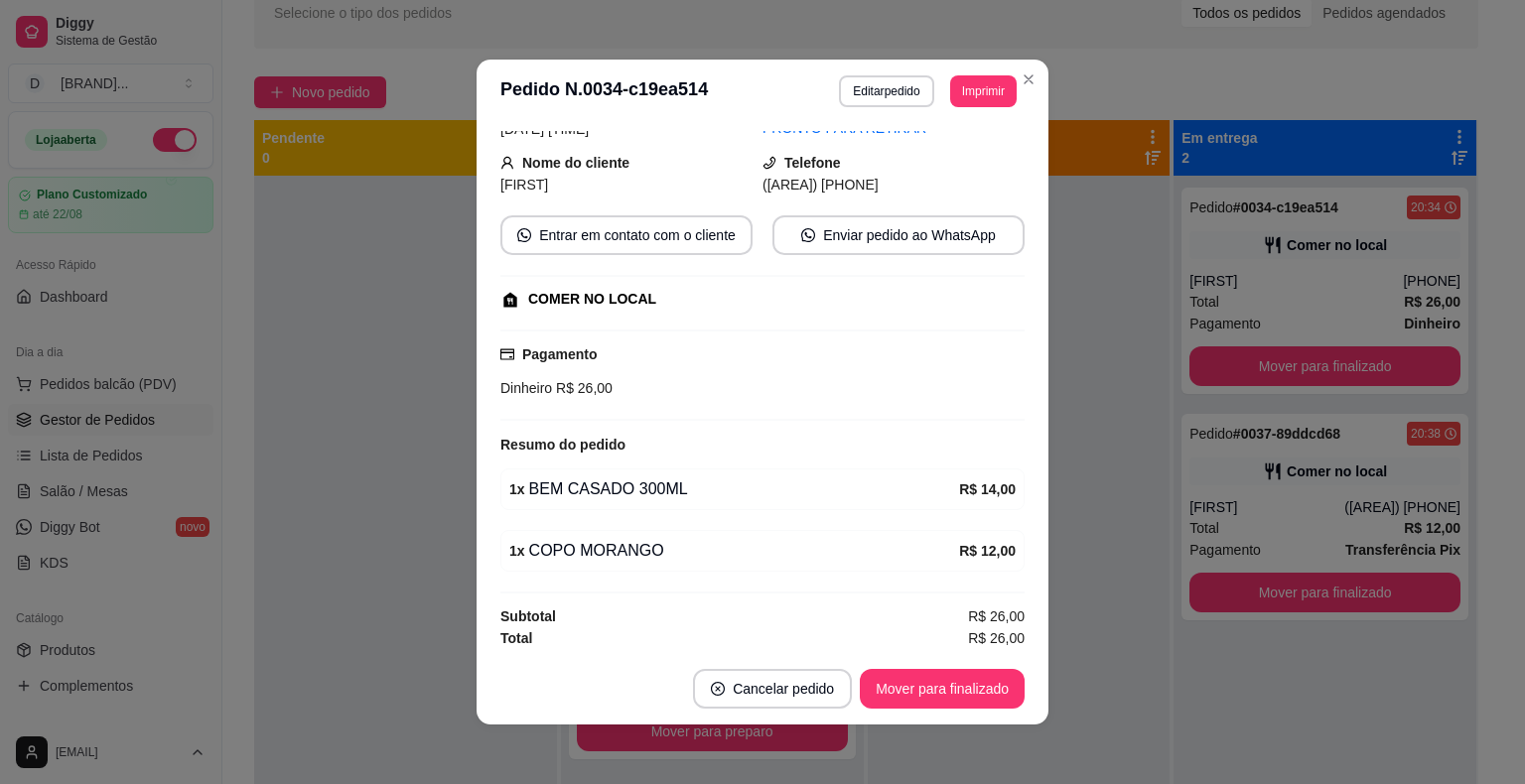 click on "Resumo do pedido" at bounding box center (762, 445) 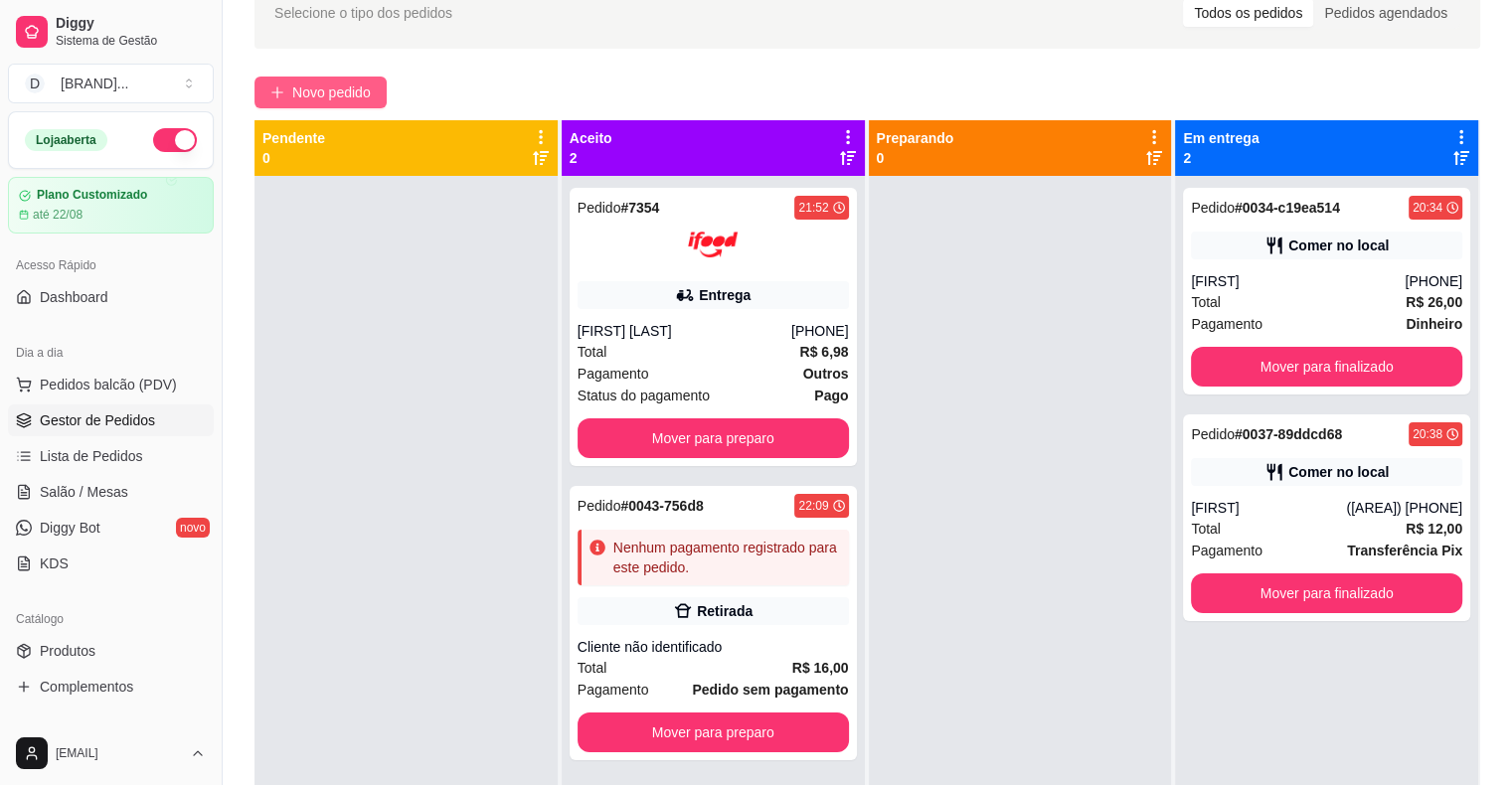 click on "Novo pedido" at bounding box center [331, 92] 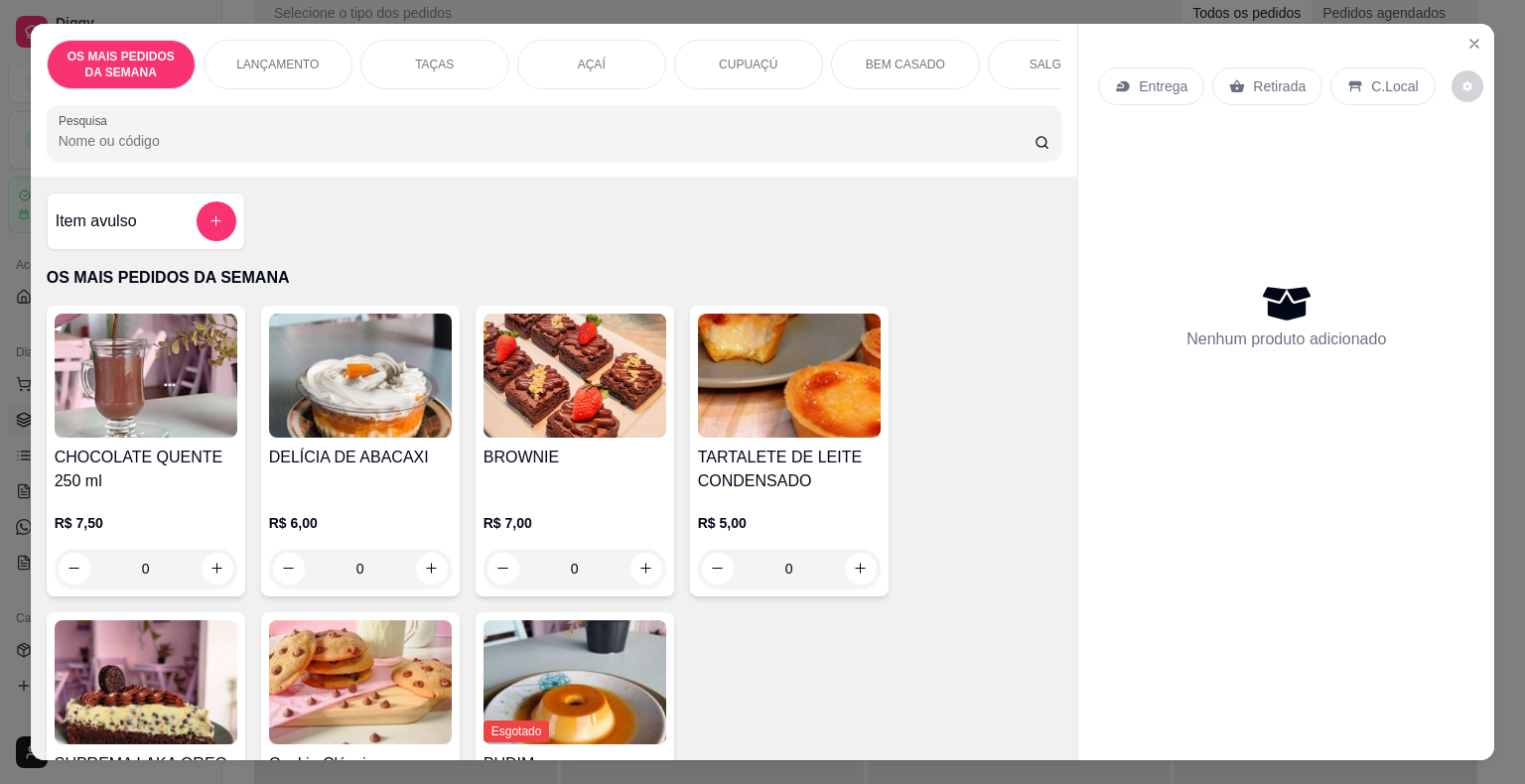 click on "Pesquisa" at bounding box center [546, 141] 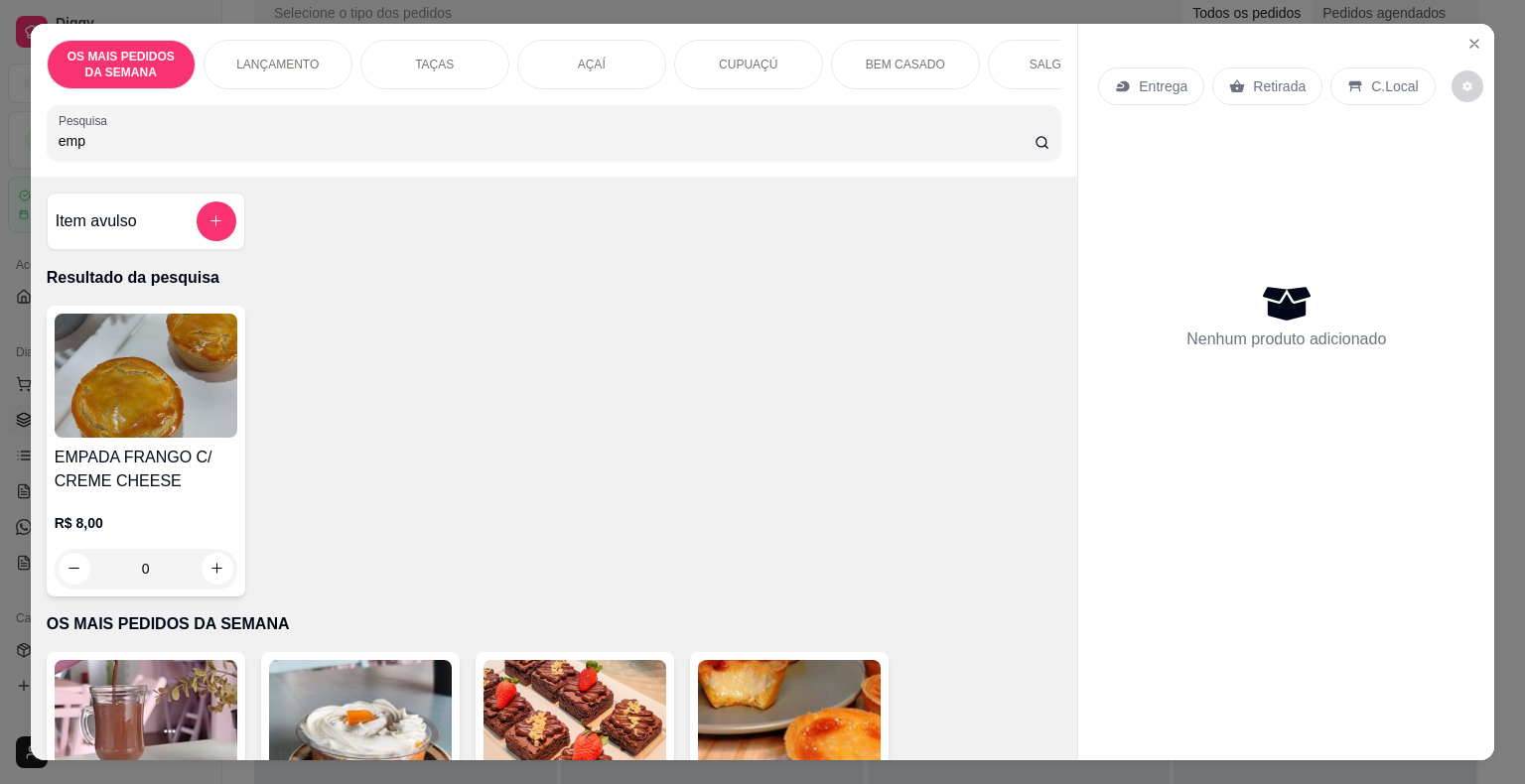 type on "empa" 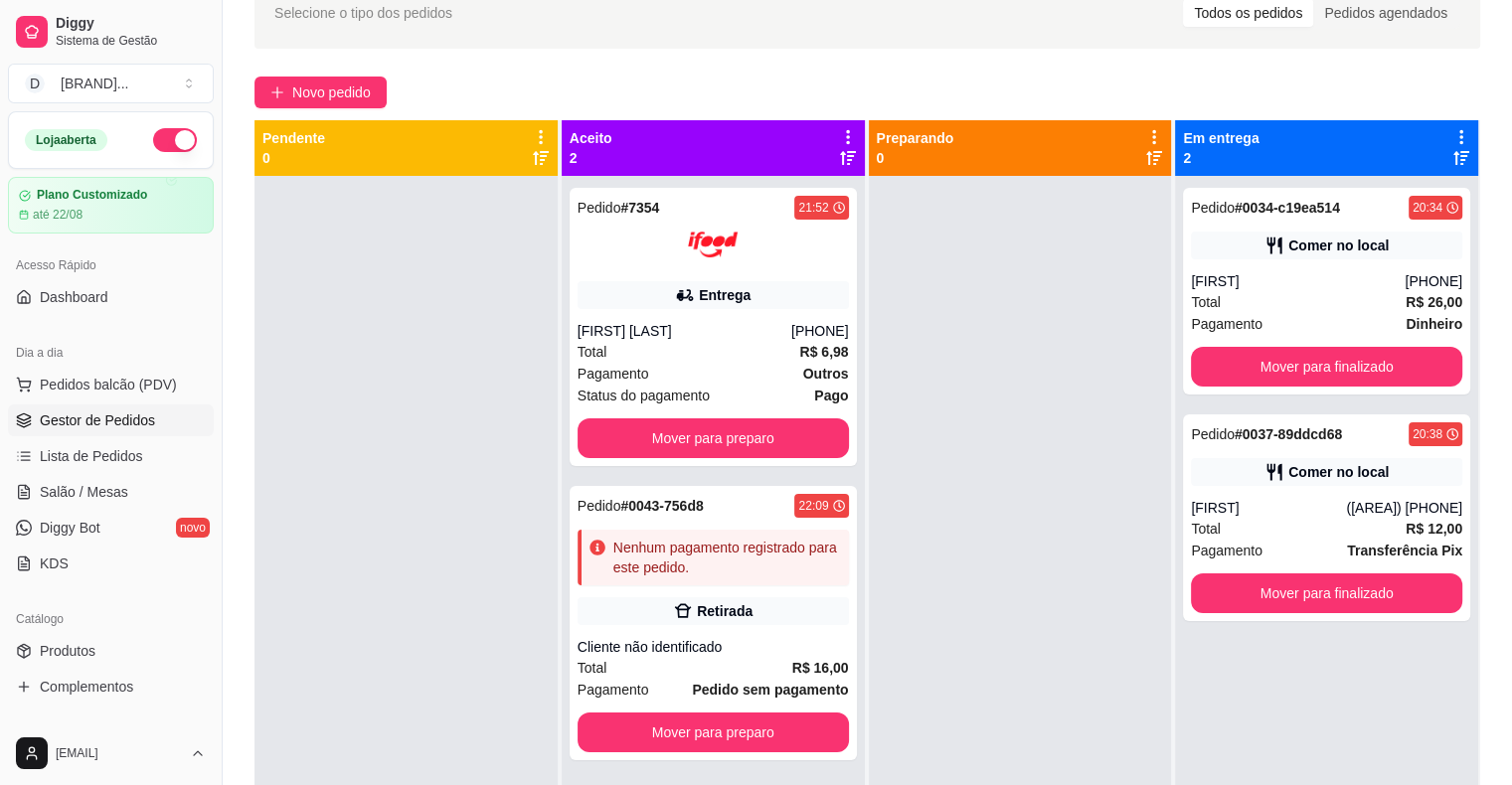 type 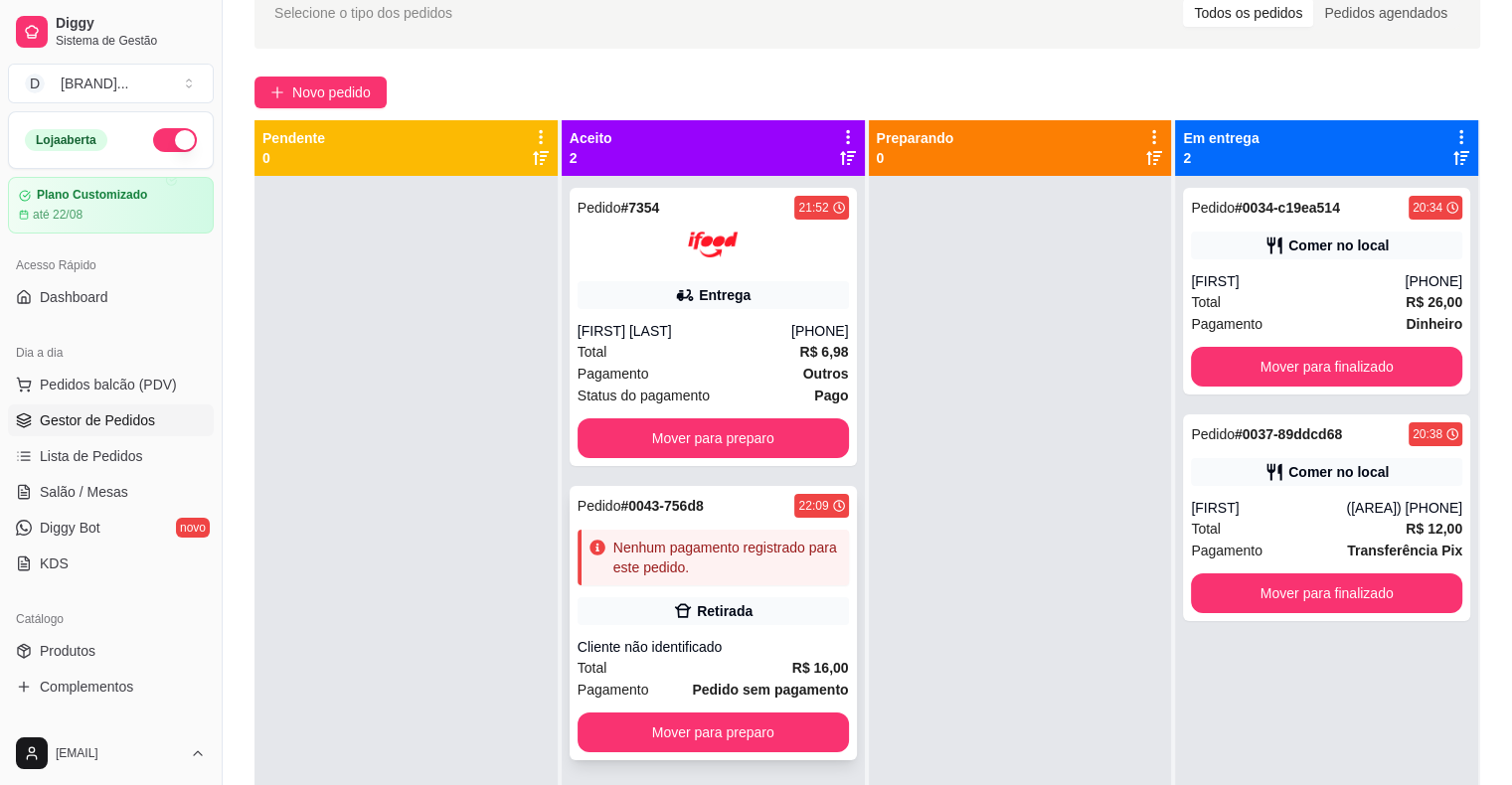click on "Nenhum pagamento registrado para este pedido." at bounding box center (713, 557) 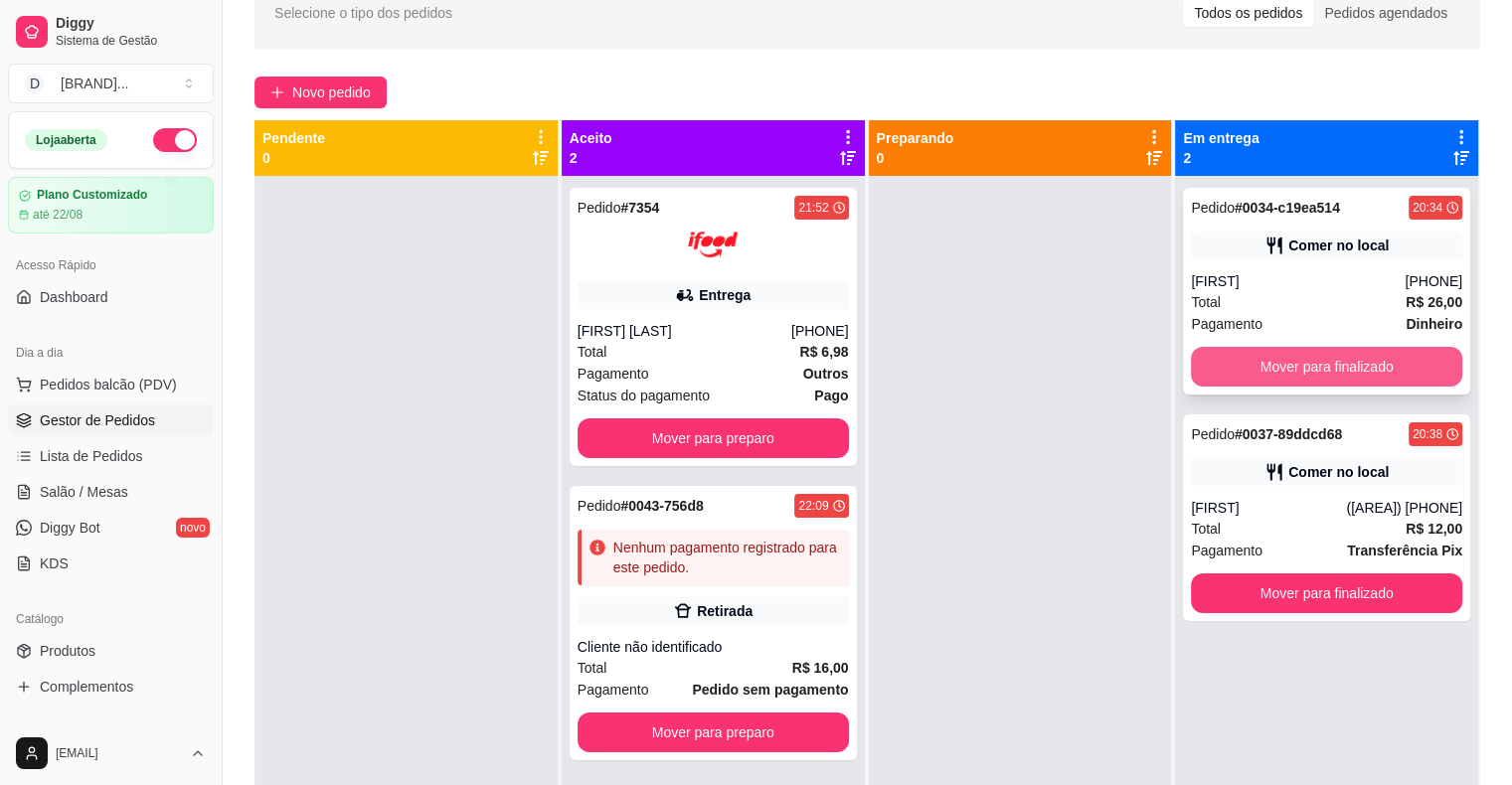 click on "Mover para finalizado" at bounding box center (1326, 367) 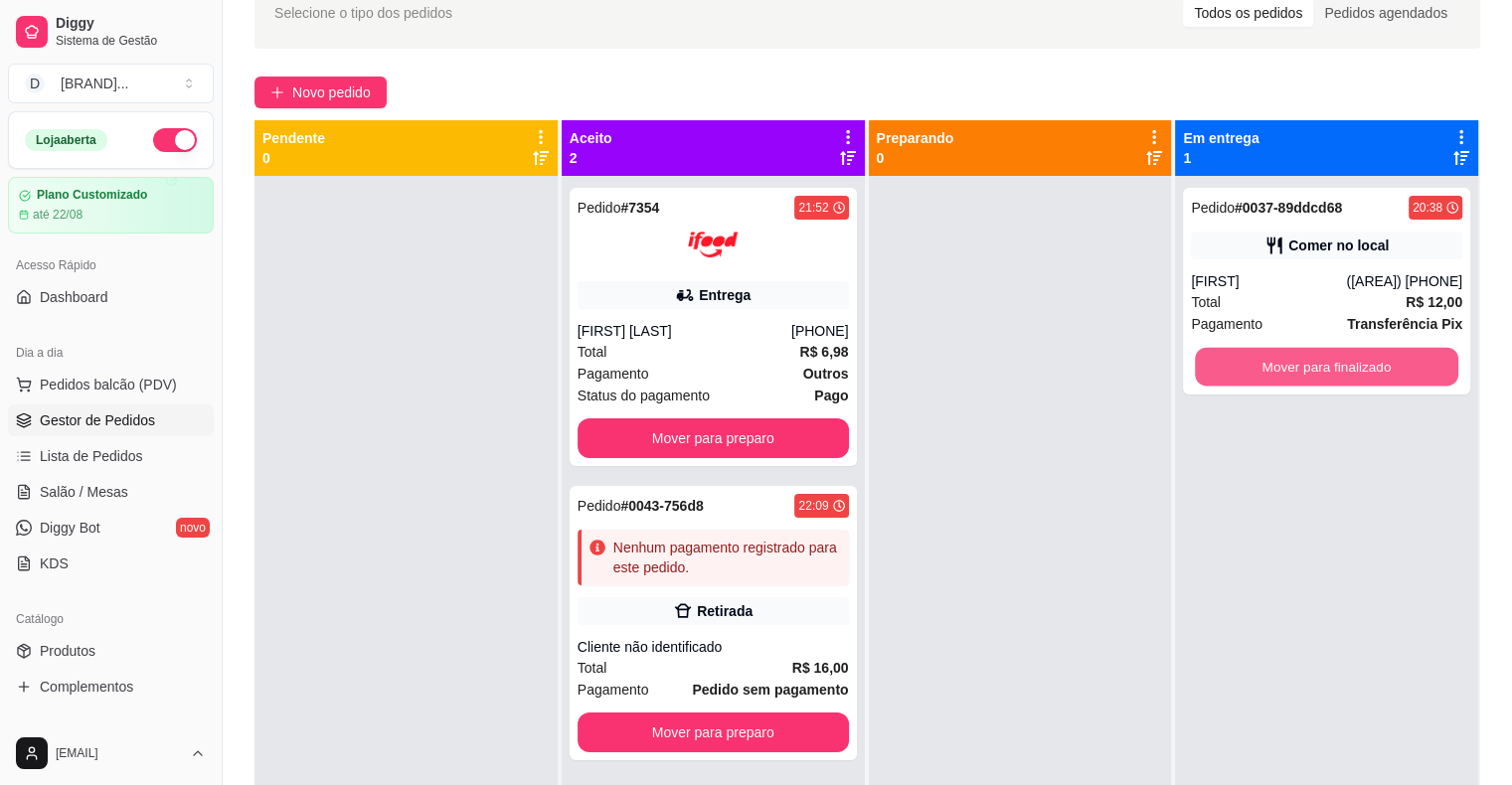 click on "Mover para finalizado" at bounding box center [1326, 367] 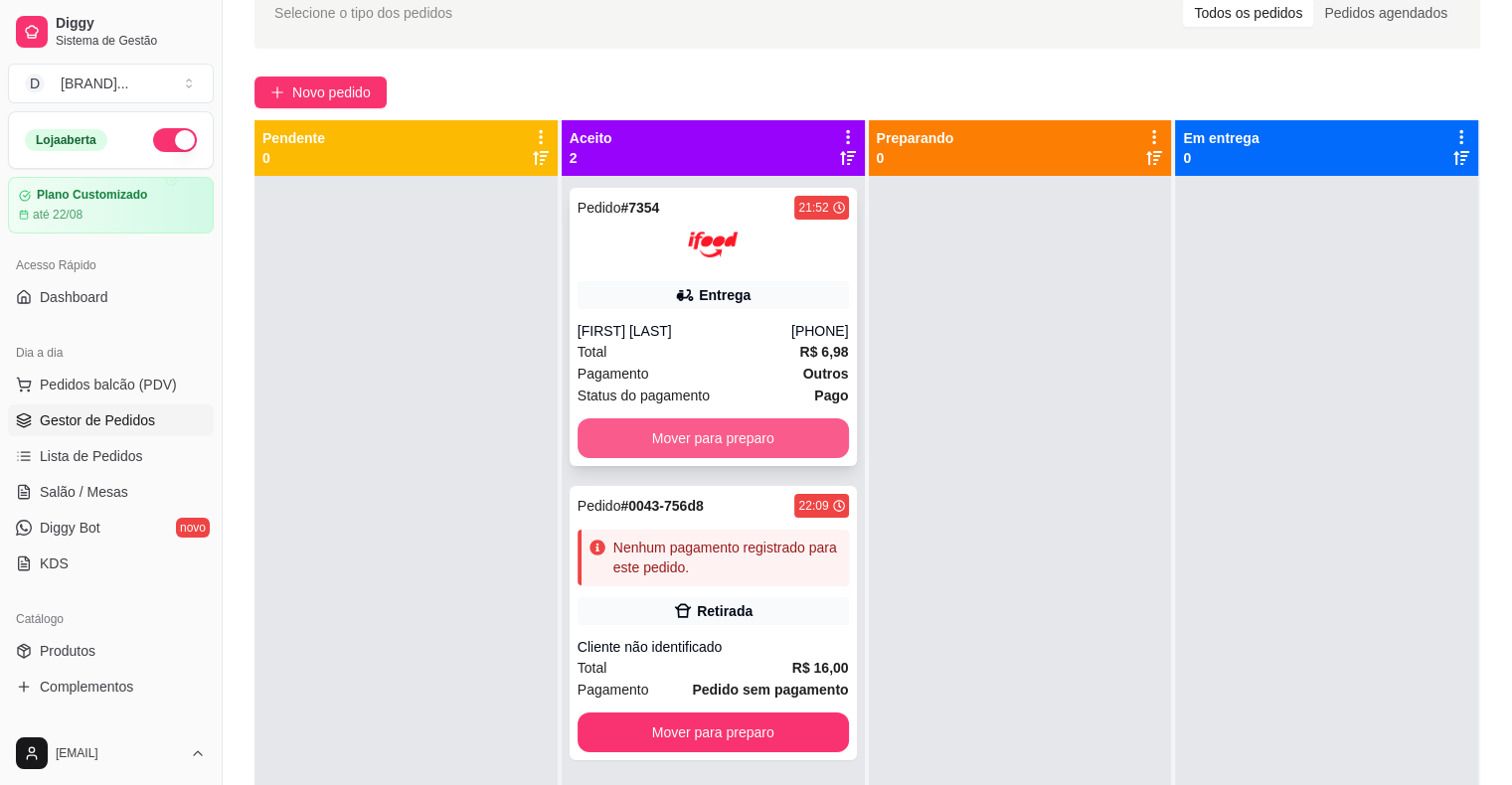 click on "Mover para preparo" at bounding box center [713, 438] 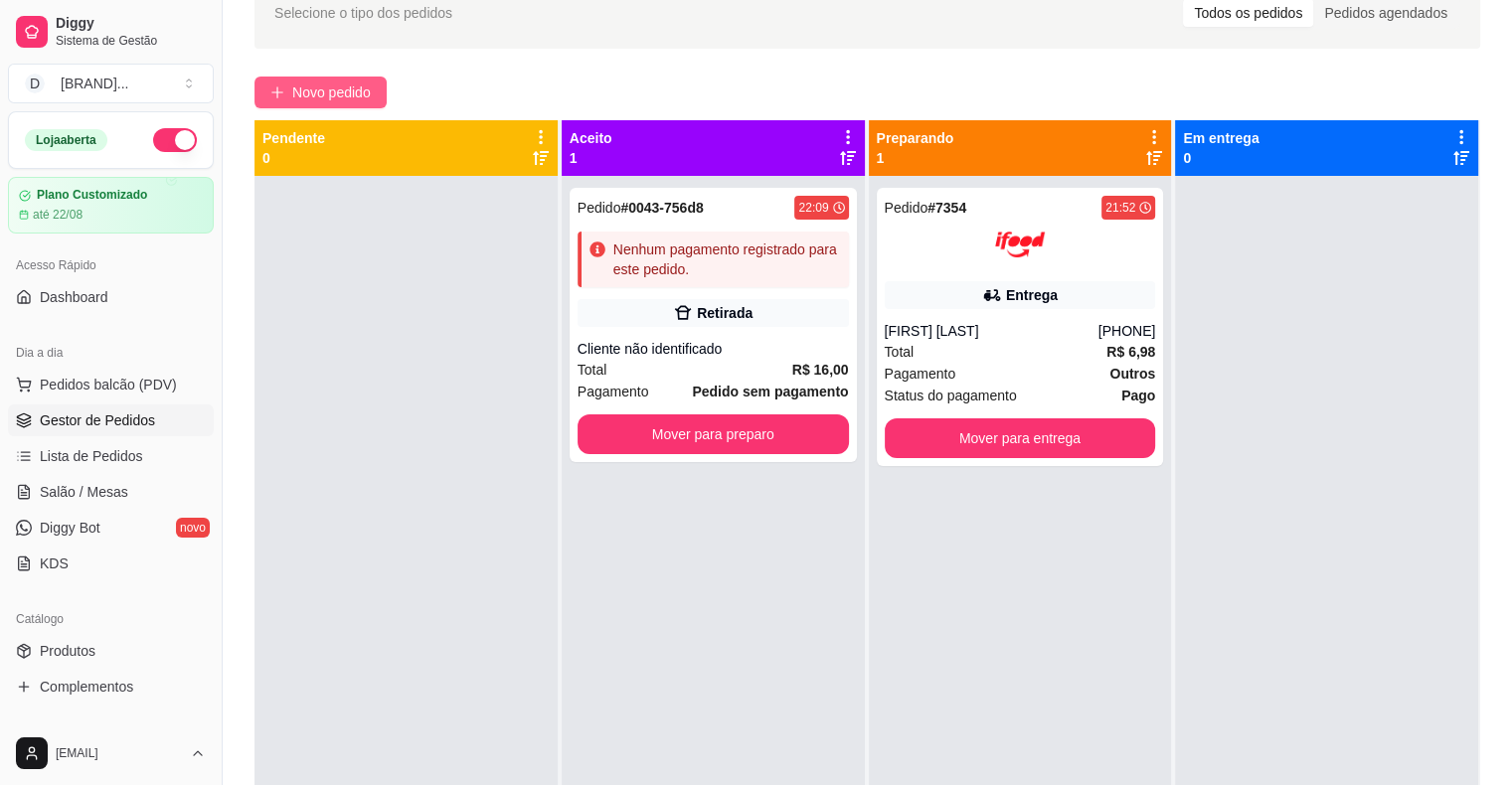 click on "Novo pedido" at bounding box center [331, 92] 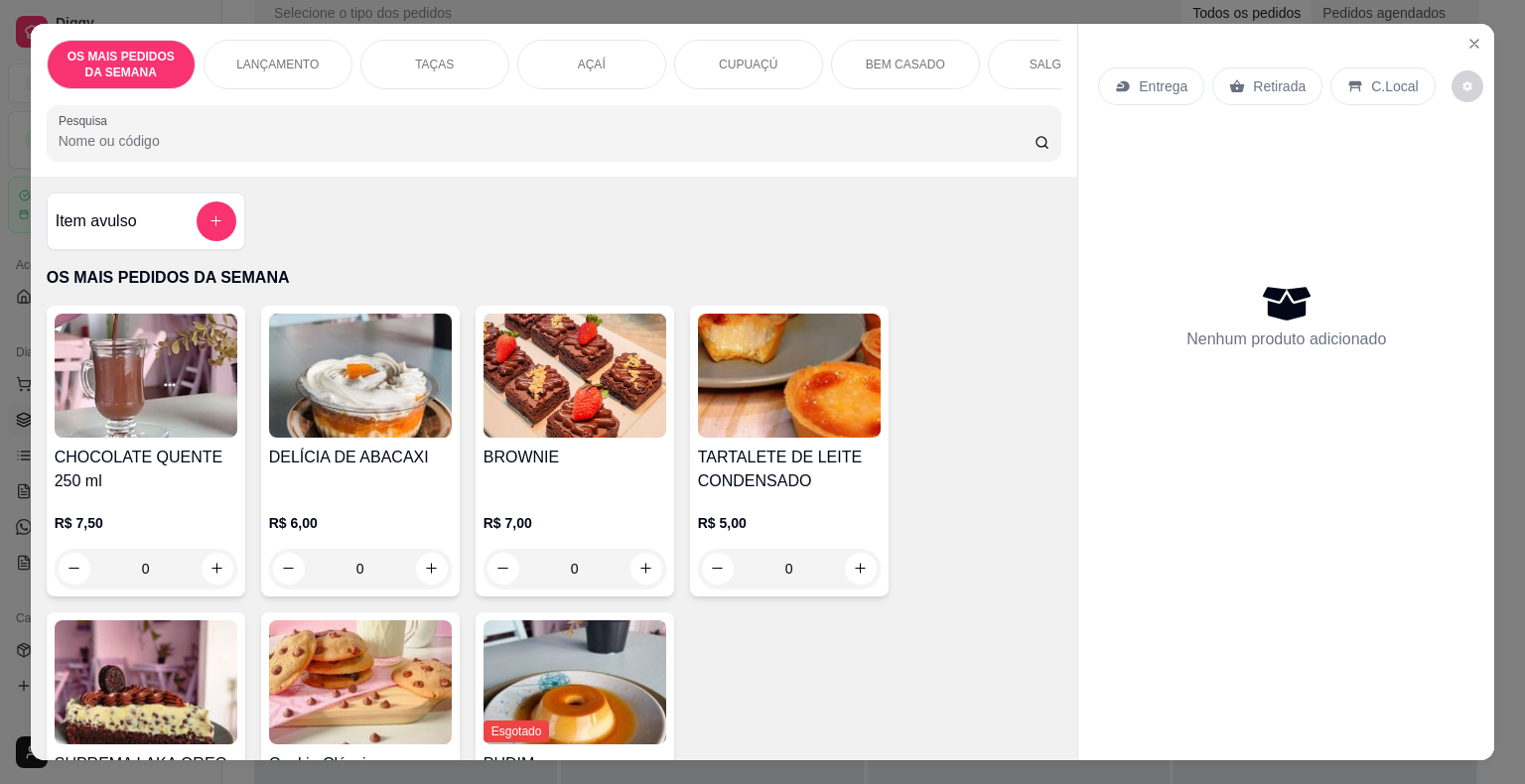 click on "OS MAIS PEDIDOS DA SEMANA LANÇAMENTO TAÇAS AÇAÍ CUPUAÇÚ BEM CASADO SALGADOS BEBIDAS Pesquisa" at bounding box center [554, 100] 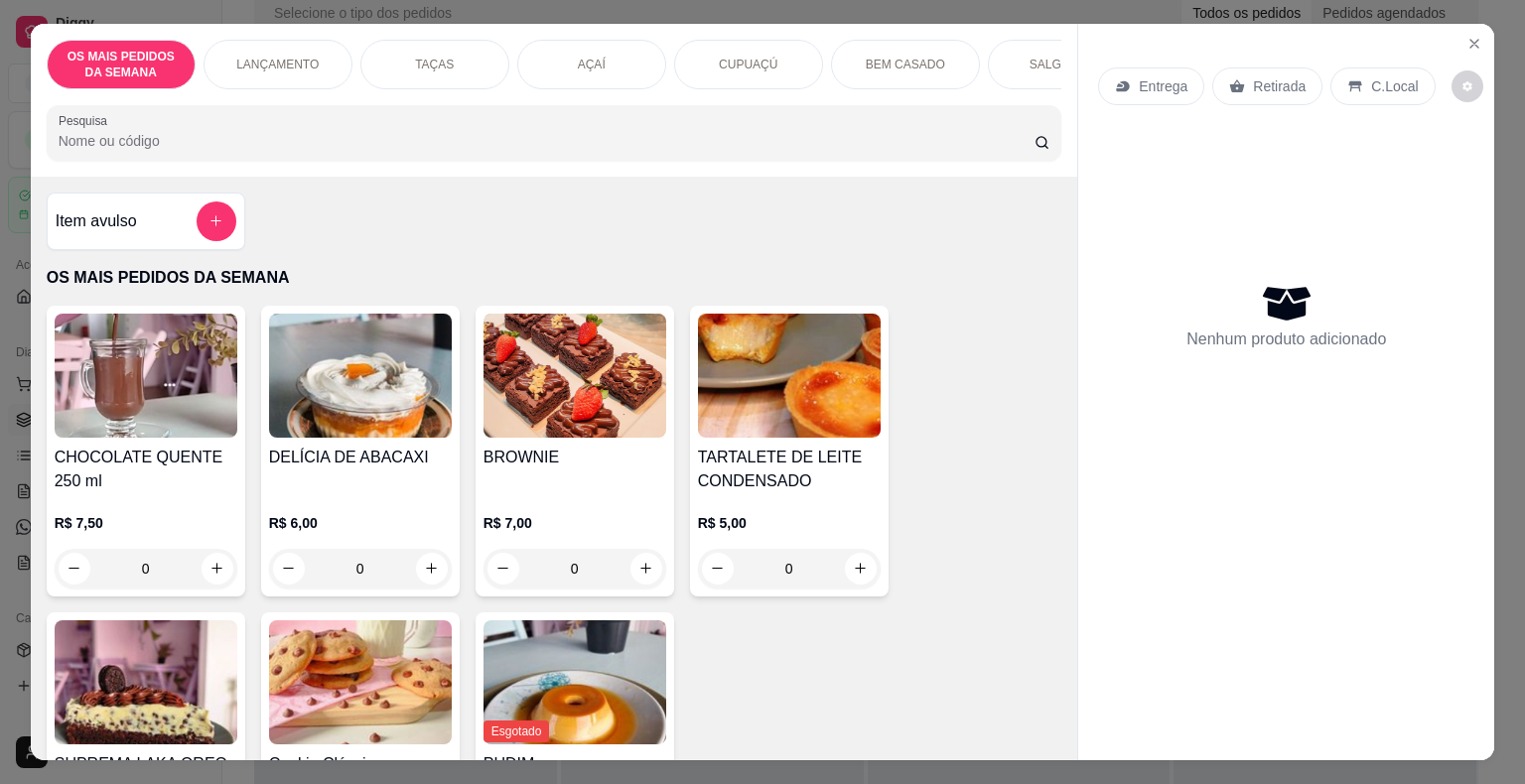 drag, startPoint x: 417, startPoint y: 169, endPoint x: 358, endPoint y: 130, distance: 70.724819 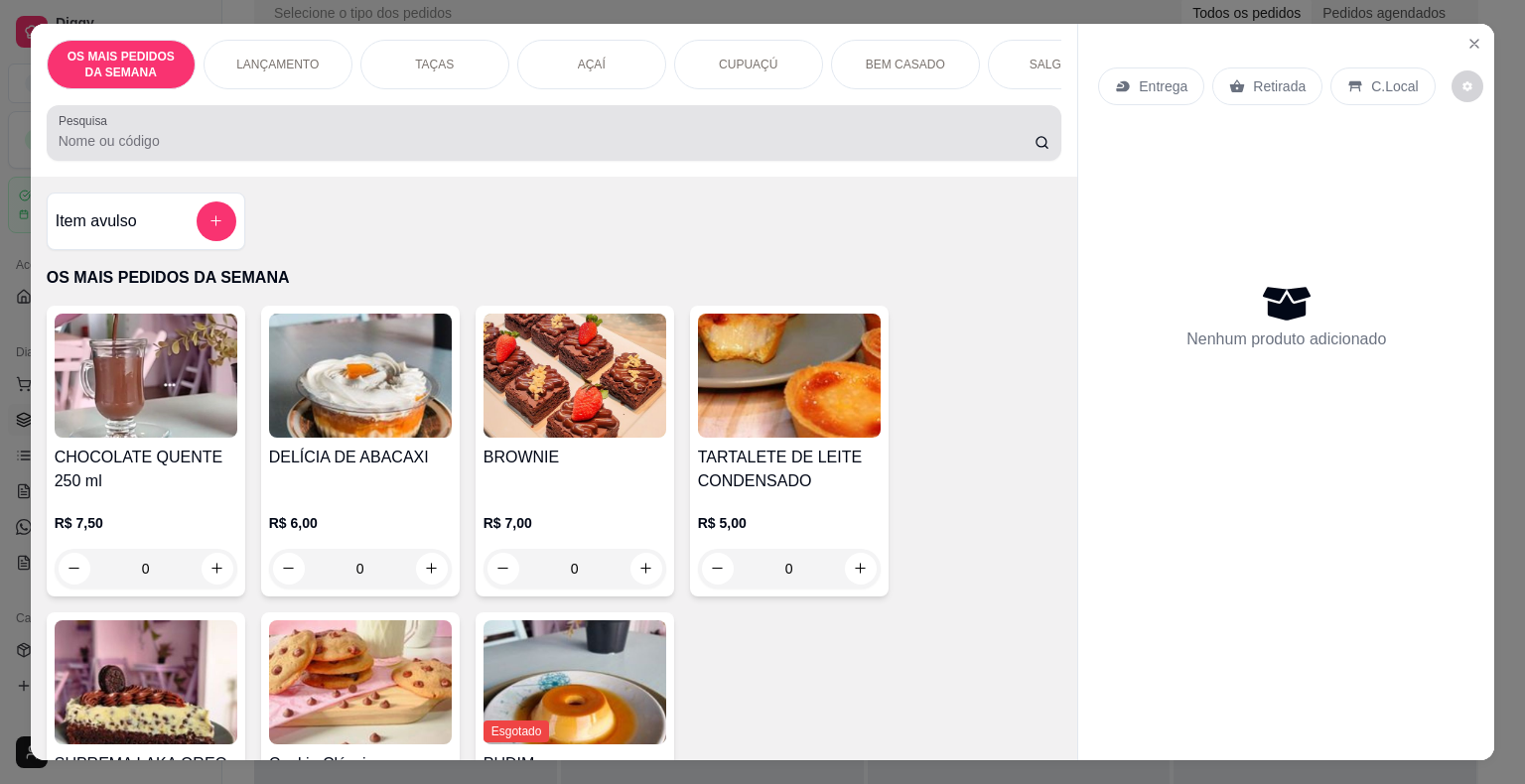 click at bounding box center [554, 133] 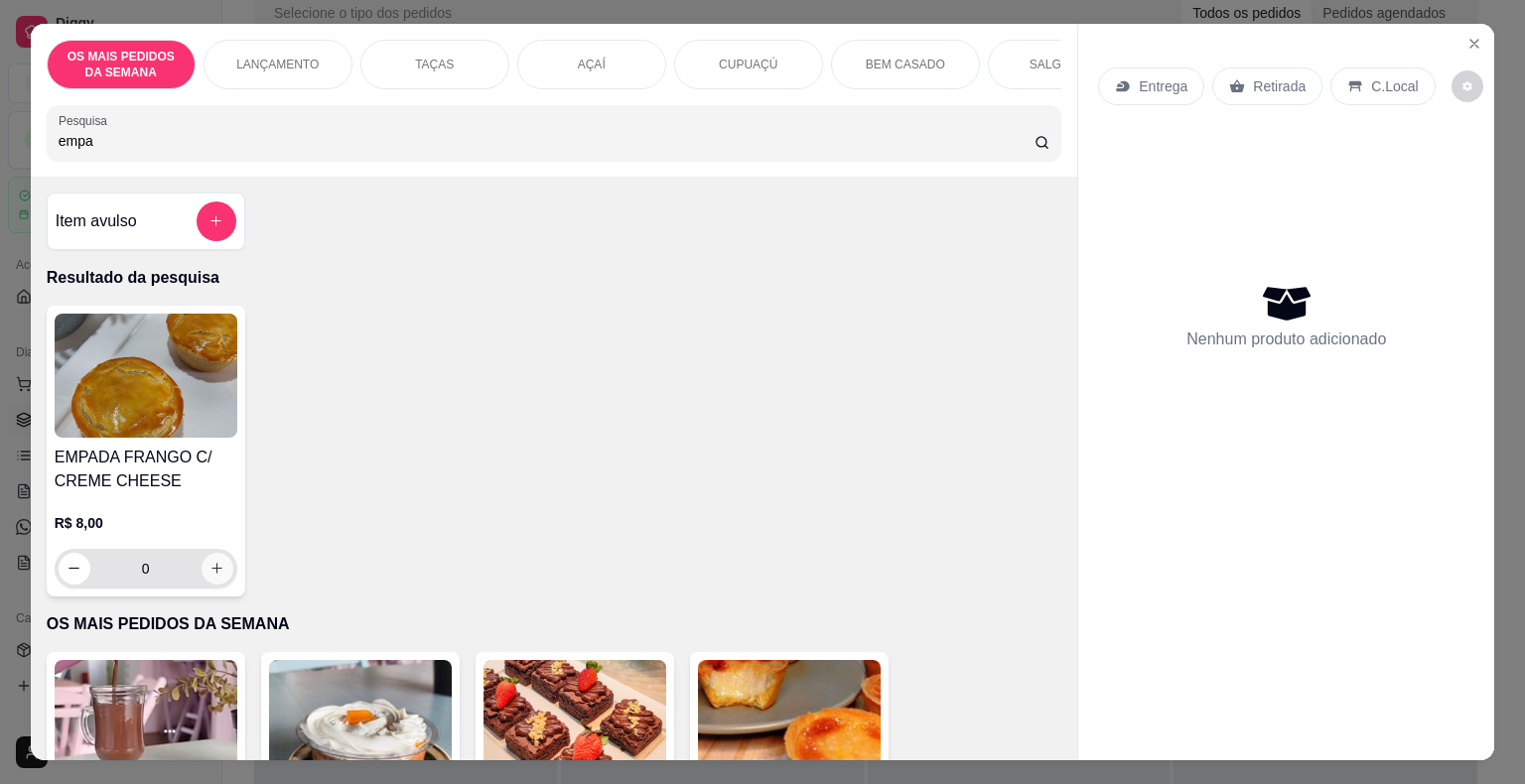type on "empa" 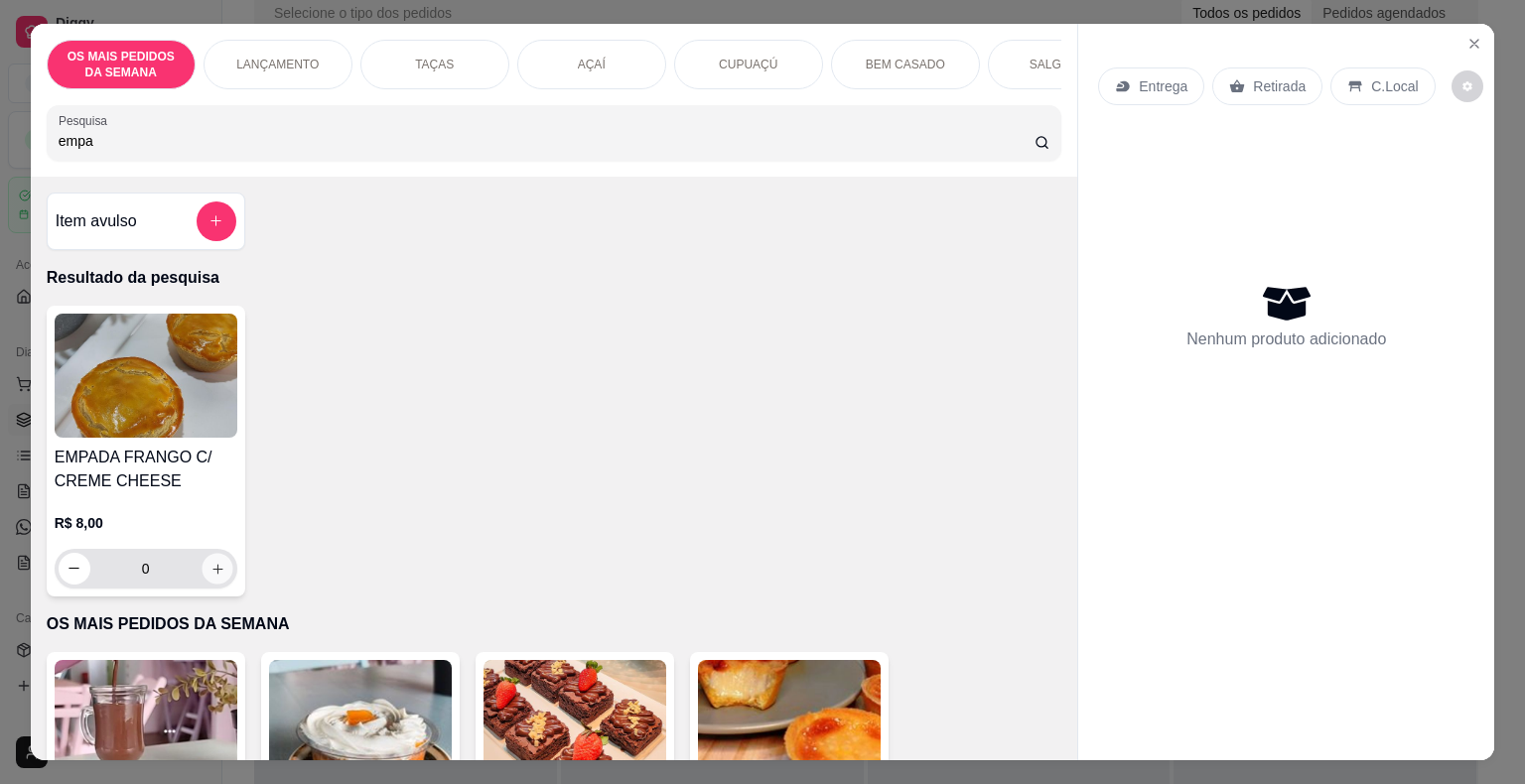 click at bounding box center (216, 568) 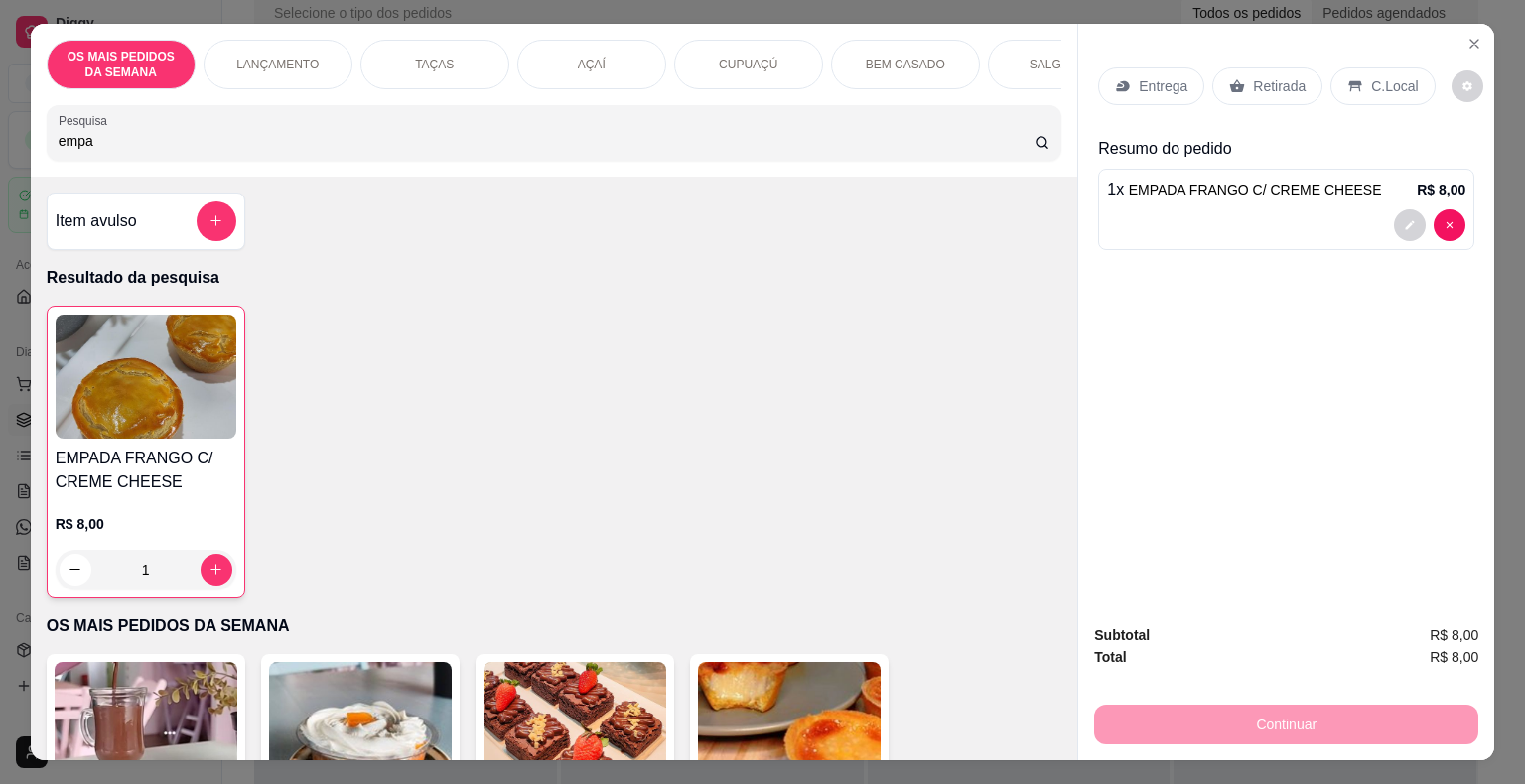 click on "empa" at bounding box center (546, 141) 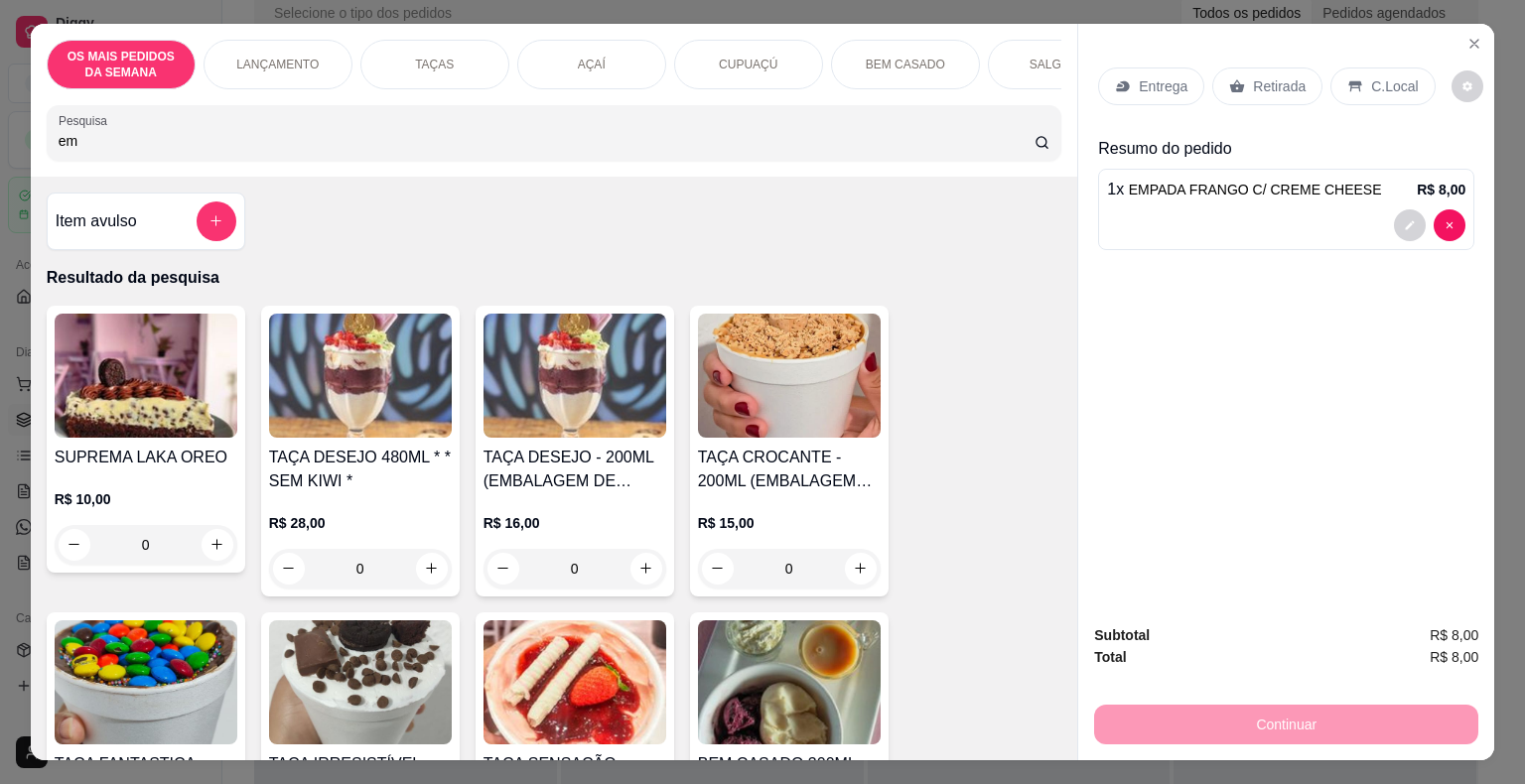 type on "e" 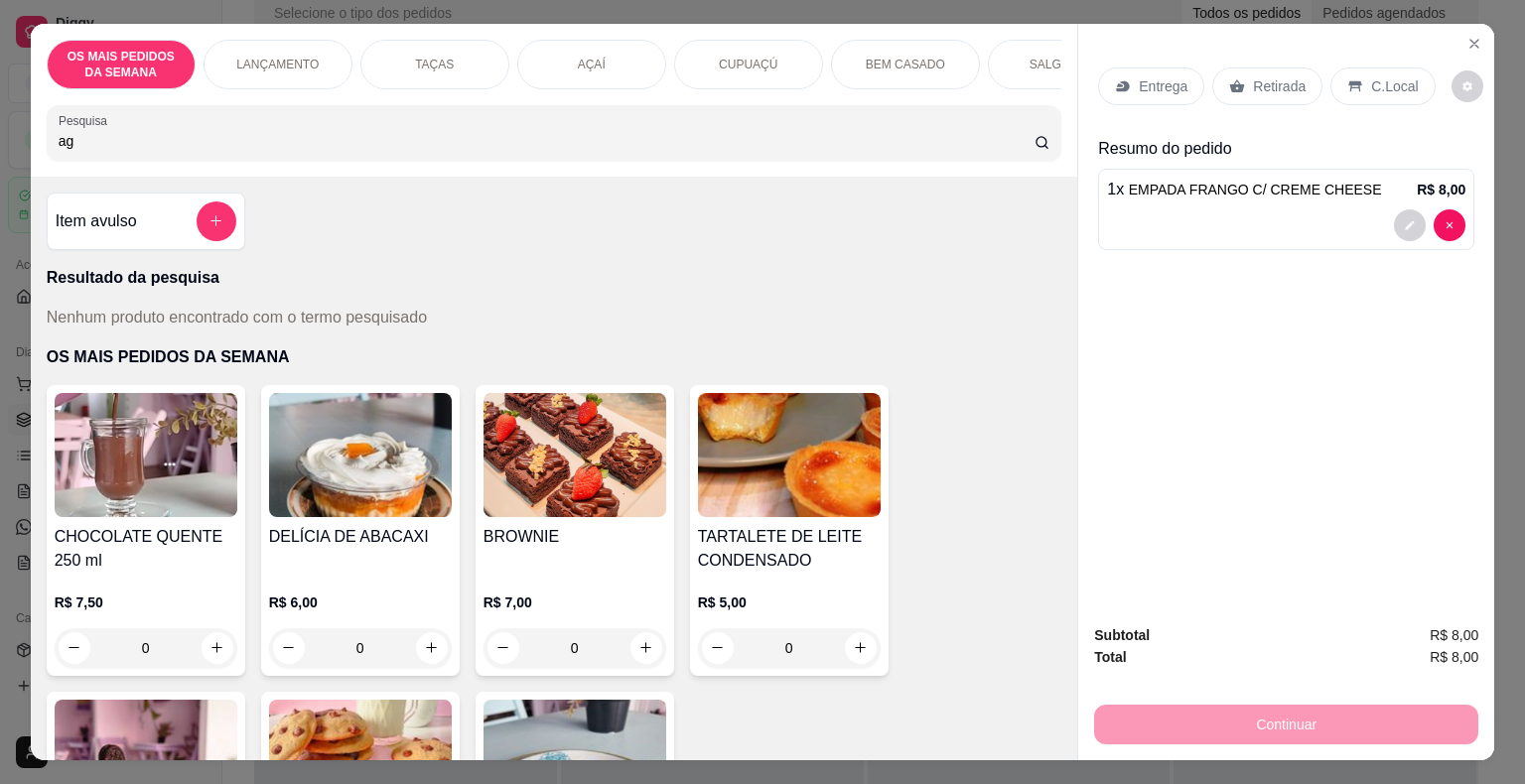 type on "a" 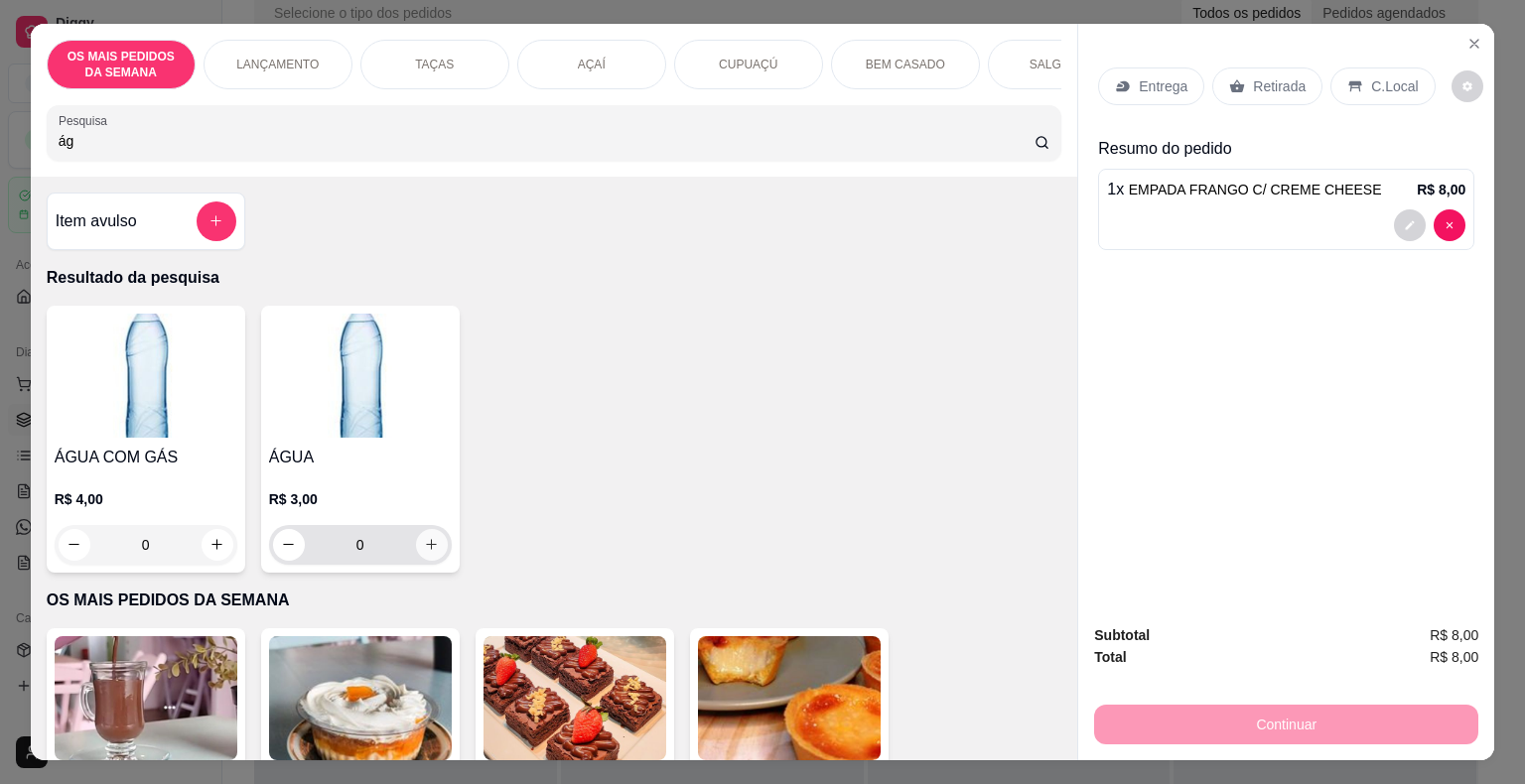 type on "ág" 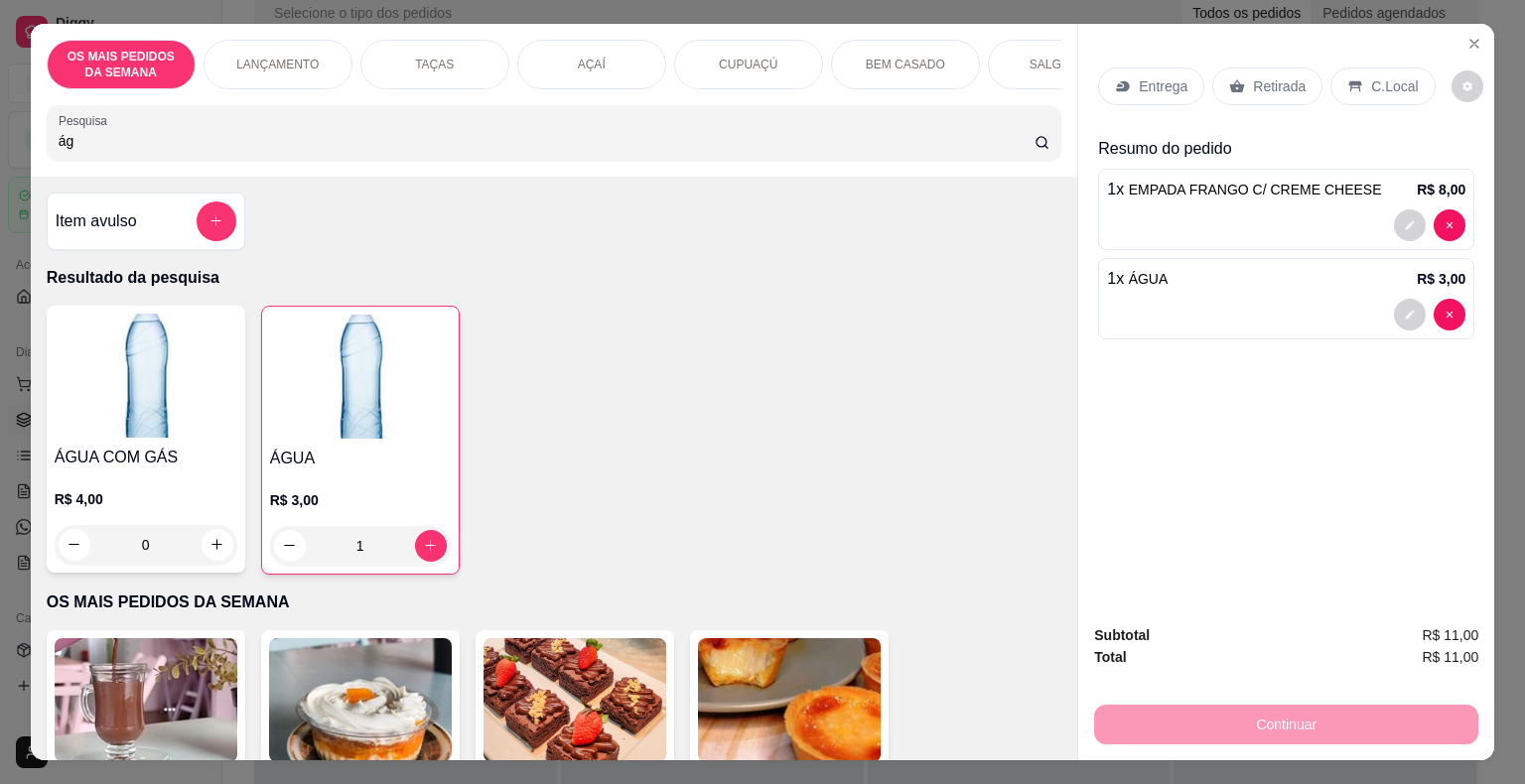 click on "C.Local" at bounding box center [1394, 86] 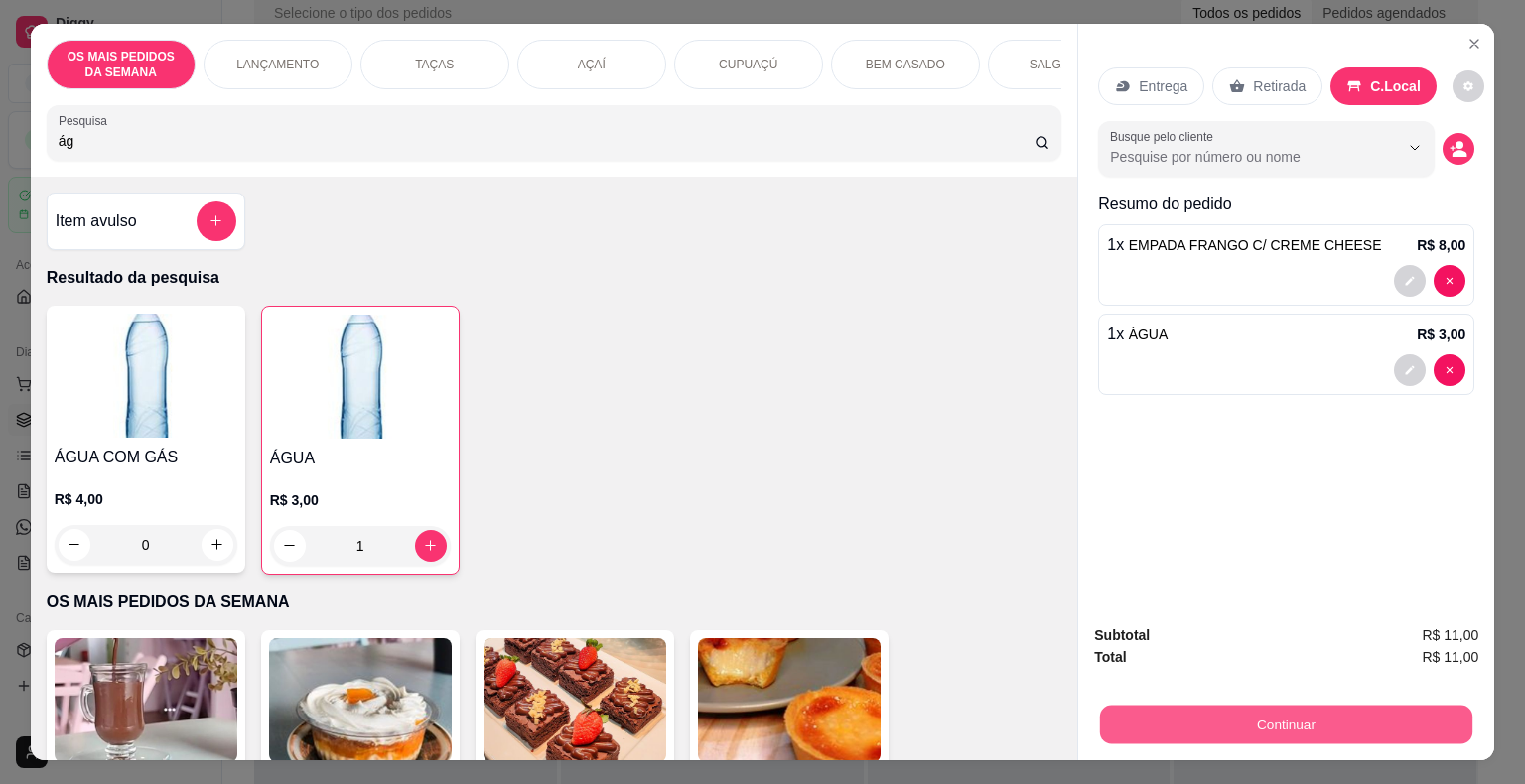 click on "Continuar" at bounding box center (1286, 724) 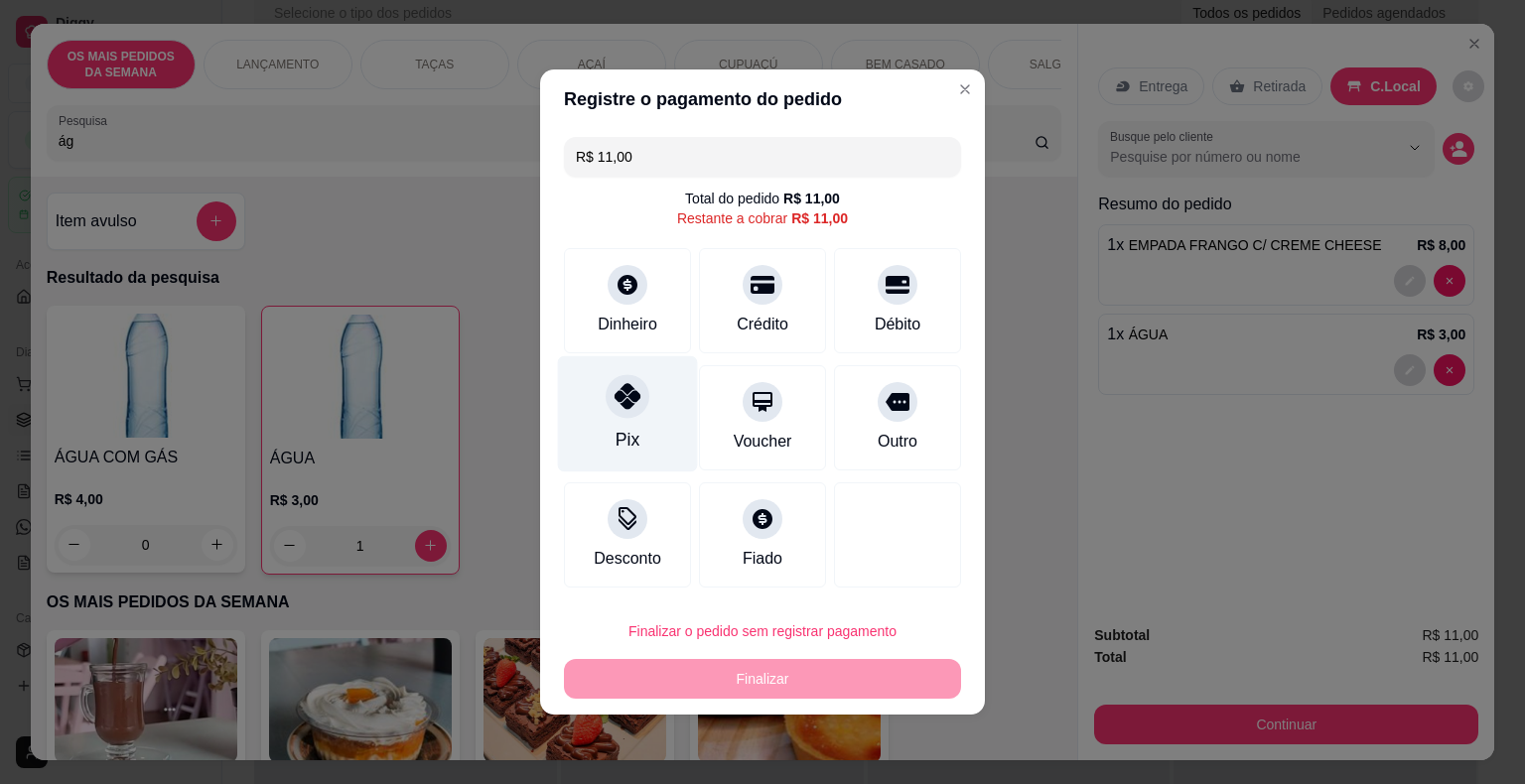 click on "Pix" at bounding box center [627, 414] 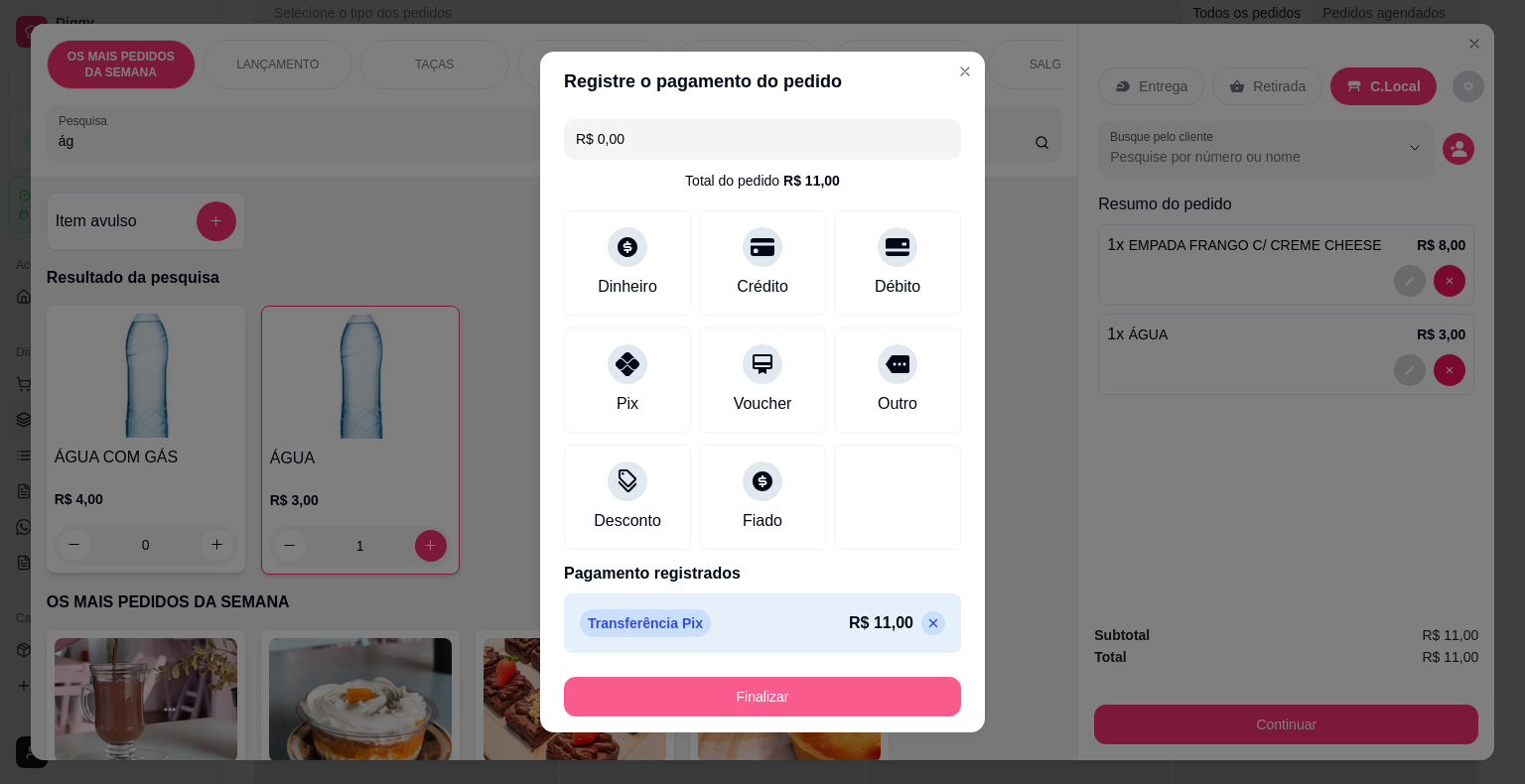 click on "Finalizar" at bounding box center [762, 697] 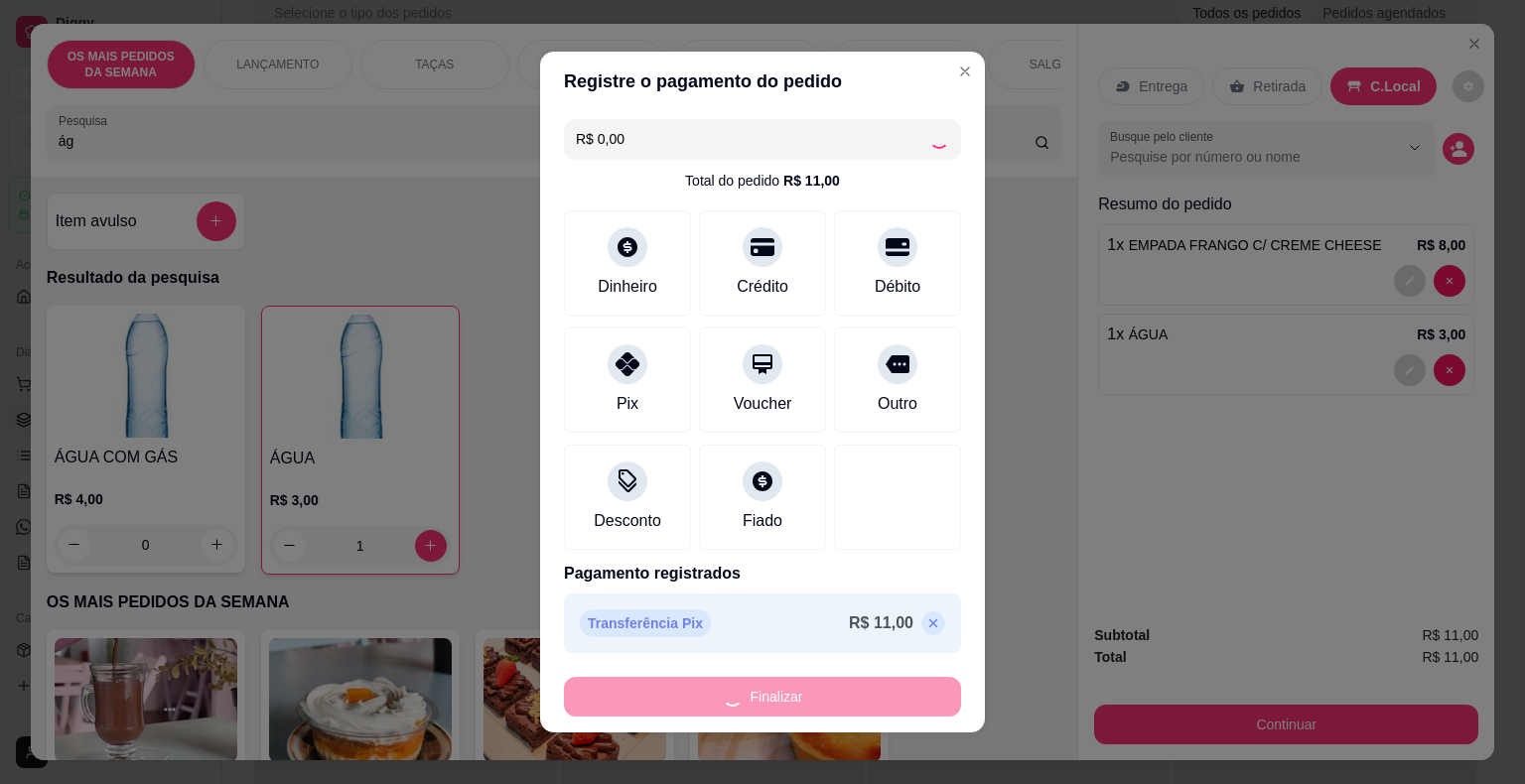 type on "0" 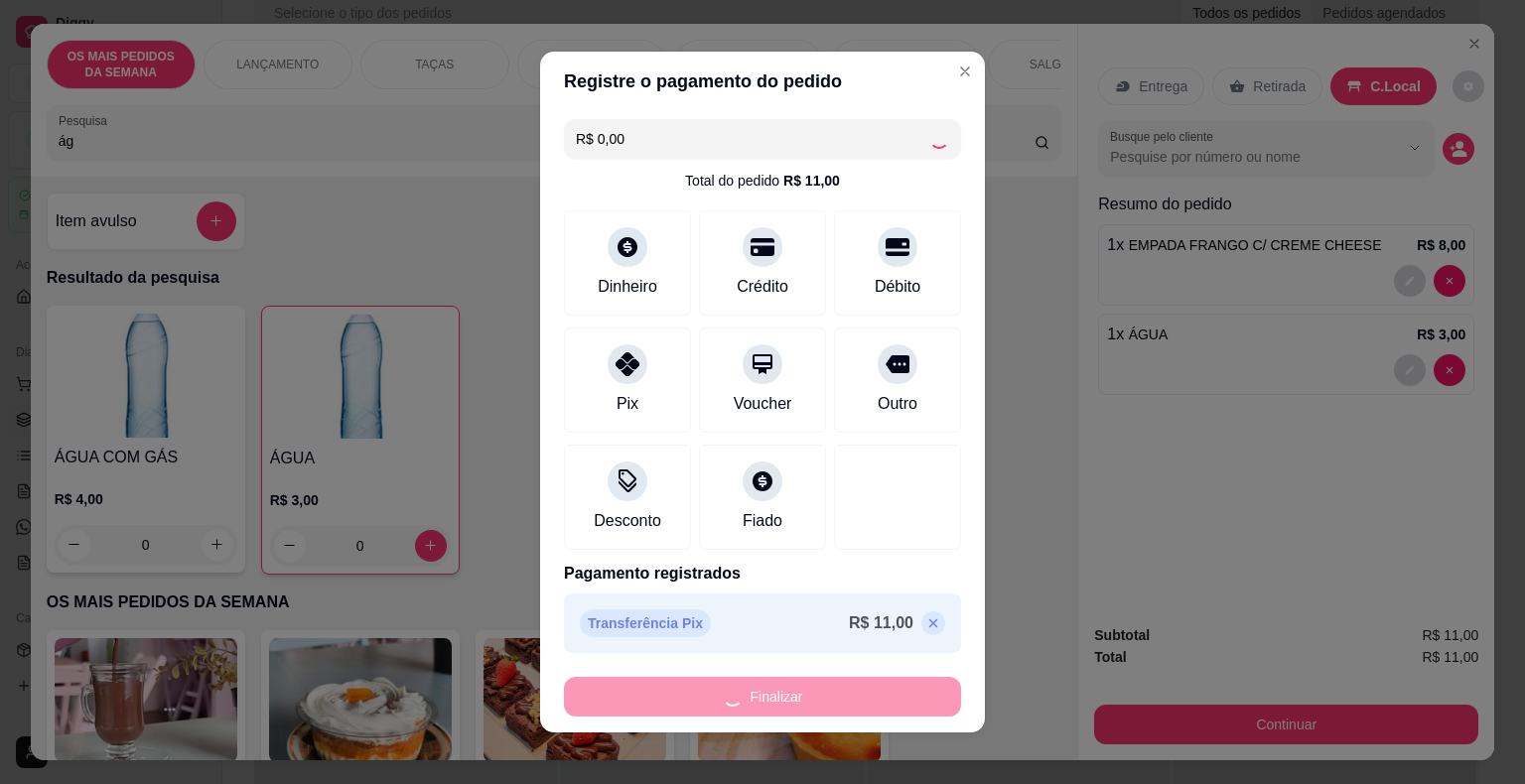 type on "-R$ 11,00" 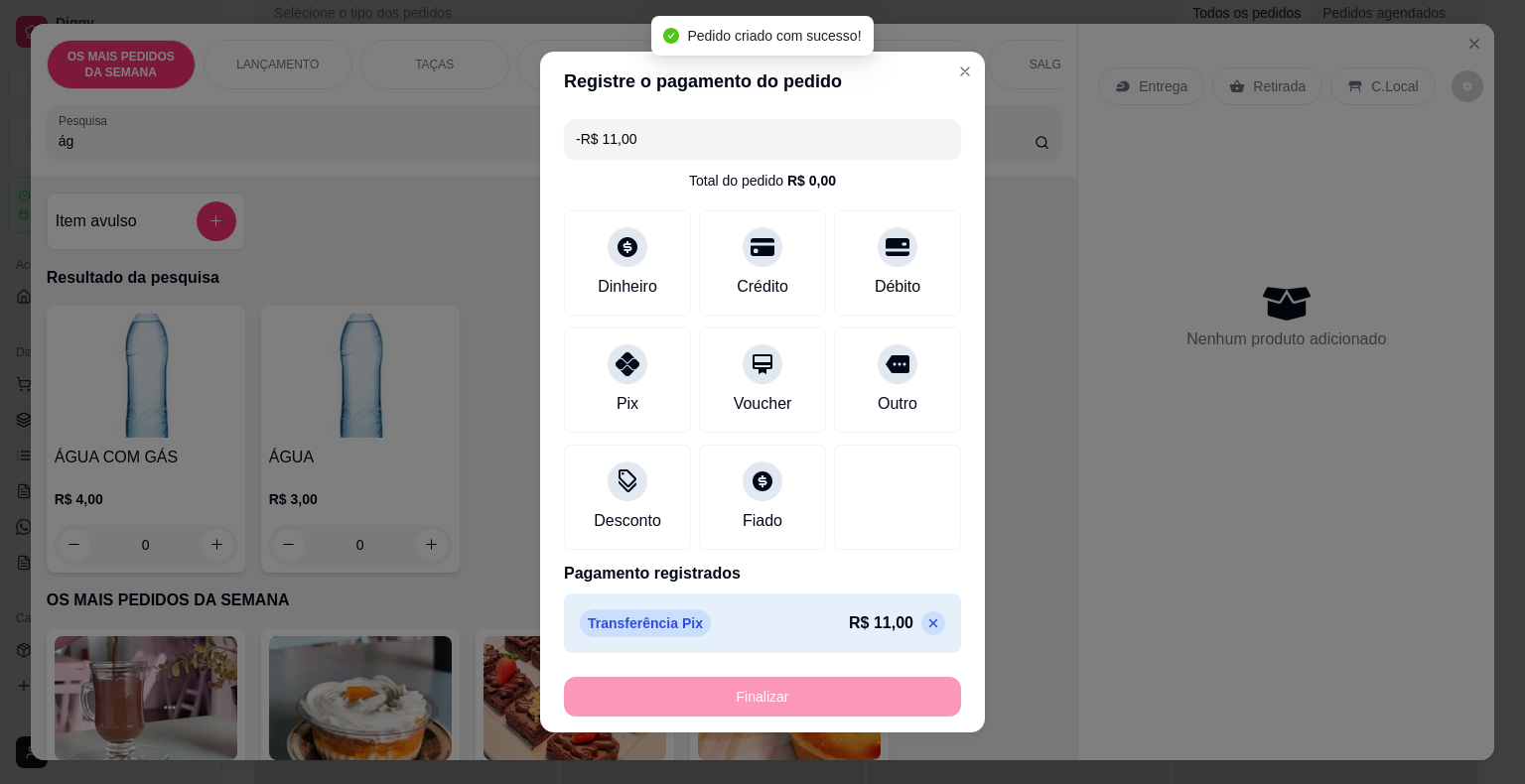 click on "Finalizar" at bounding box center [762, 697] 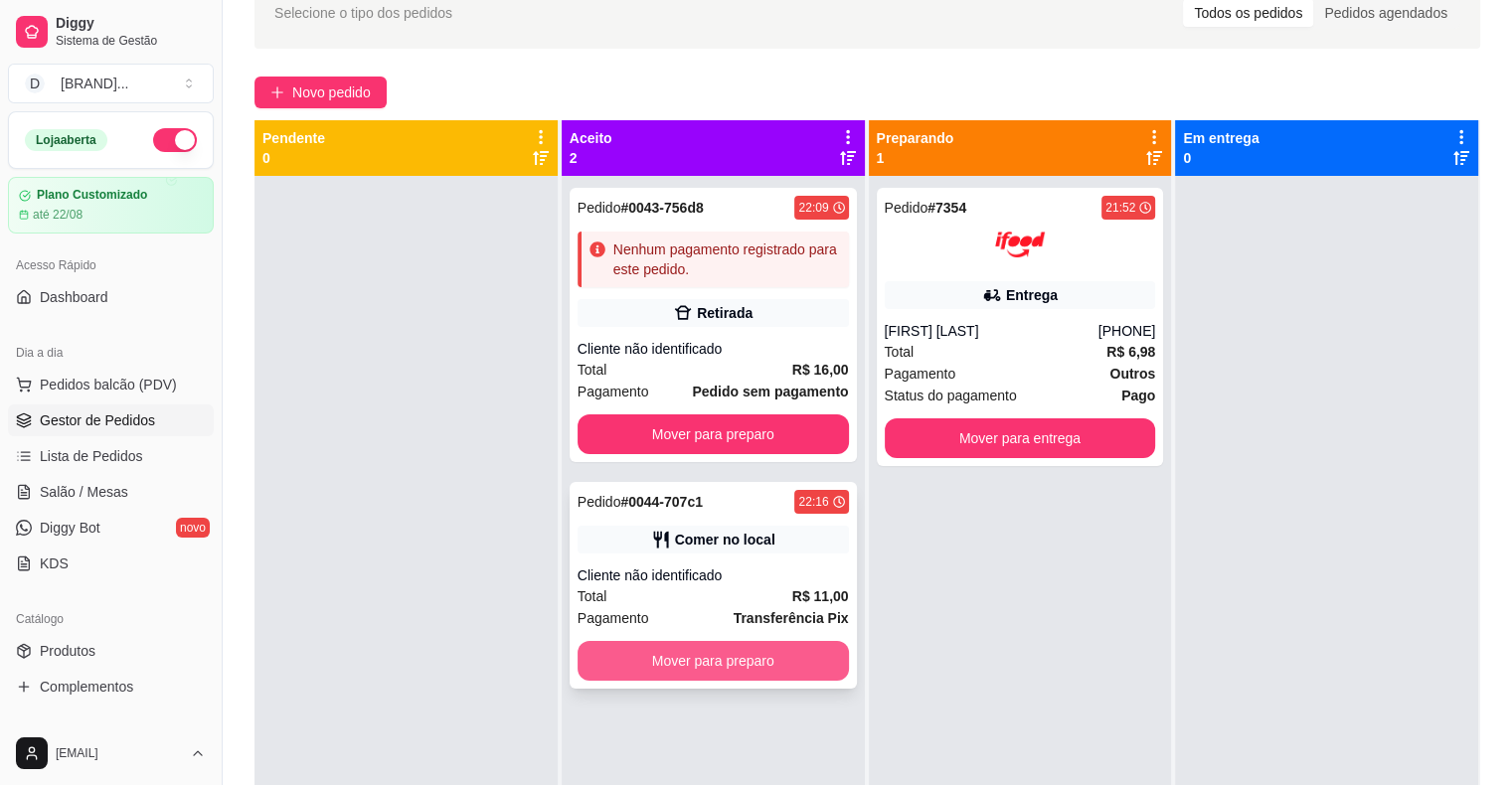 click on "Mover para preparo" at bounding box center (713, 661) 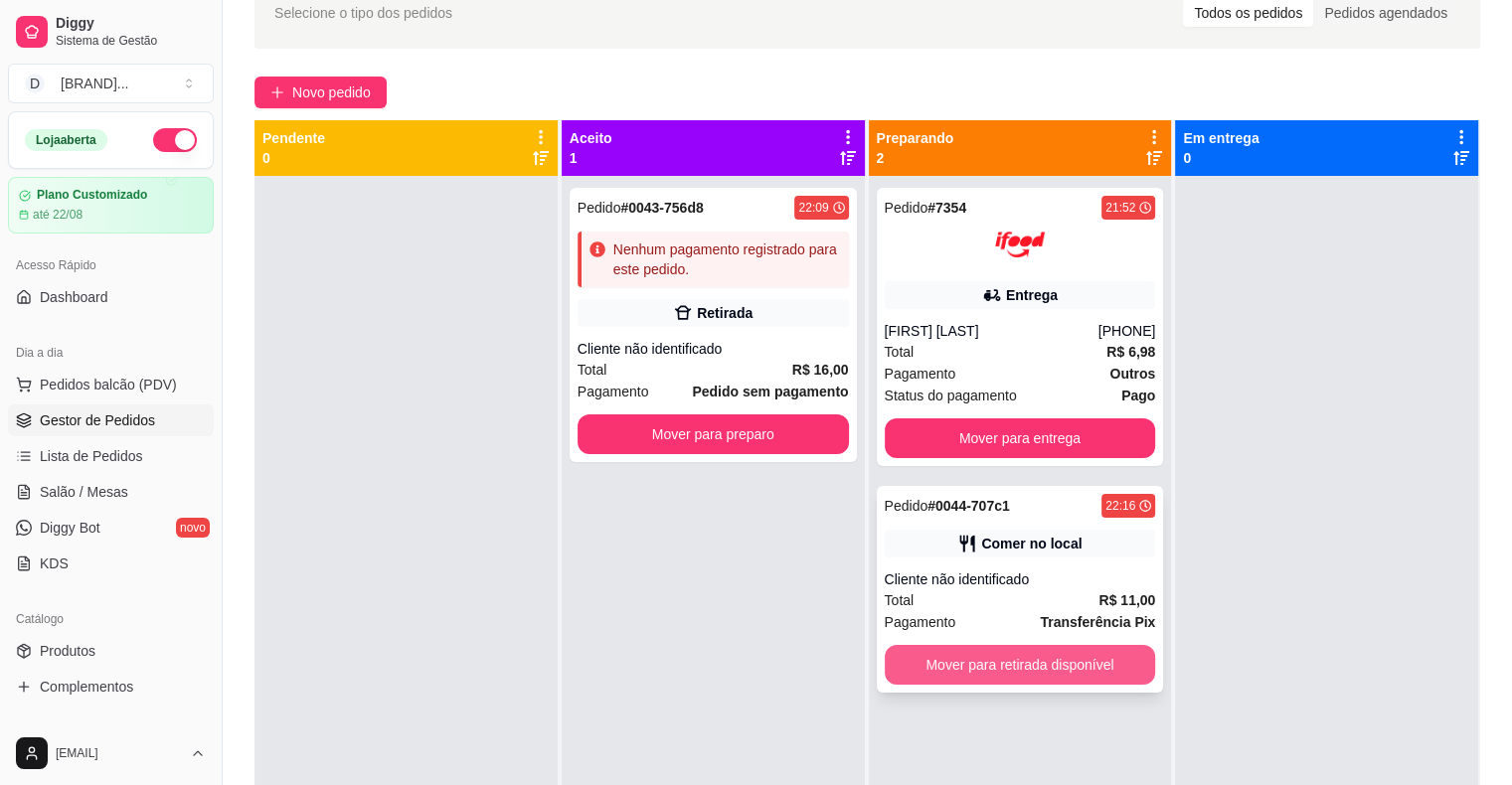 click on "Mover para retirada disponível" at bounding box center [1020, 665] 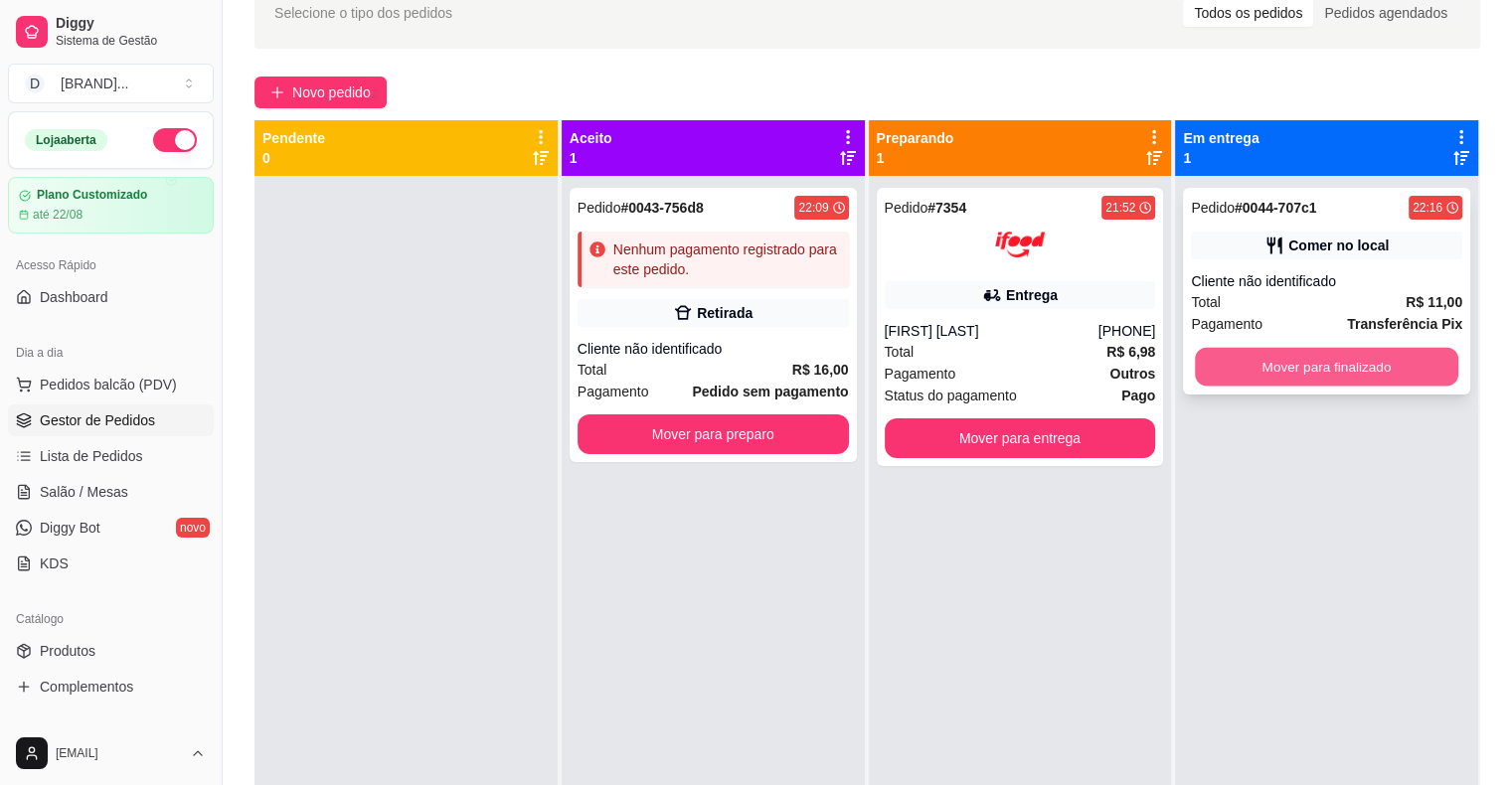 click on "Mover para finalizado" at bounding box center (1326, 367) 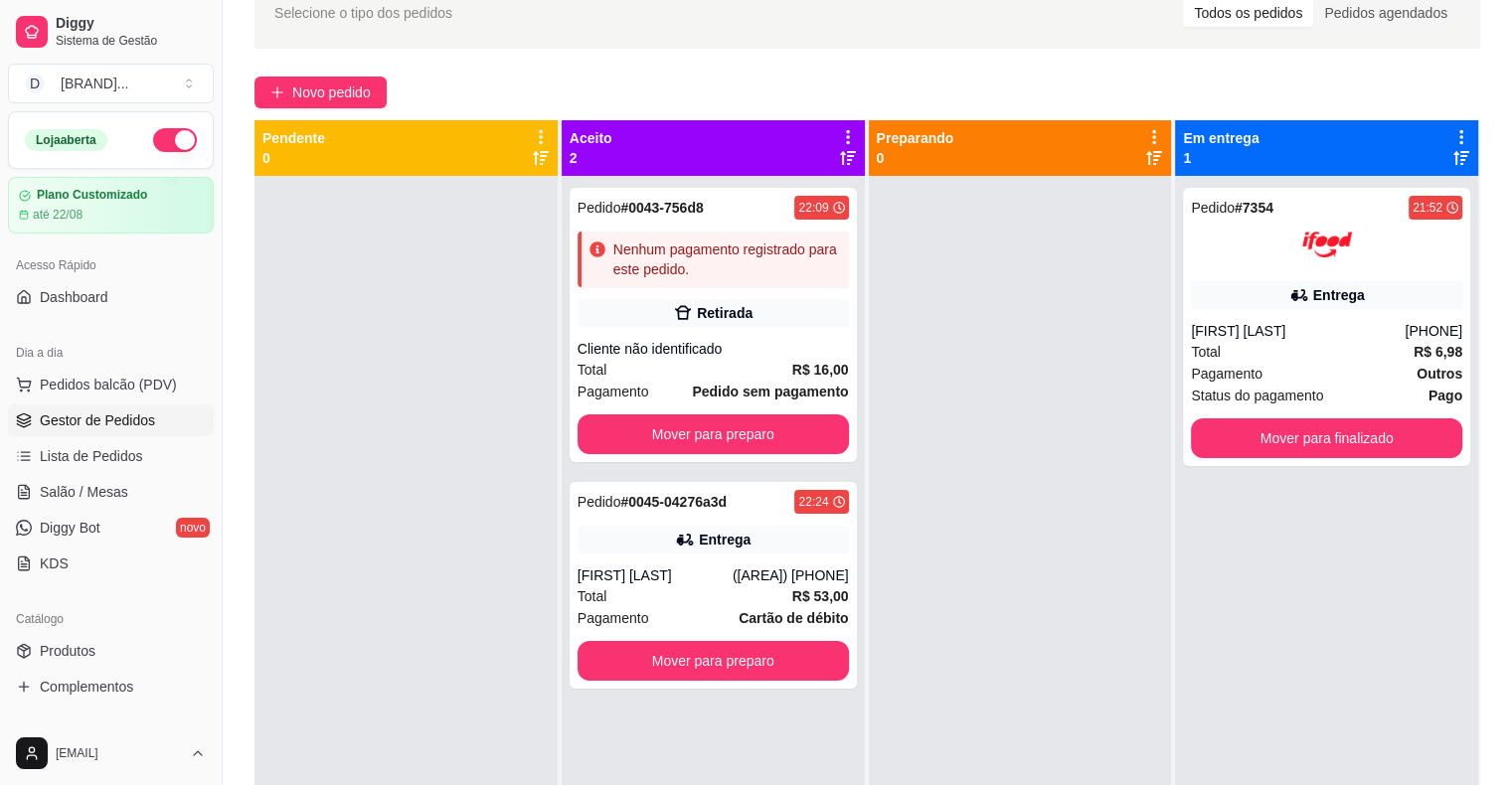 click at bounding box center [175, 140] 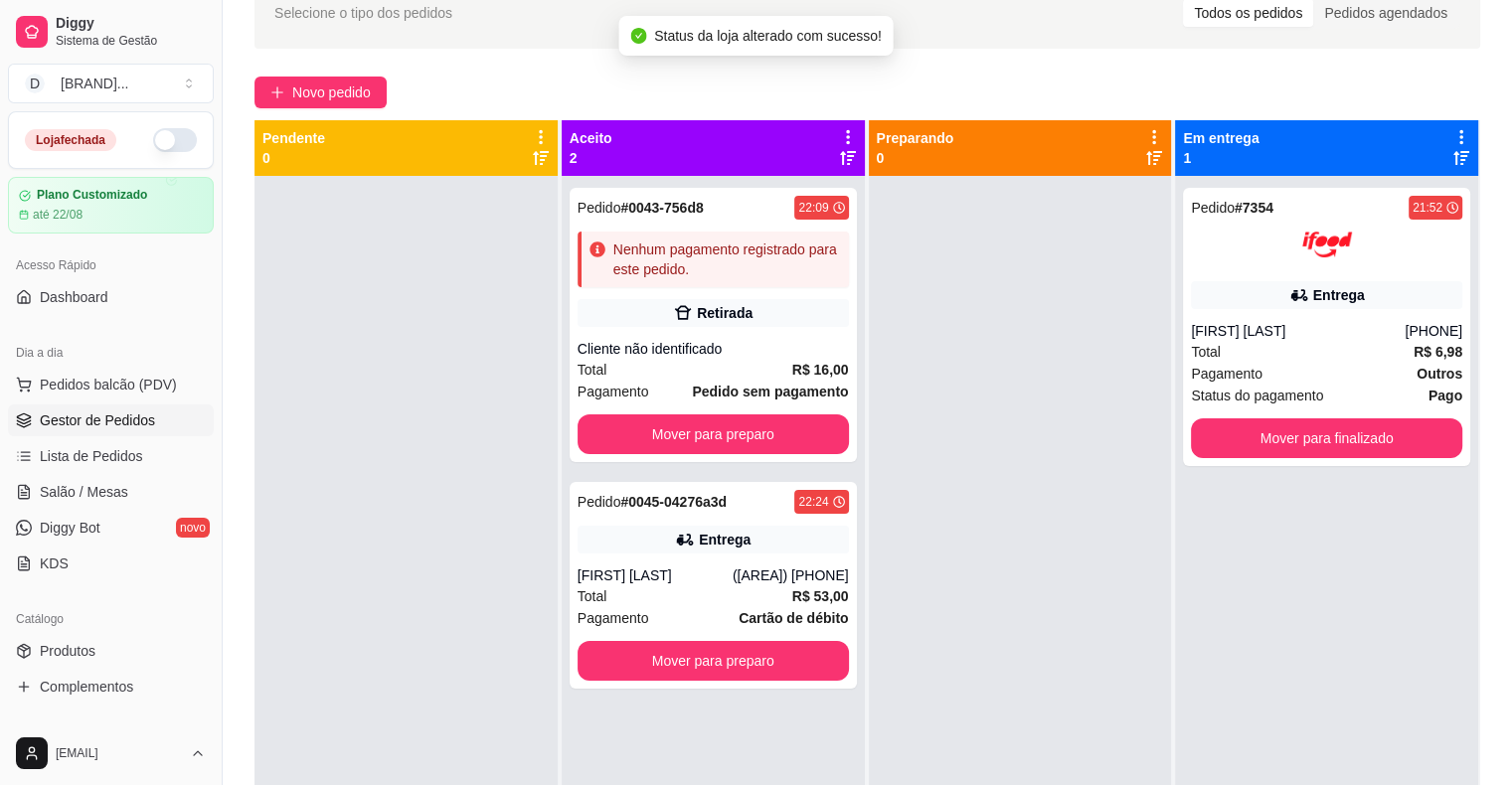 click at bounding box center (406, 568) 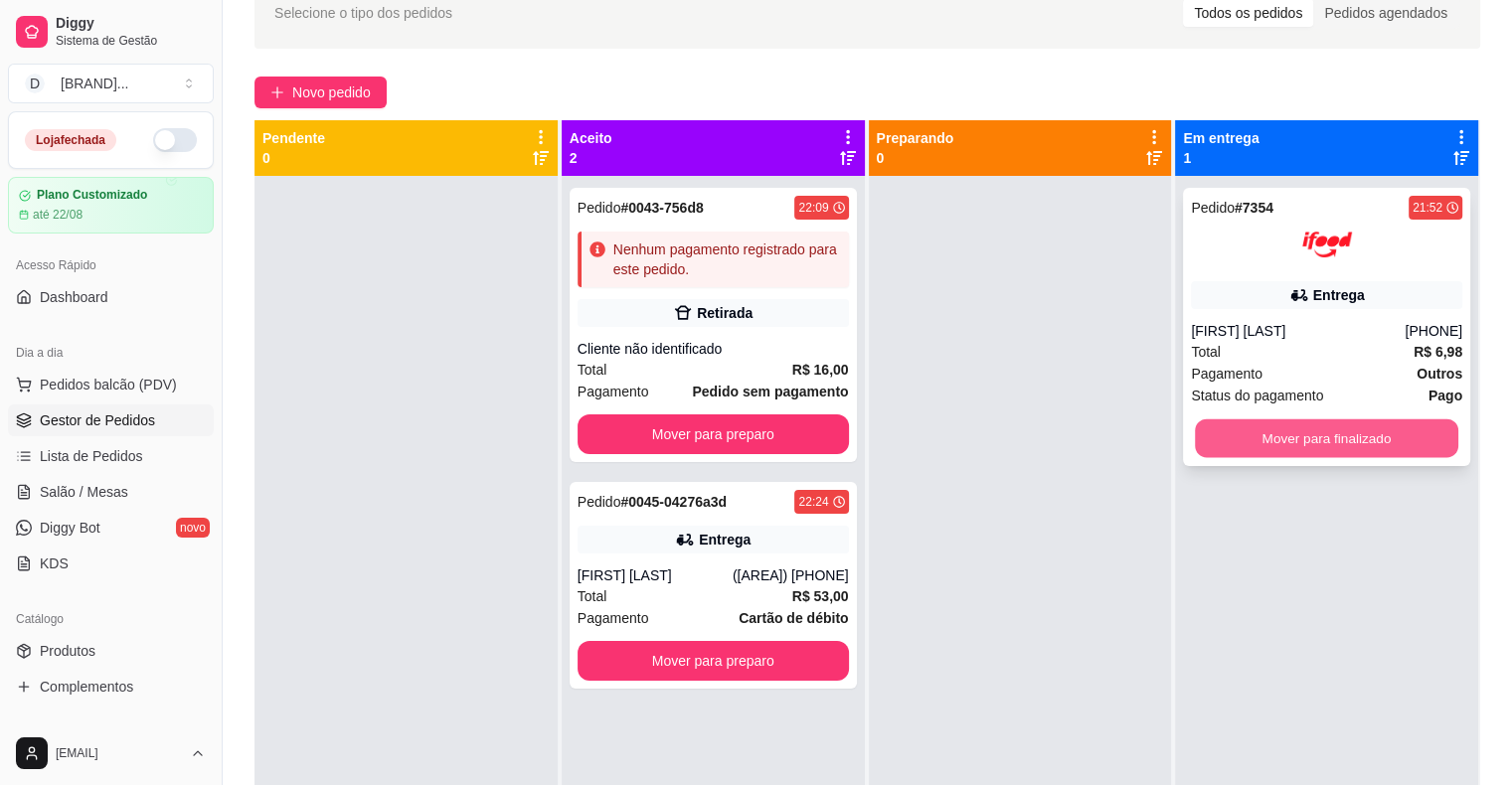 click on "Mover para finalizado" at bounding box center [1326, 438] 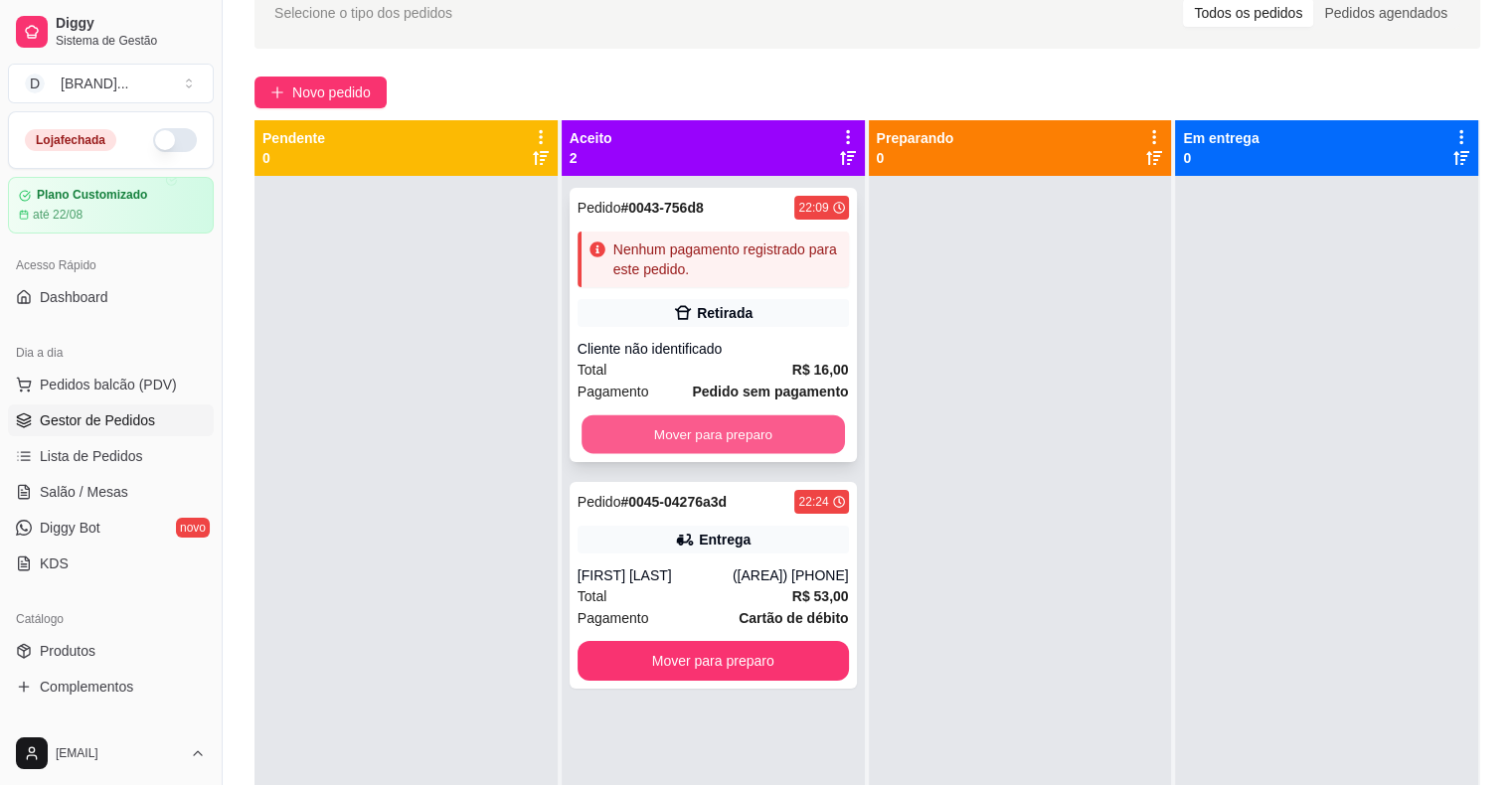 click on "Mover para preparo" at bounding box center (713, 434) 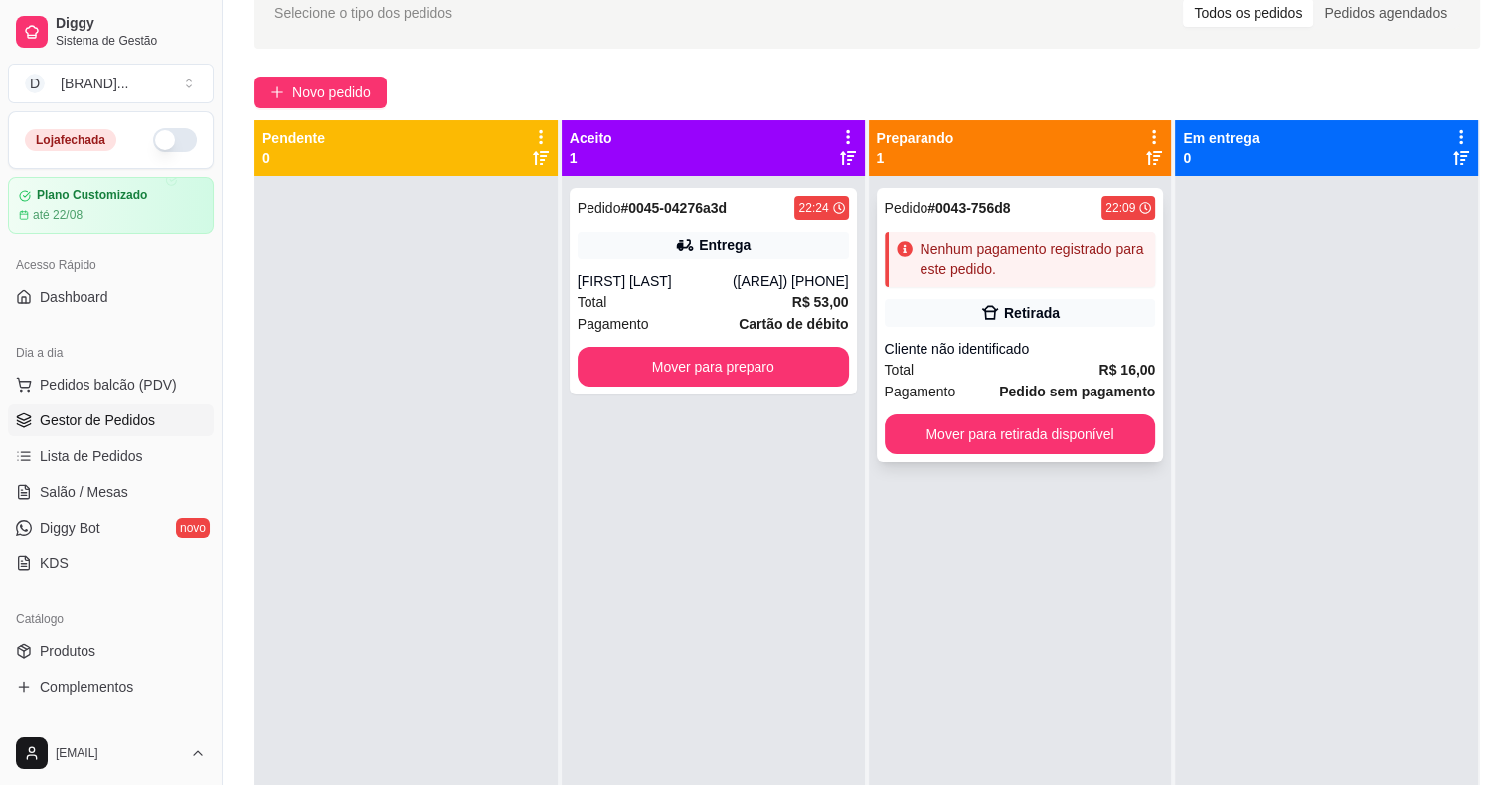 click on "Nenhum pagamento registrado para este pedido." at bounding box center (1034, 259) 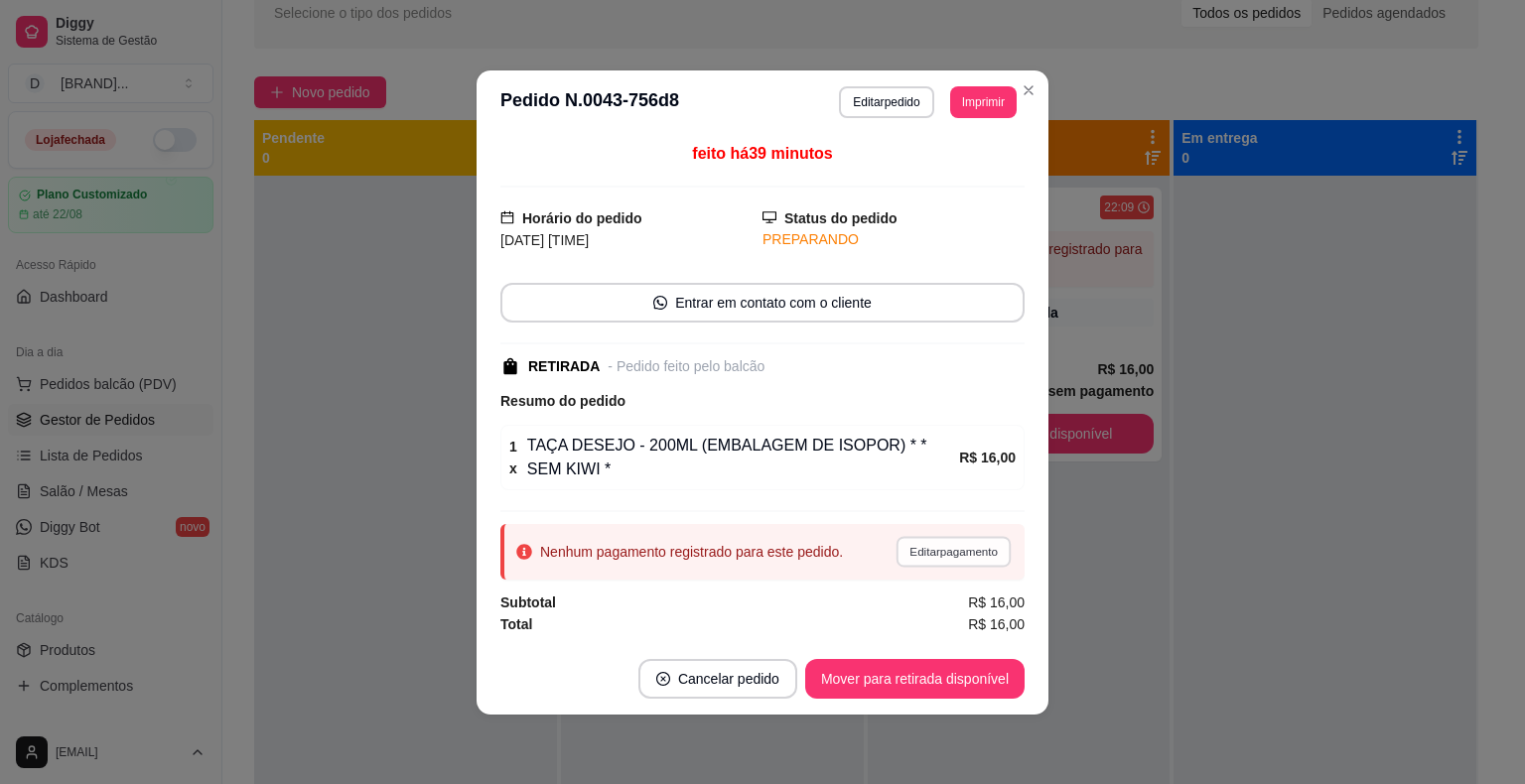 click on "Editar  pagamento" at bounding box center (953, 551) 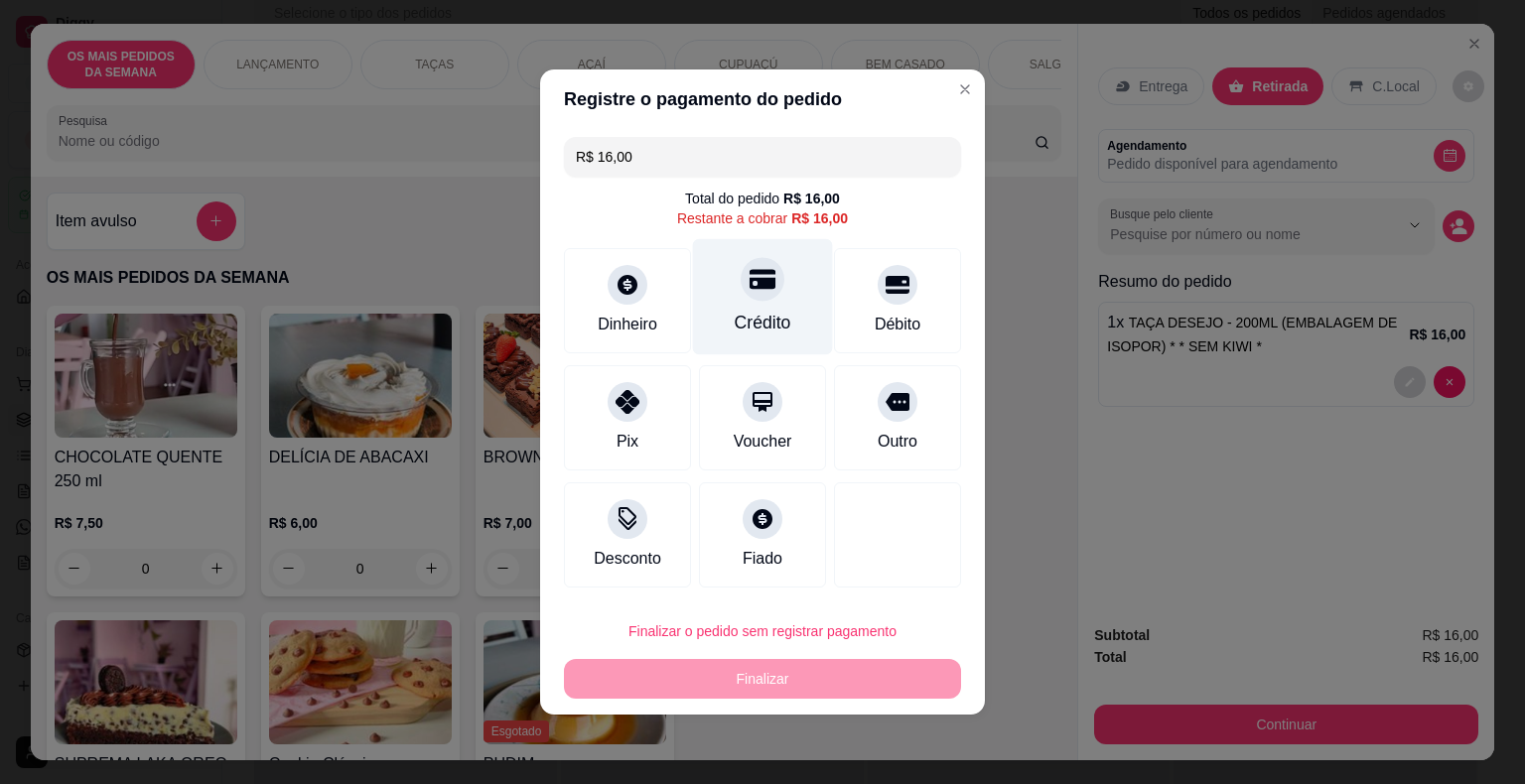 click 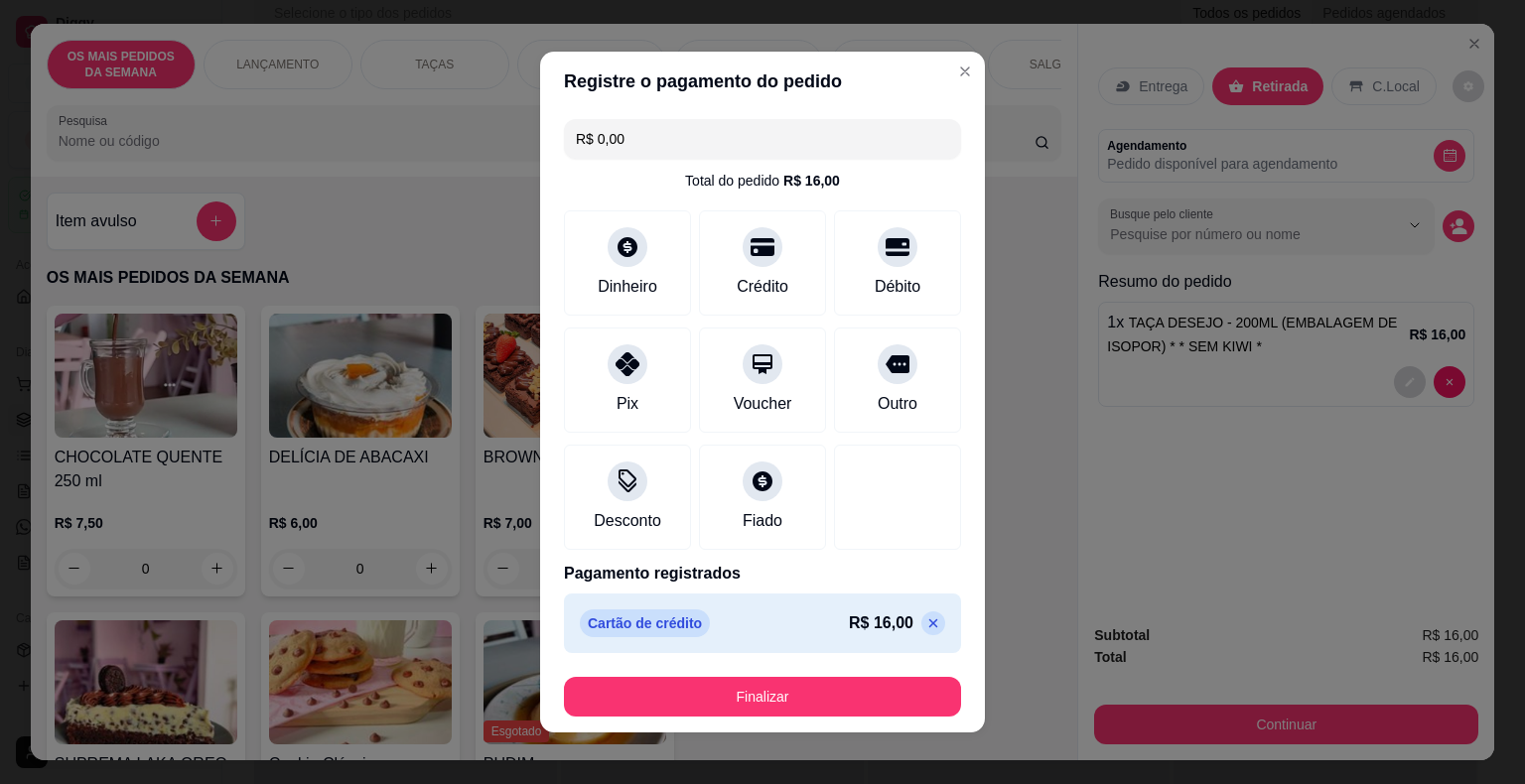drag, startPoint x: 899, startPoint y: 669, endPoint x: 882, endPoint y: 682, distance: 21.400935 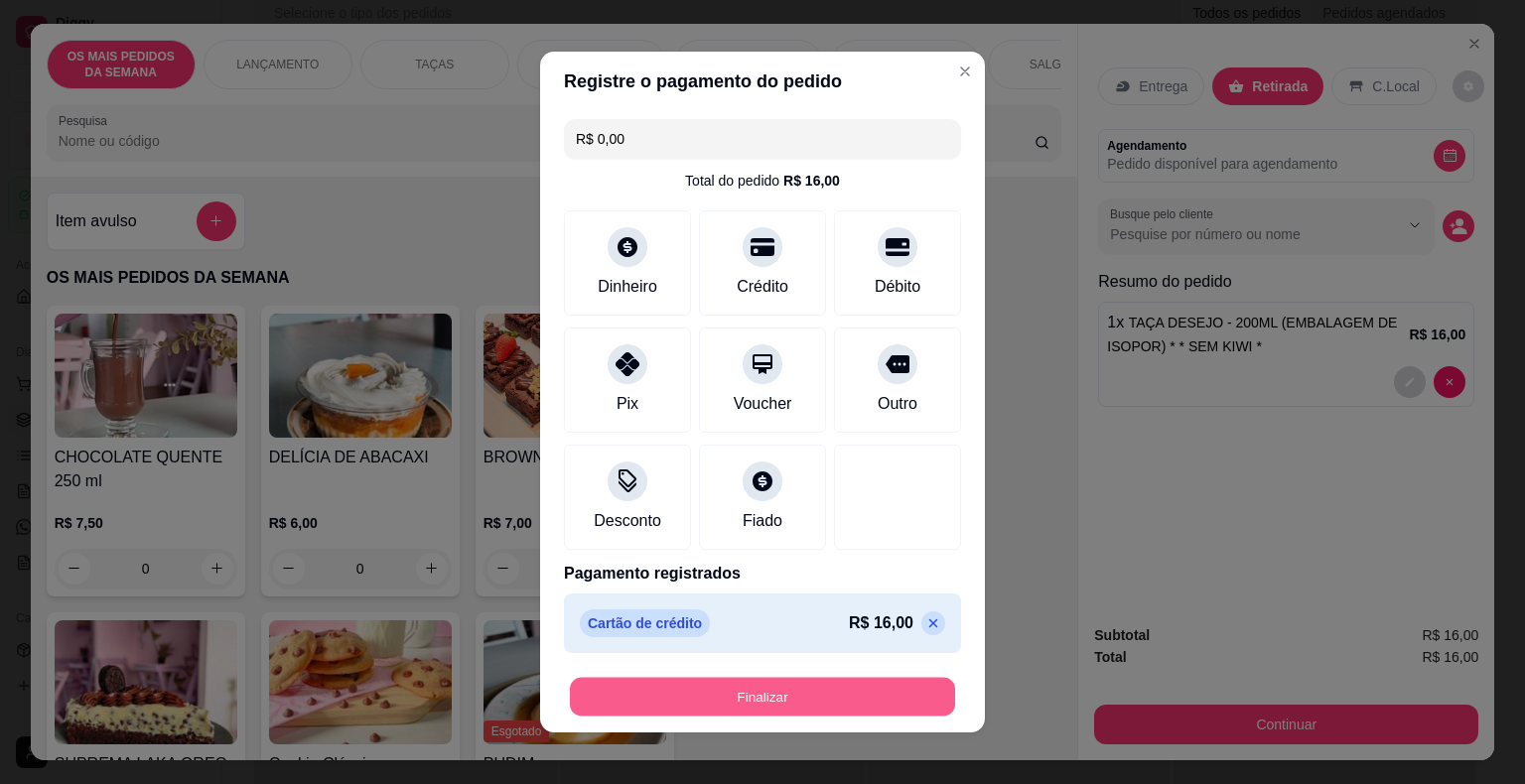 click on "Finalizar" at bounding box center [762, 697] 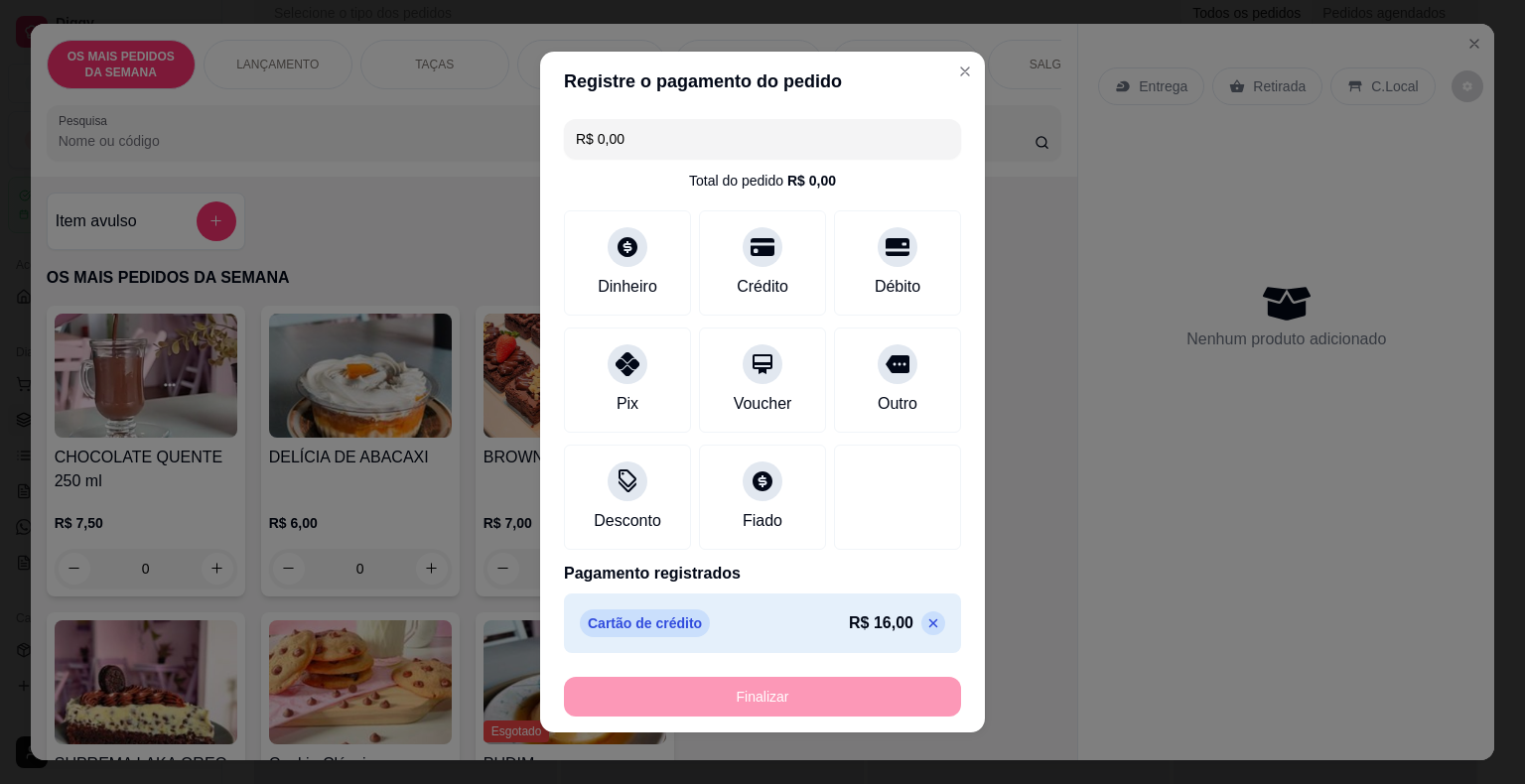 type on "0" 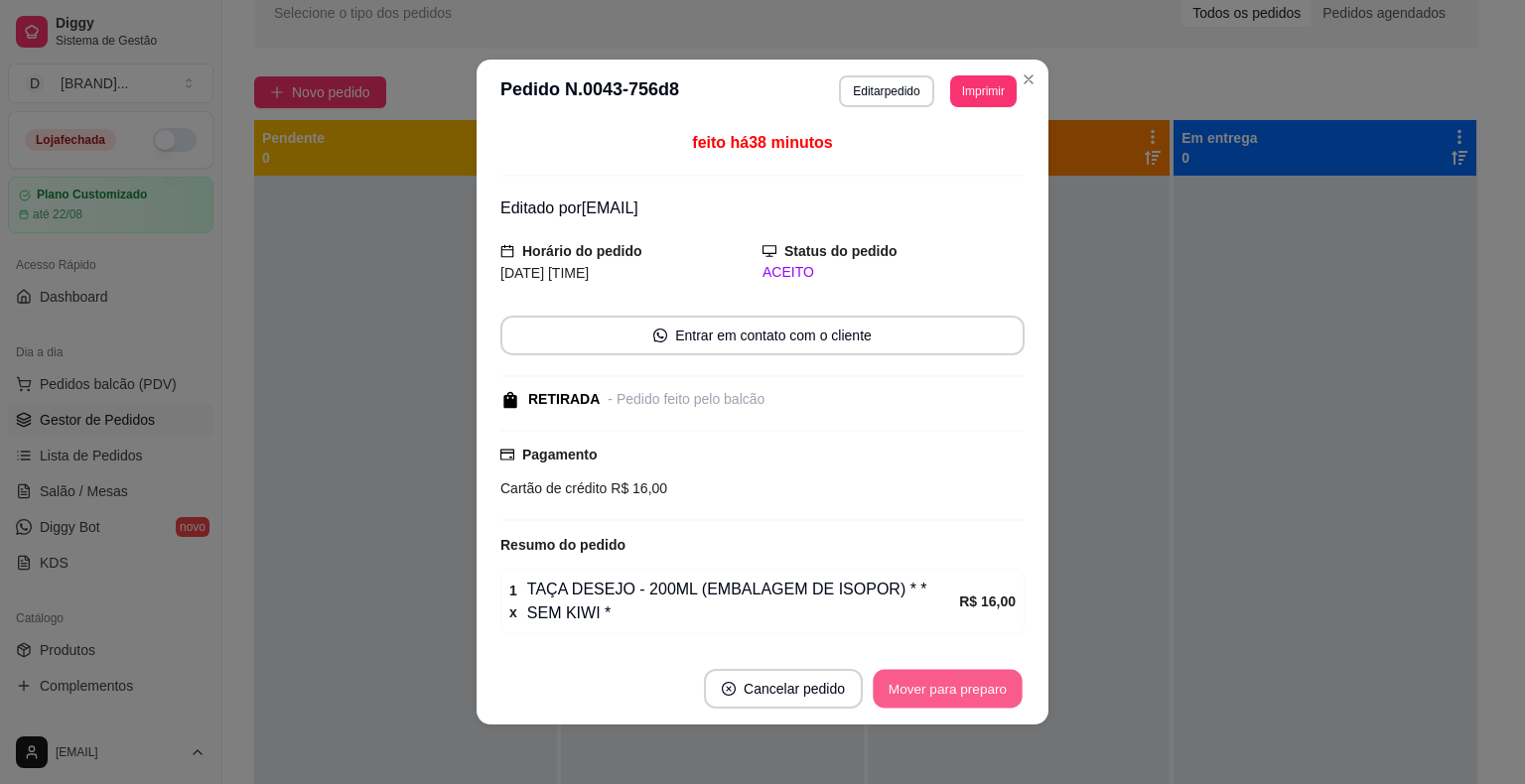click on "Mover para preparo" at bounding box center (947, 689) 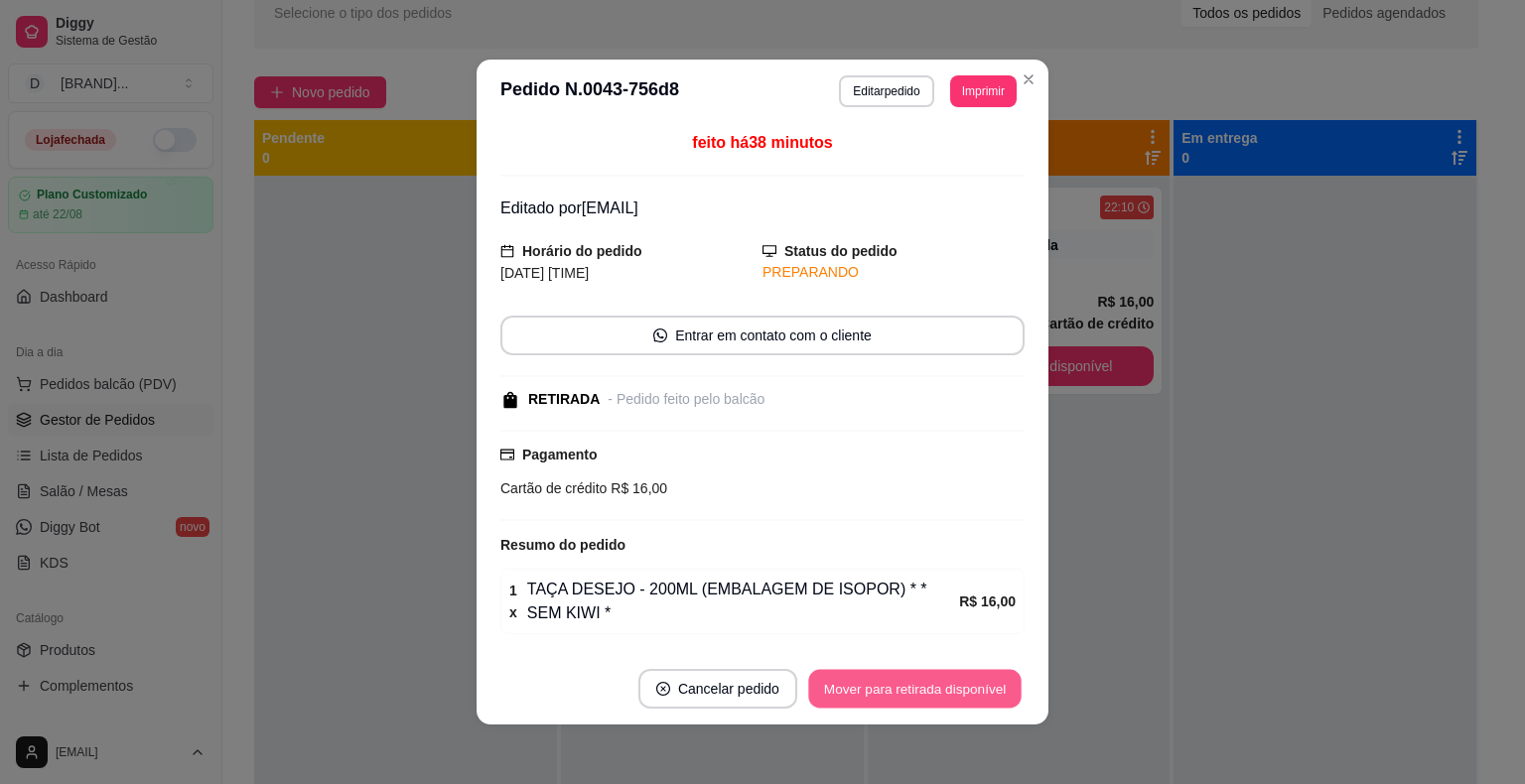 click on "Mover para retirada disponível" at bounding box center [914, 689] 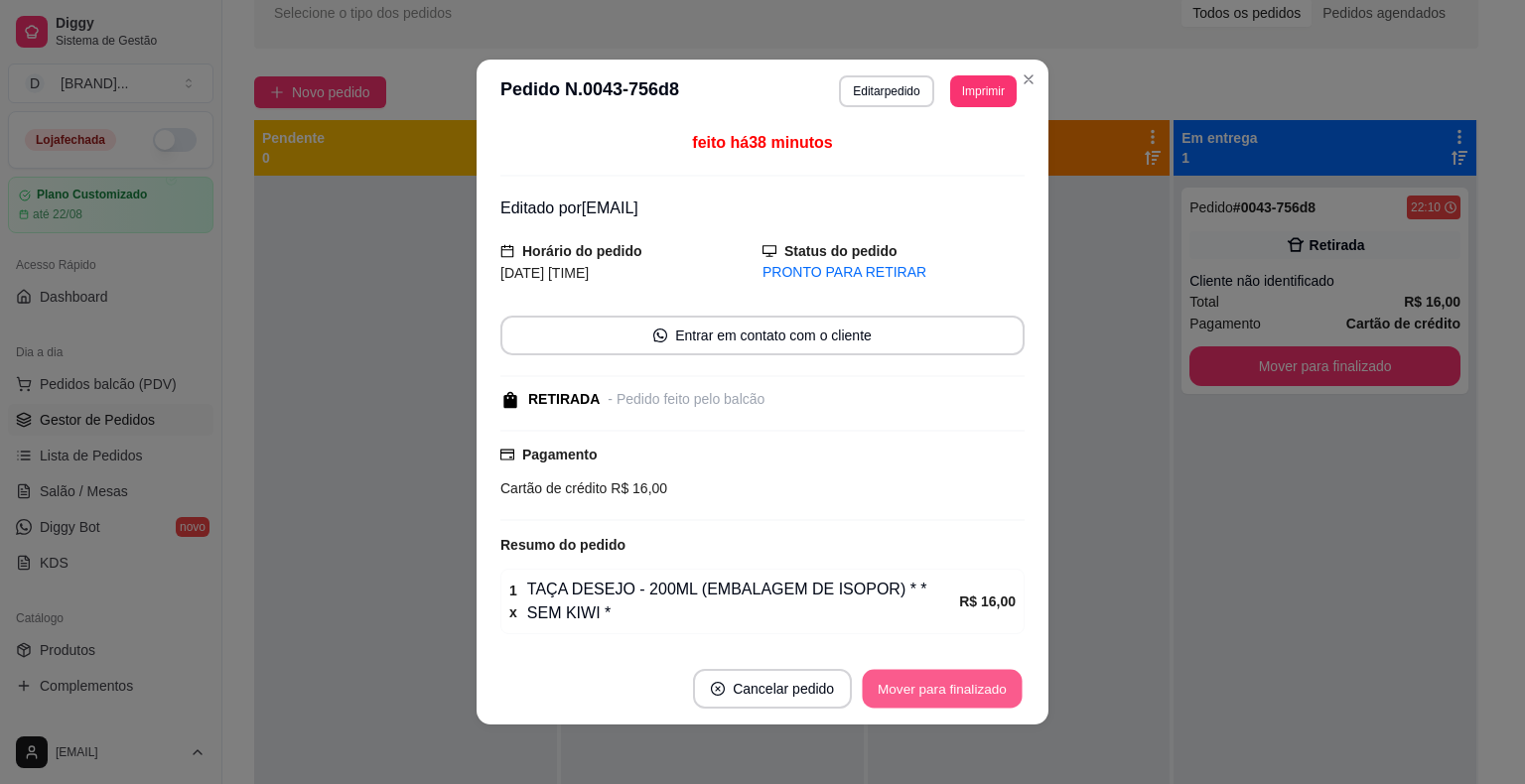 click on "Mover para finalizado" at bounding box center (942, 689) 